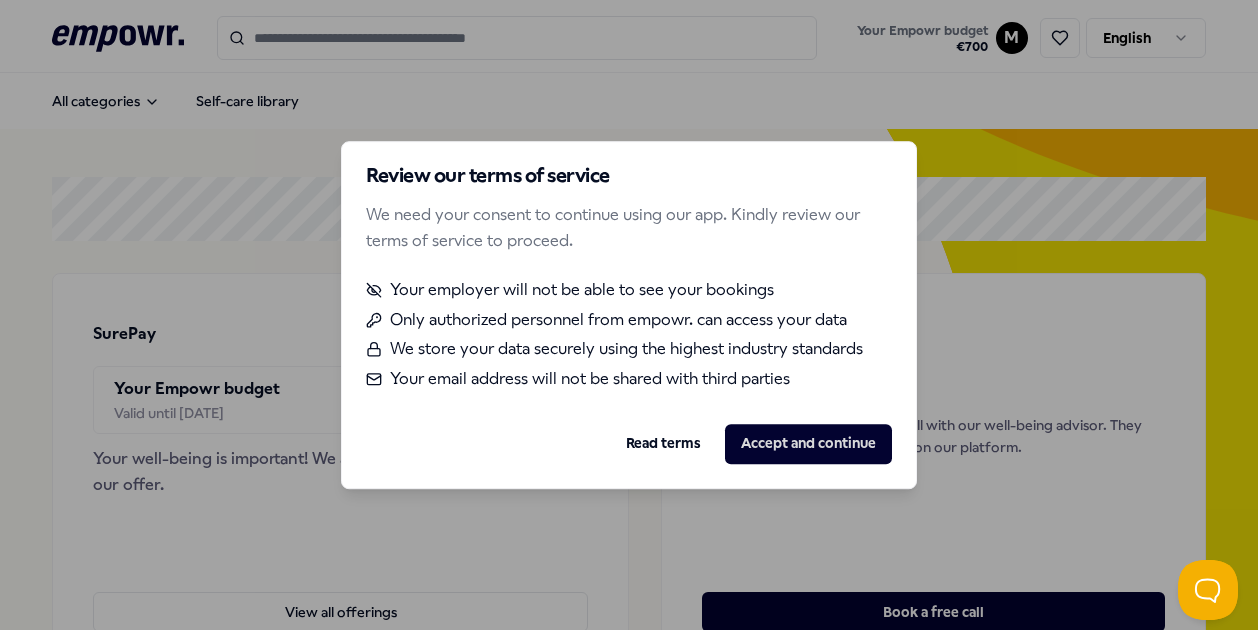 scroll, scrollTop: 0, scrollLeft: 0, axis: both 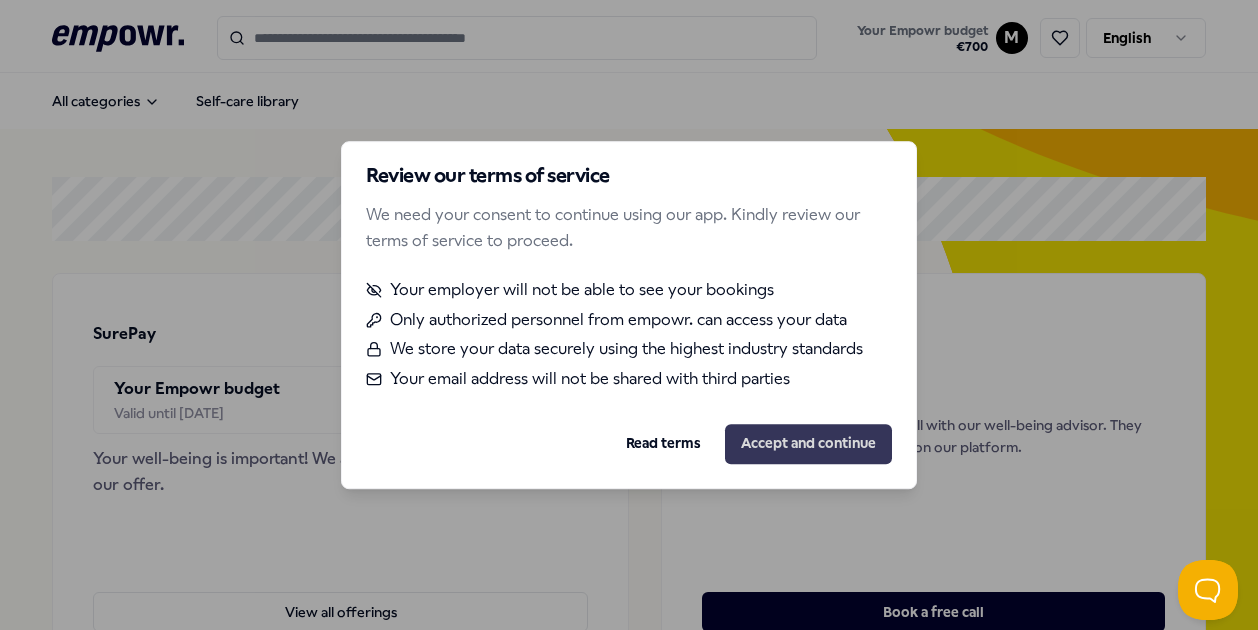 click on "Accept and continue" at bounding box center [808, 444] 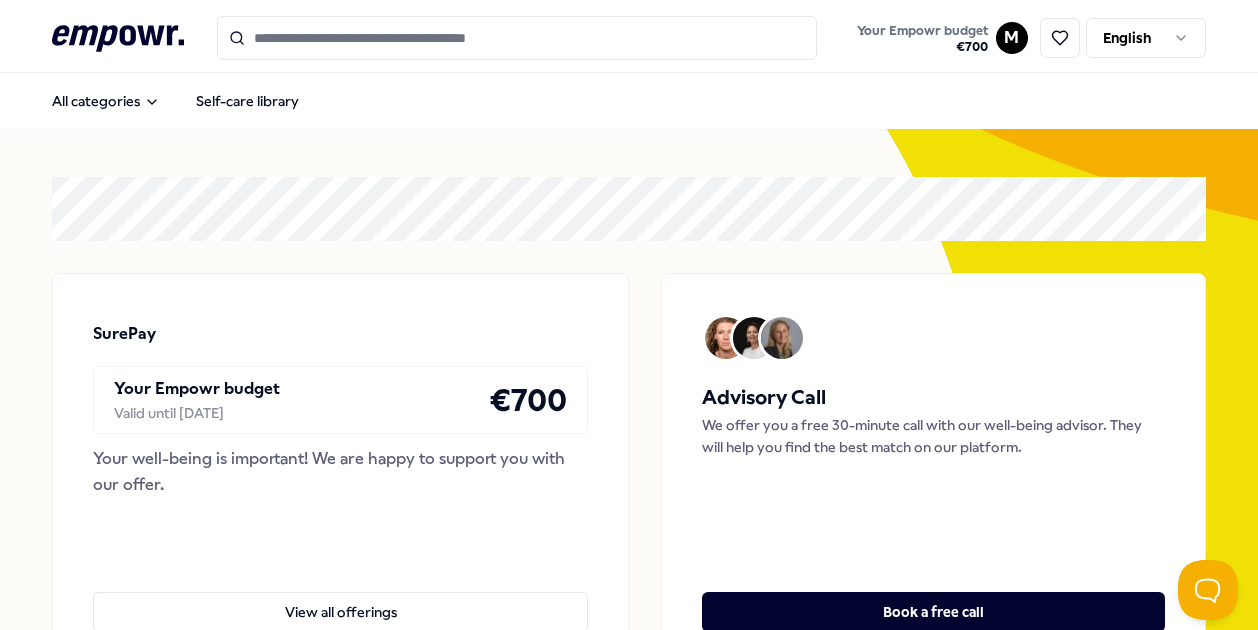scroll, scrollTop: 0, scrollLeft: 0, axis: both 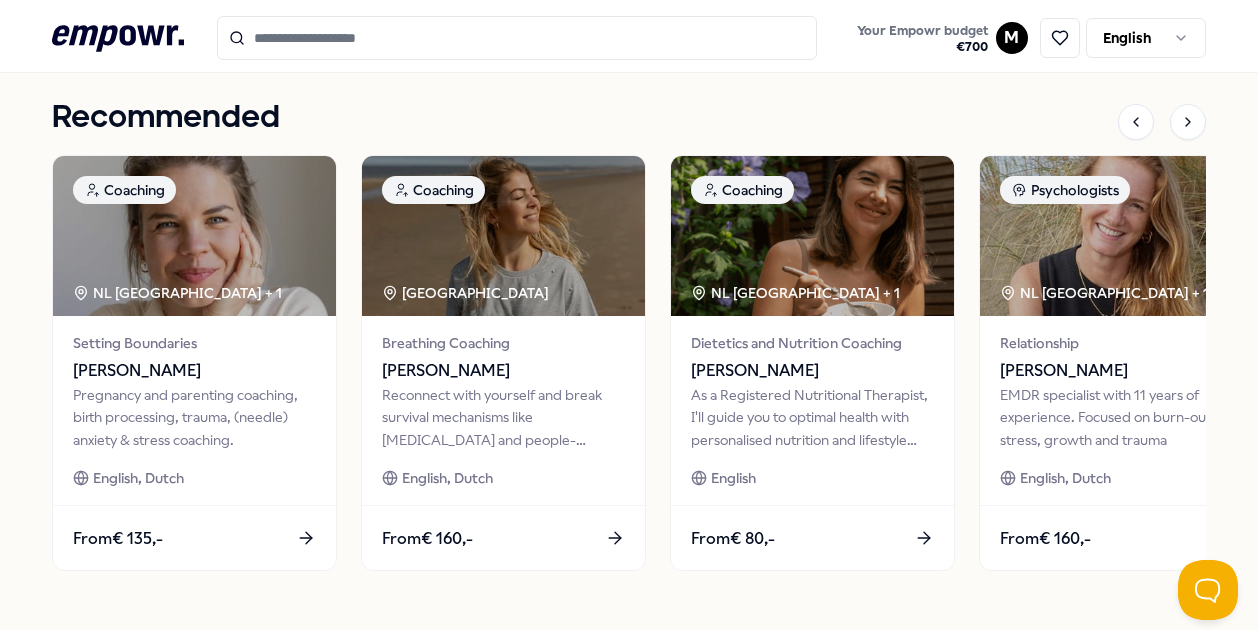 click at bounding box center [517, 38] 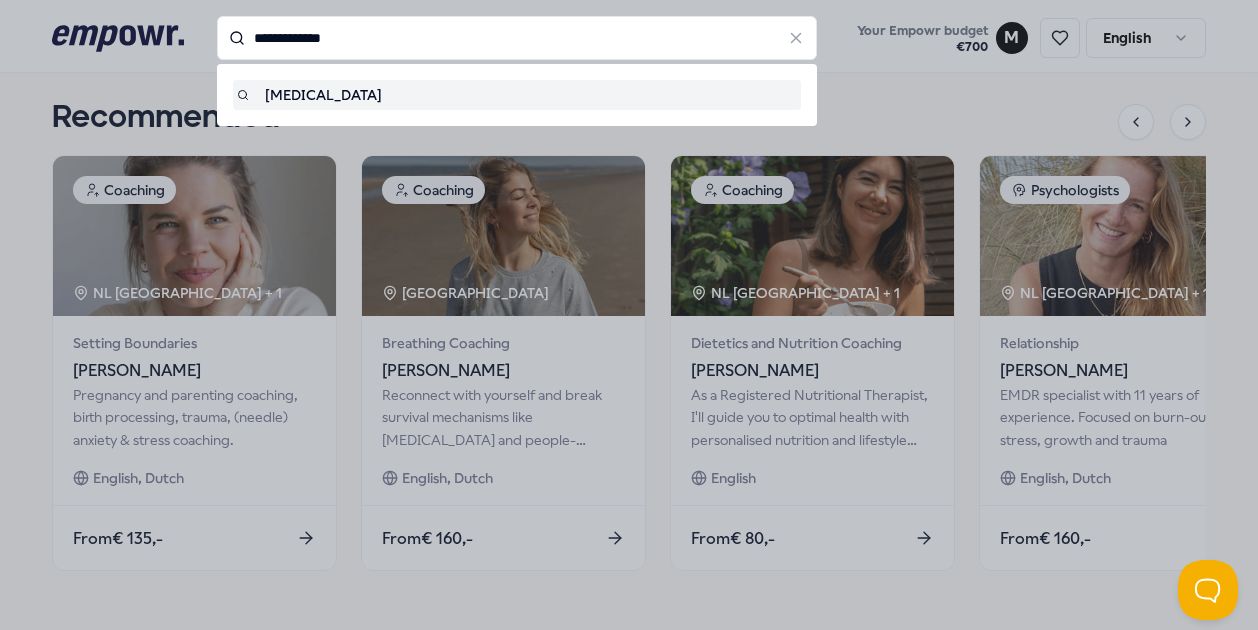 type on "**********" 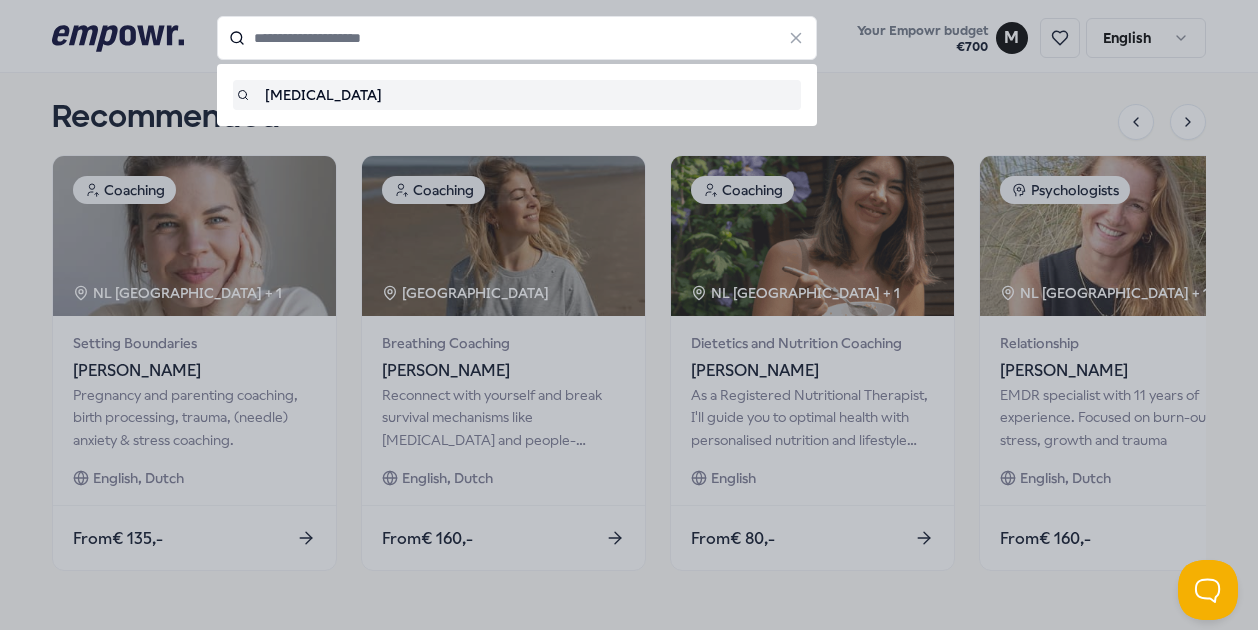 type on "**********" 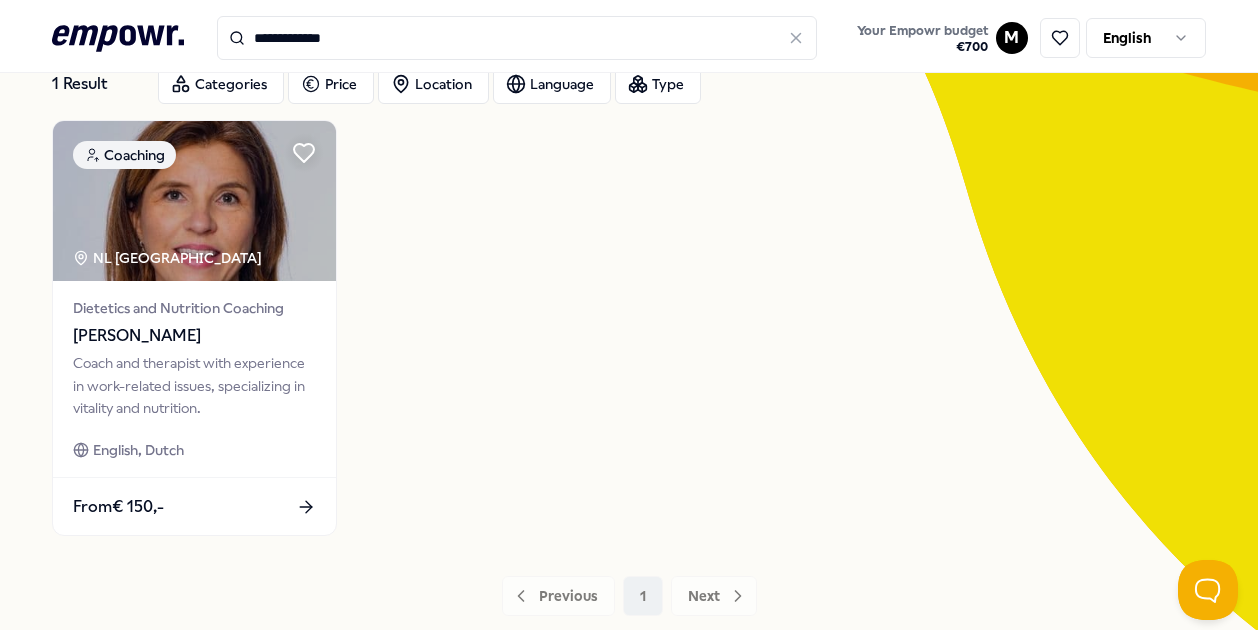 scroll, scrollTop: 0, scrollLeft: 0, axis: both 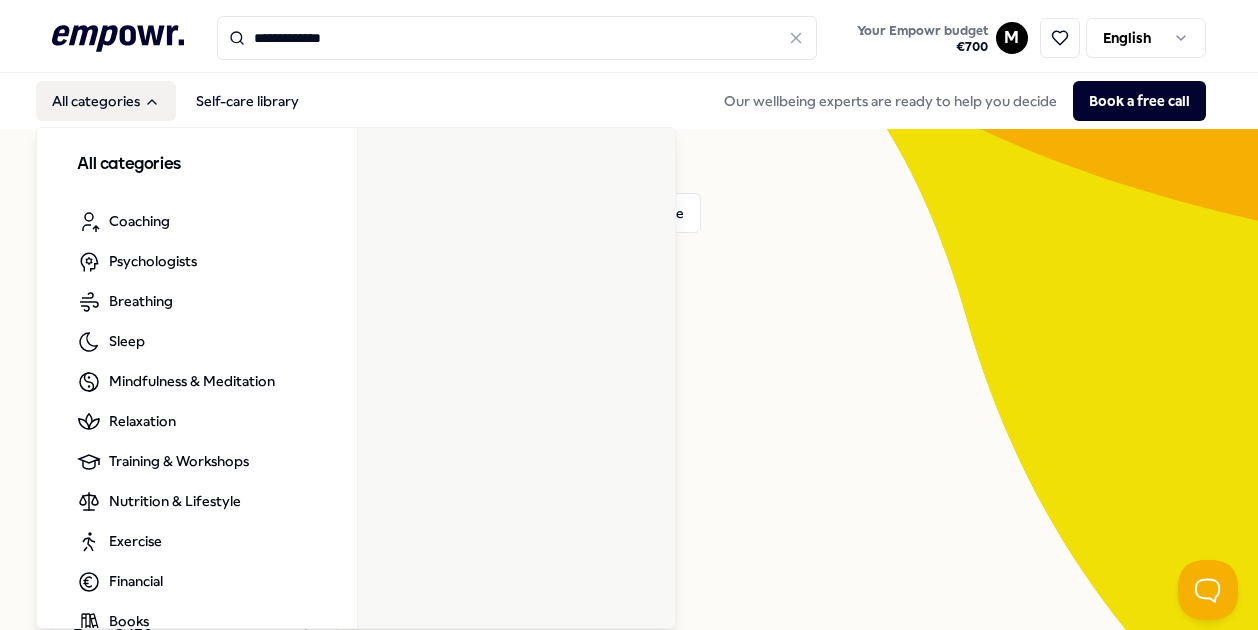 click on "All categories" at bounding box center [106, 101] 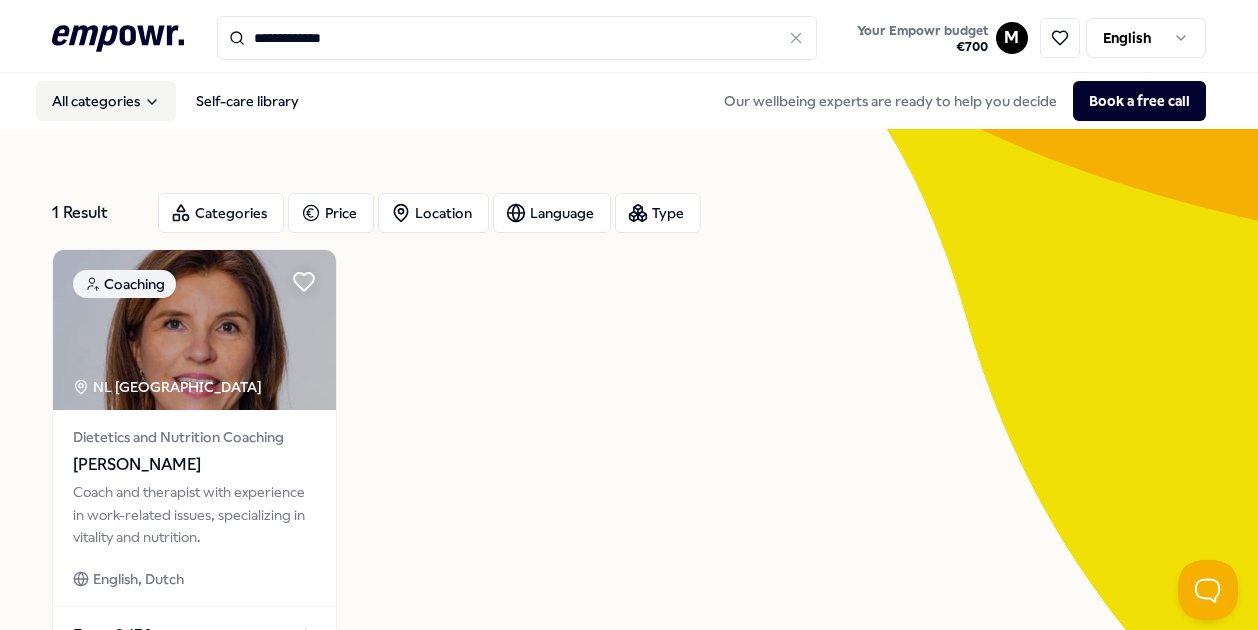 click on "All categories" at bounding box center [106, 101] 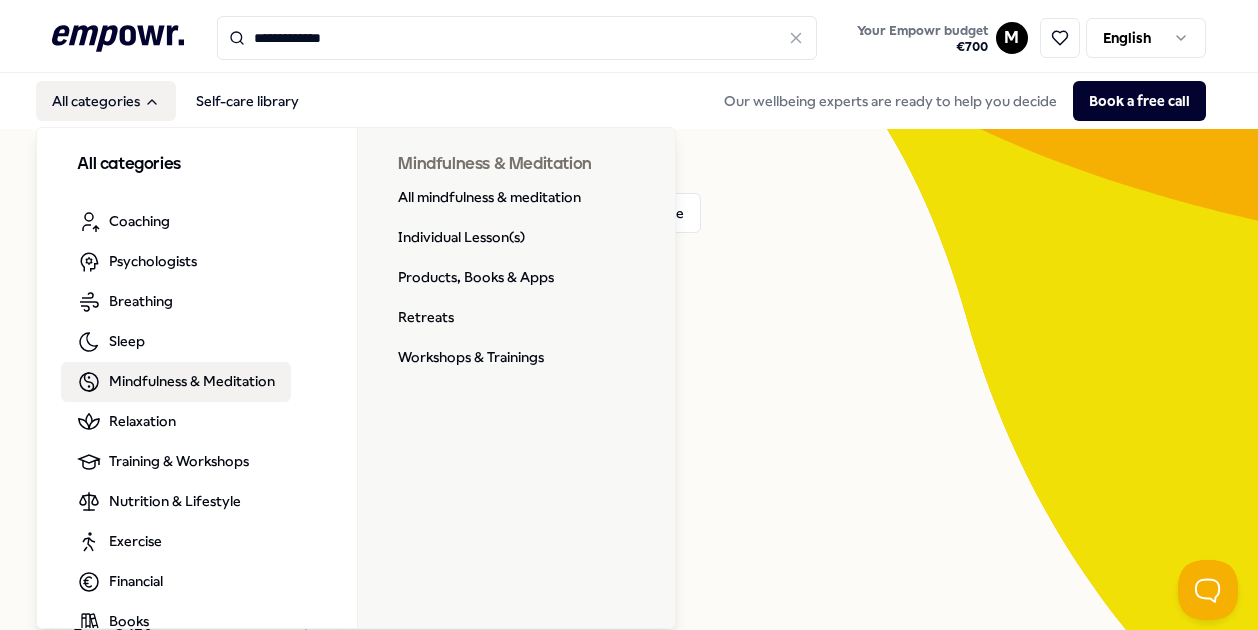 scroll, scrollTop: 75, scrollLeft: 0, axis: vertical 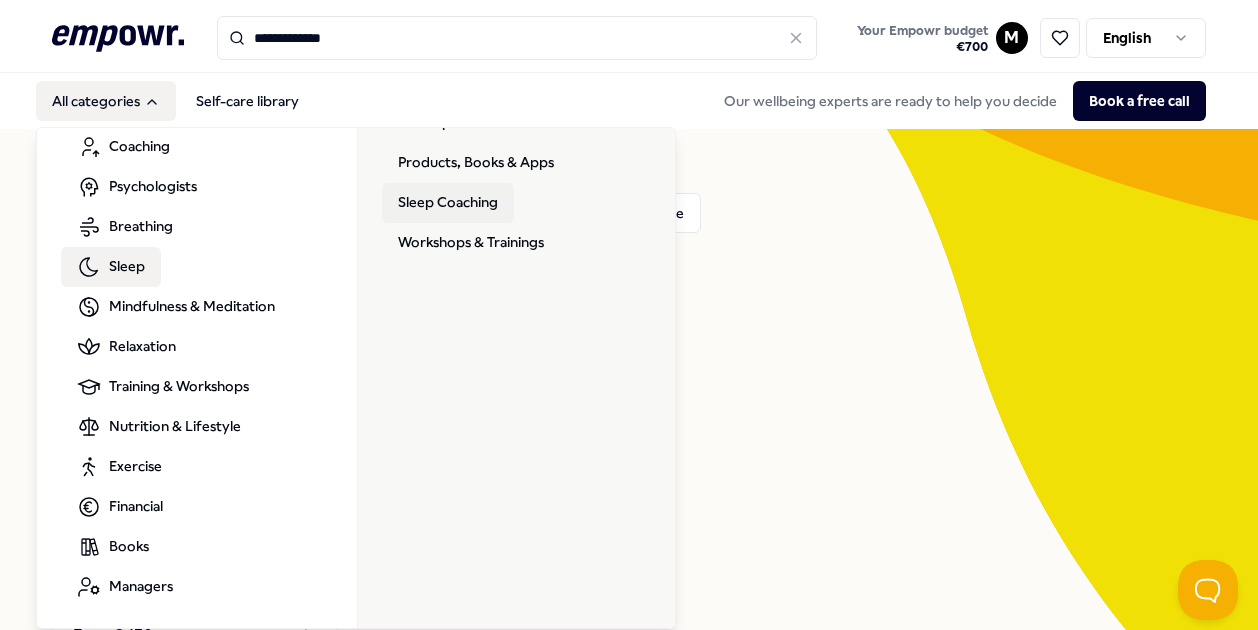 click on "Sleep Coaching" at bounding box center [448, 203] 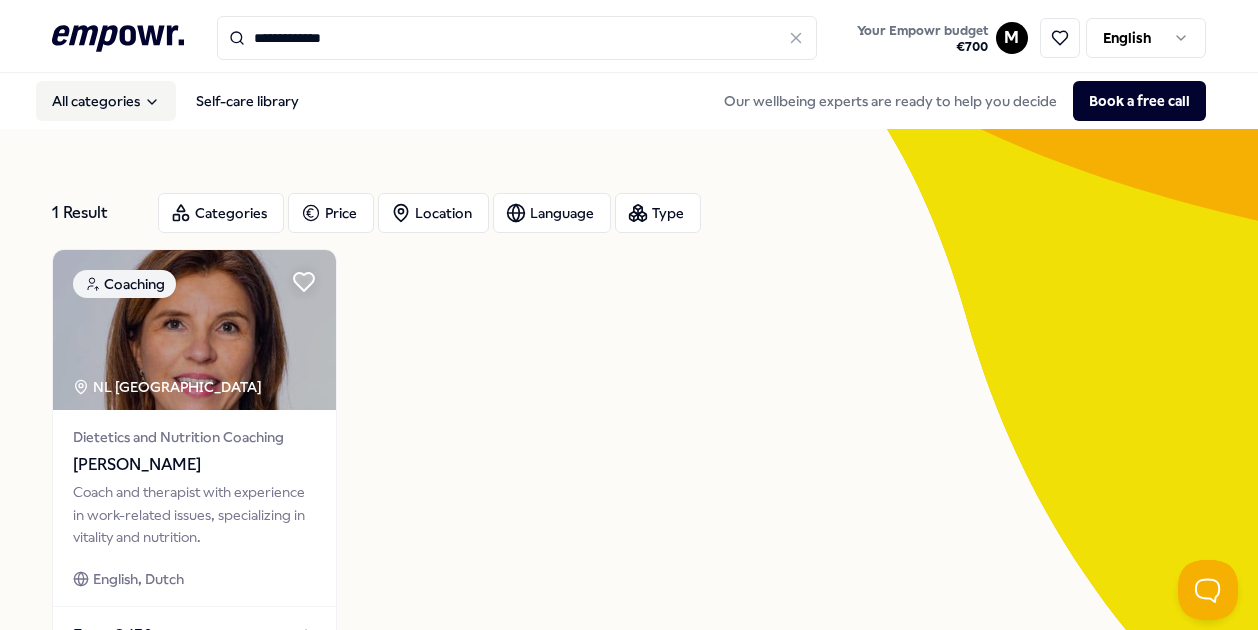type 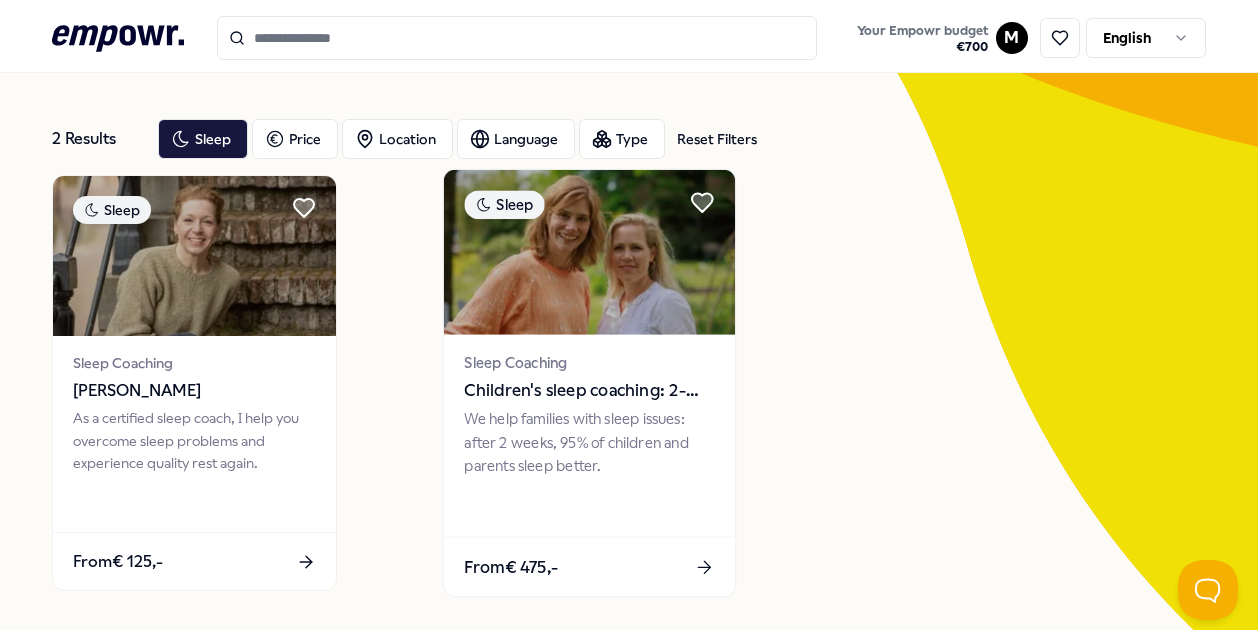 scroll, scrollTop: 64, scrollLeft: 0, axis: vertical 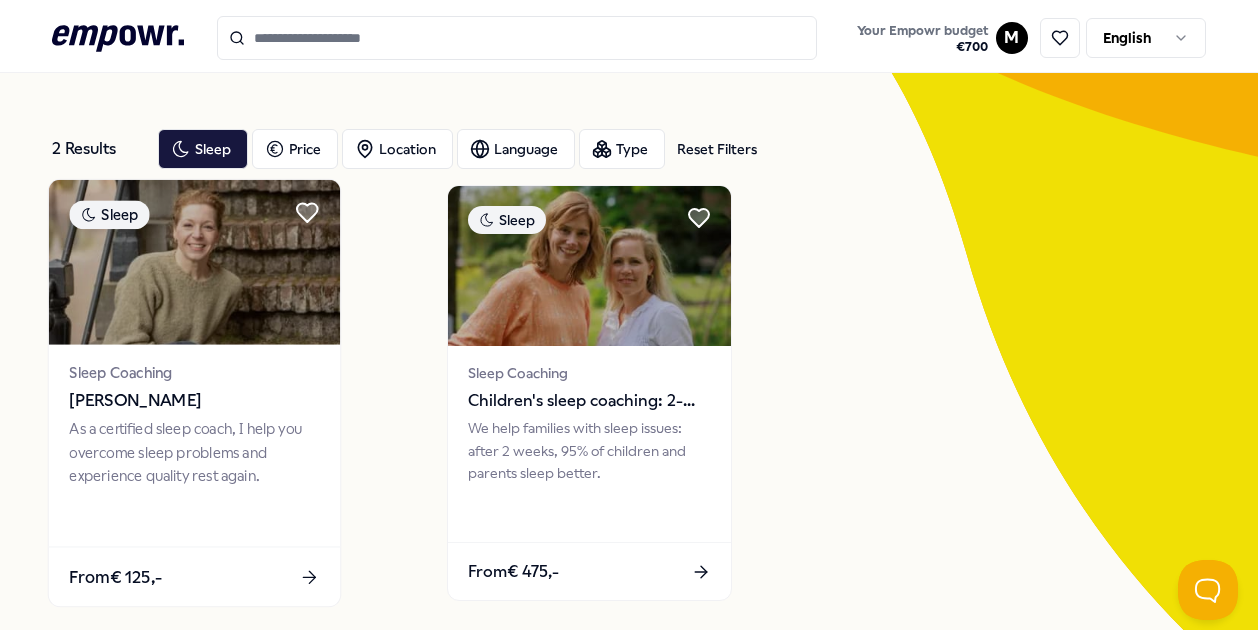 click at bounding box center [194, 262] 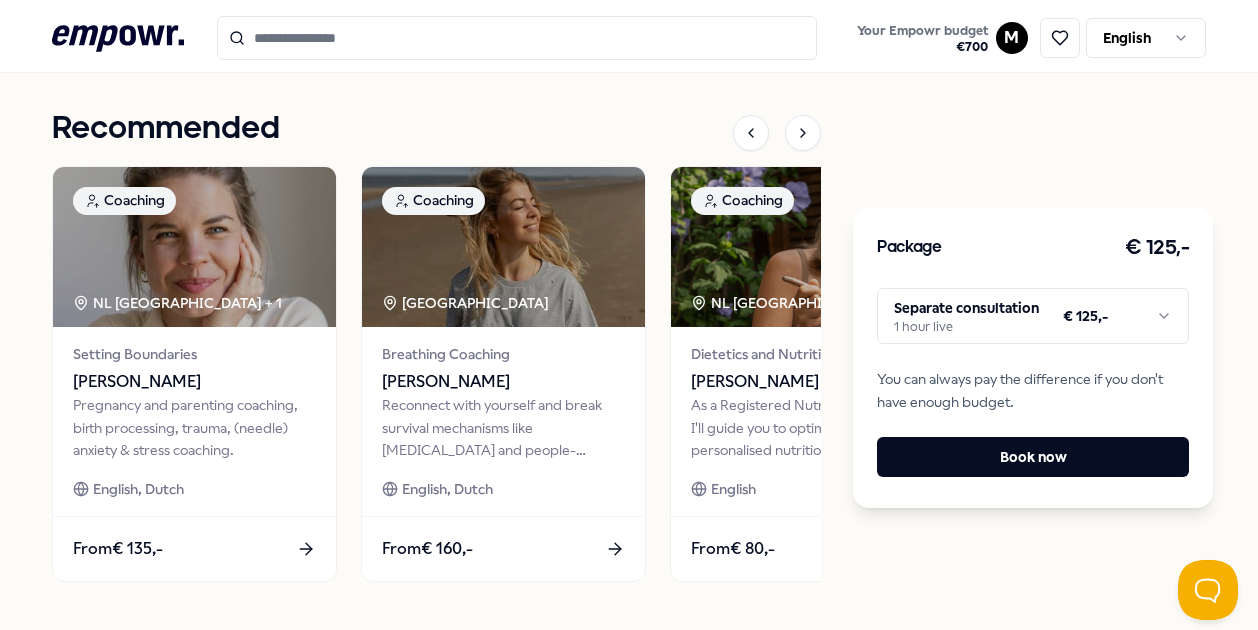 scroll, scrollTop: 746, scrollLeft: 0, axis: vertical 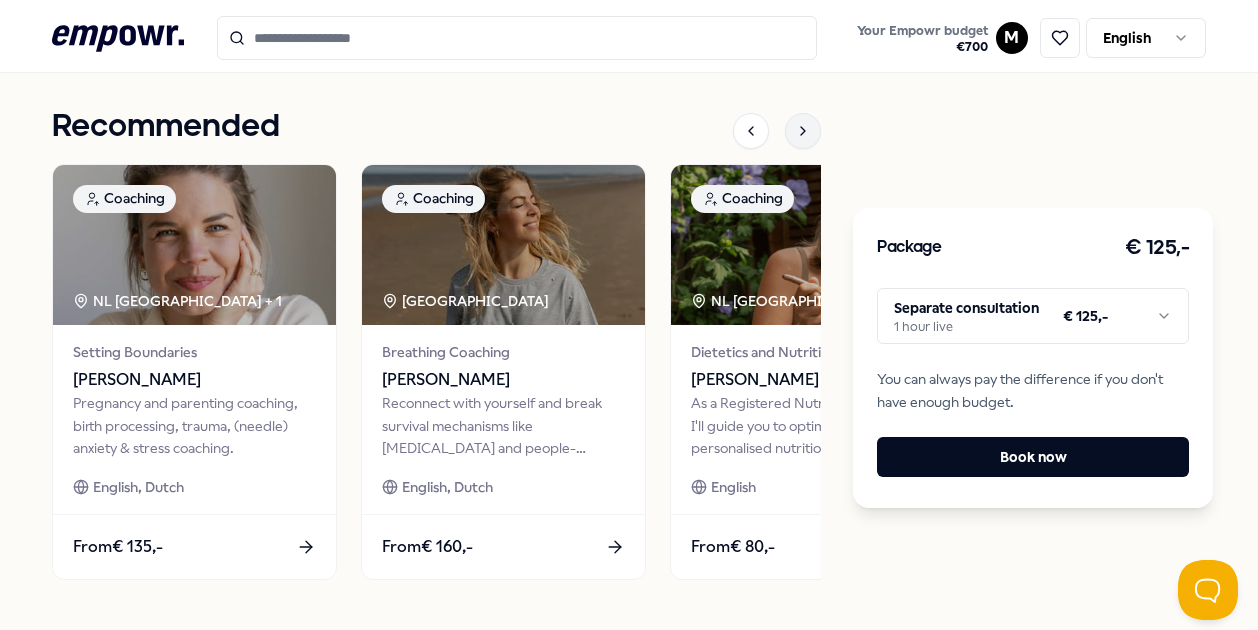 click at bounding box center [803, 131] 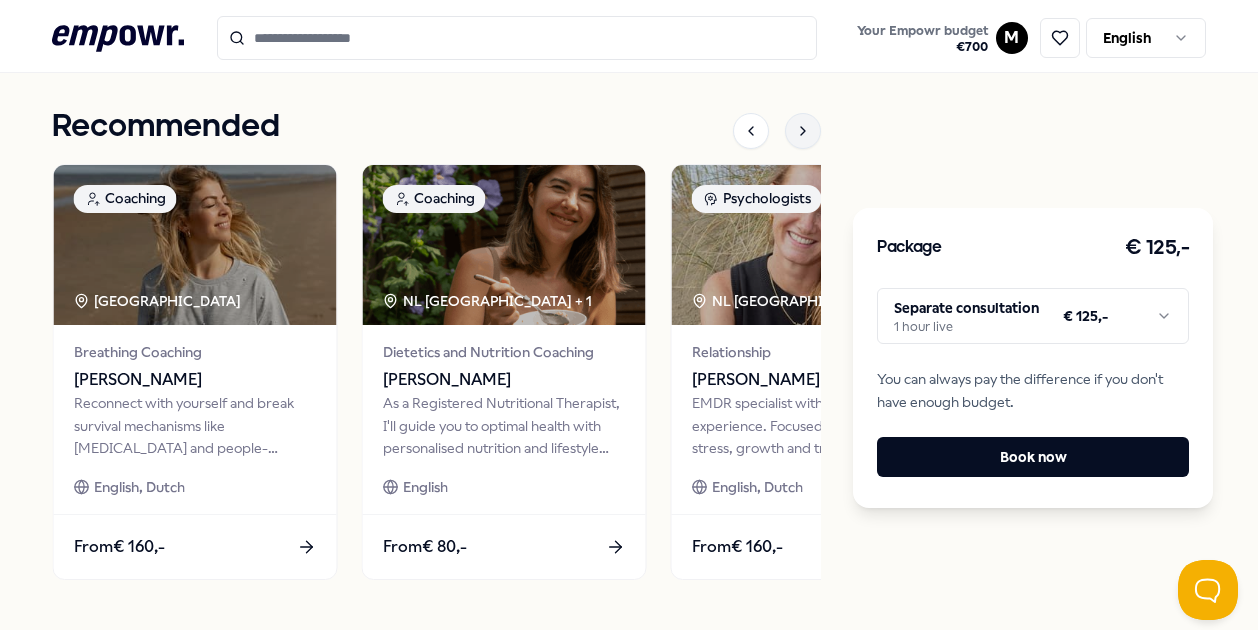 click at bounding box center (803, 131) 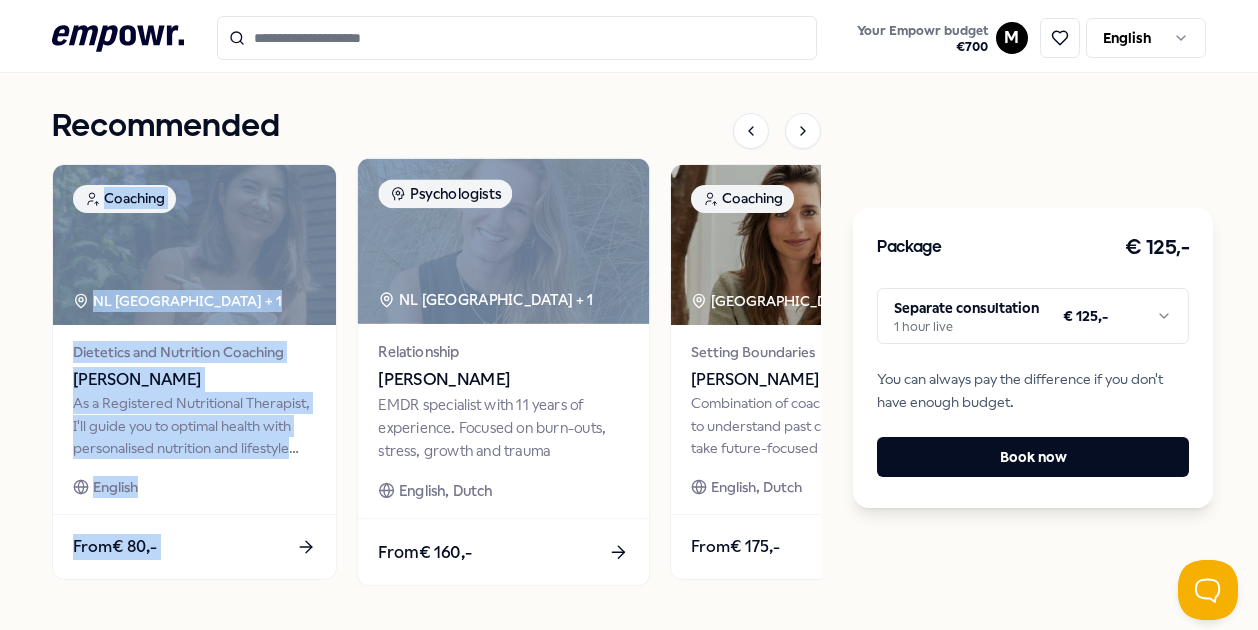 drag, startPoint x: 804, startPoint y: 119, endPoint x: 543, endPoint y: 288, distance: 310.9373 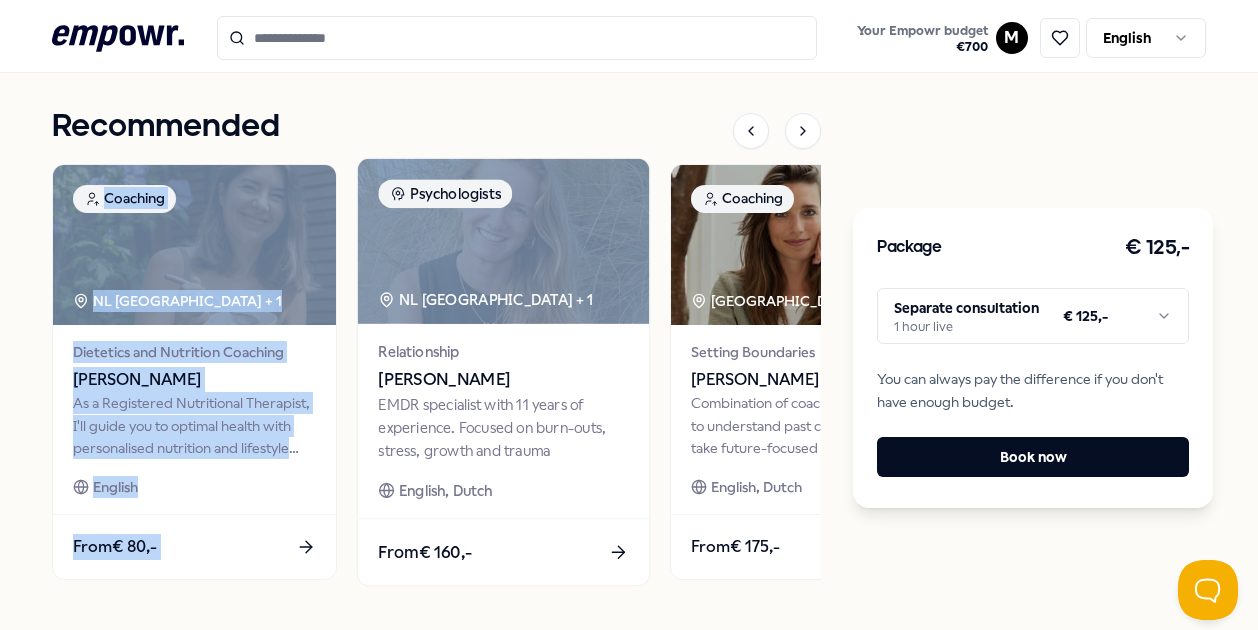 click at bounding box center [503, 240] 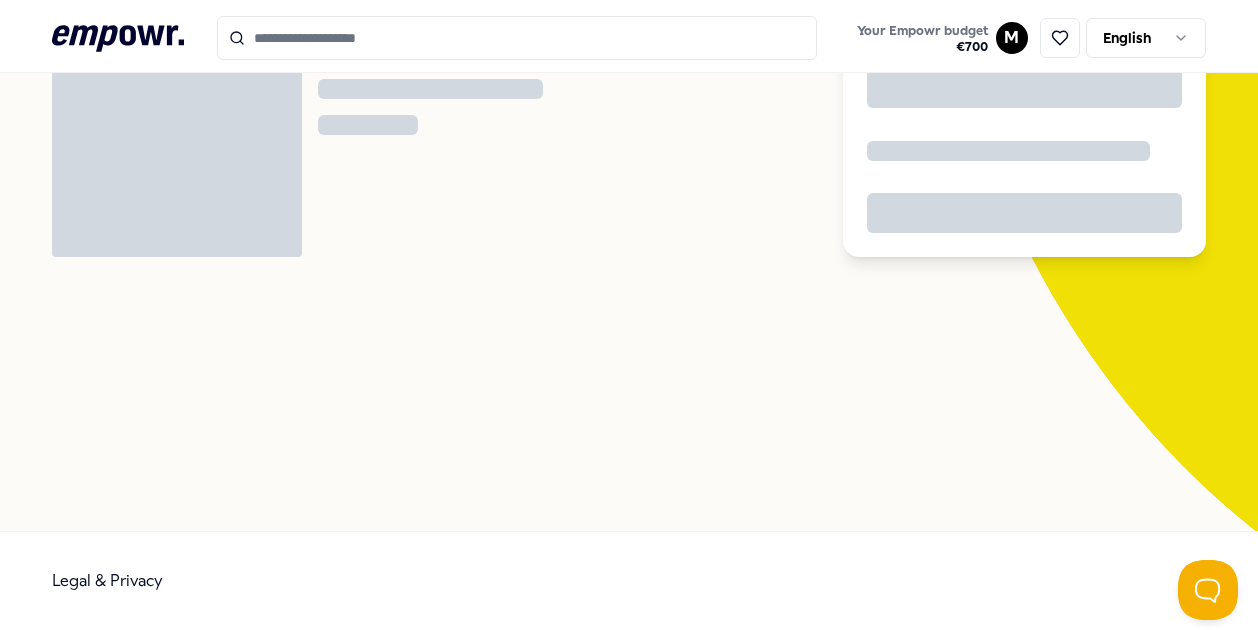 scroll, scrollTop: 129, scrollLeft: 0, axis: vertical 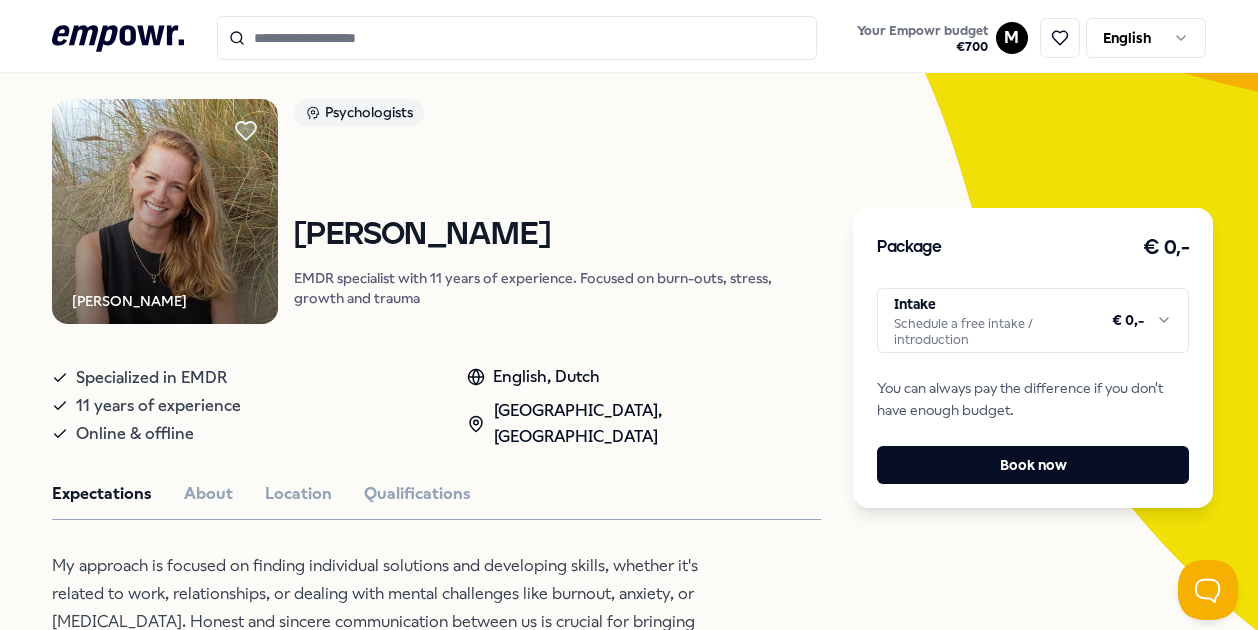 click on "EMDR specialist with 11 years of experience. Focused on burn-outs, stress, growth and trauma" at bounding box center [557, 288] 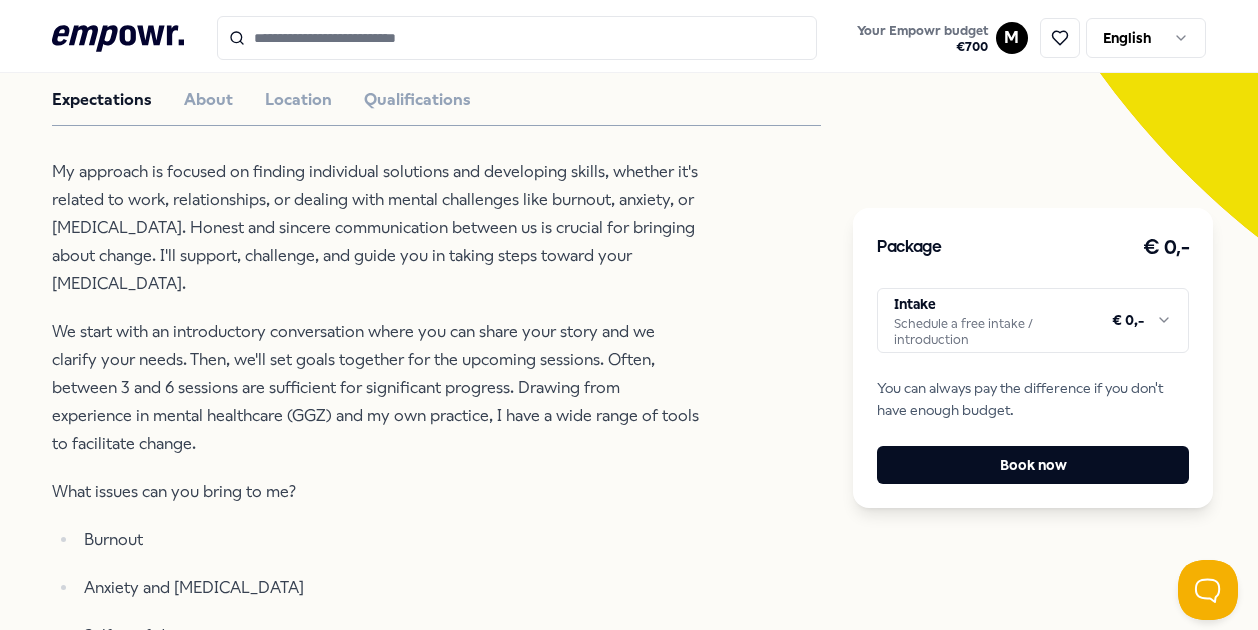 scroll, scrollTop: 322, scrollLeft: 0, axis: vertical 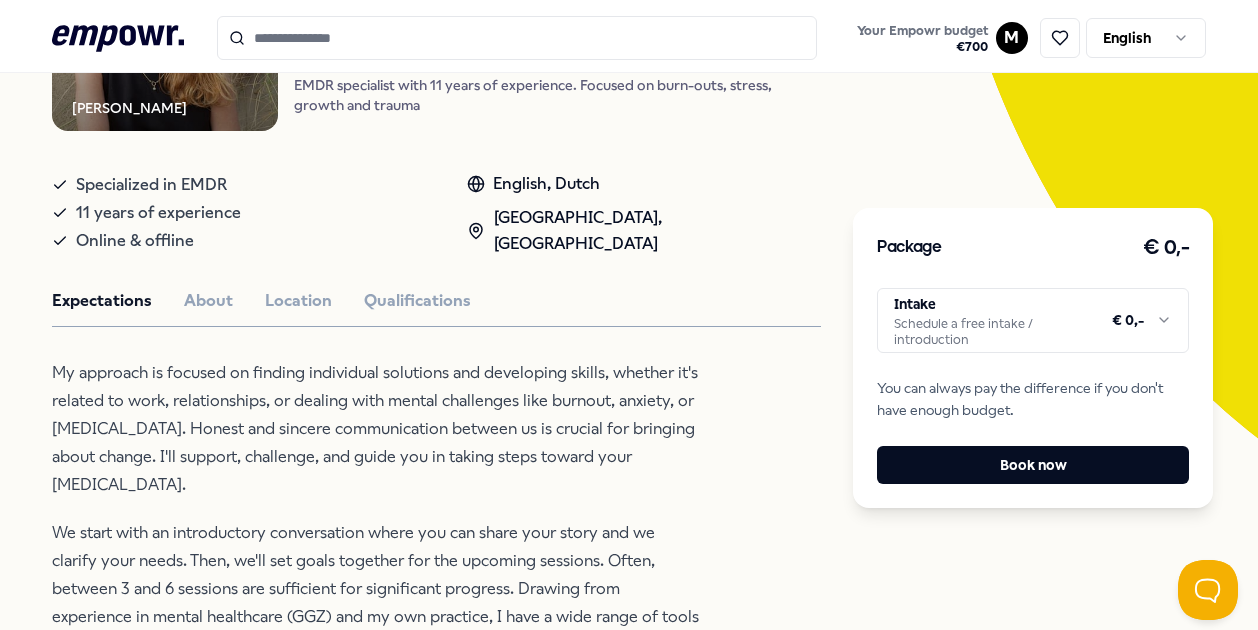 click on "Expectations About Location Qualifications" at bounding box center (436, 301) 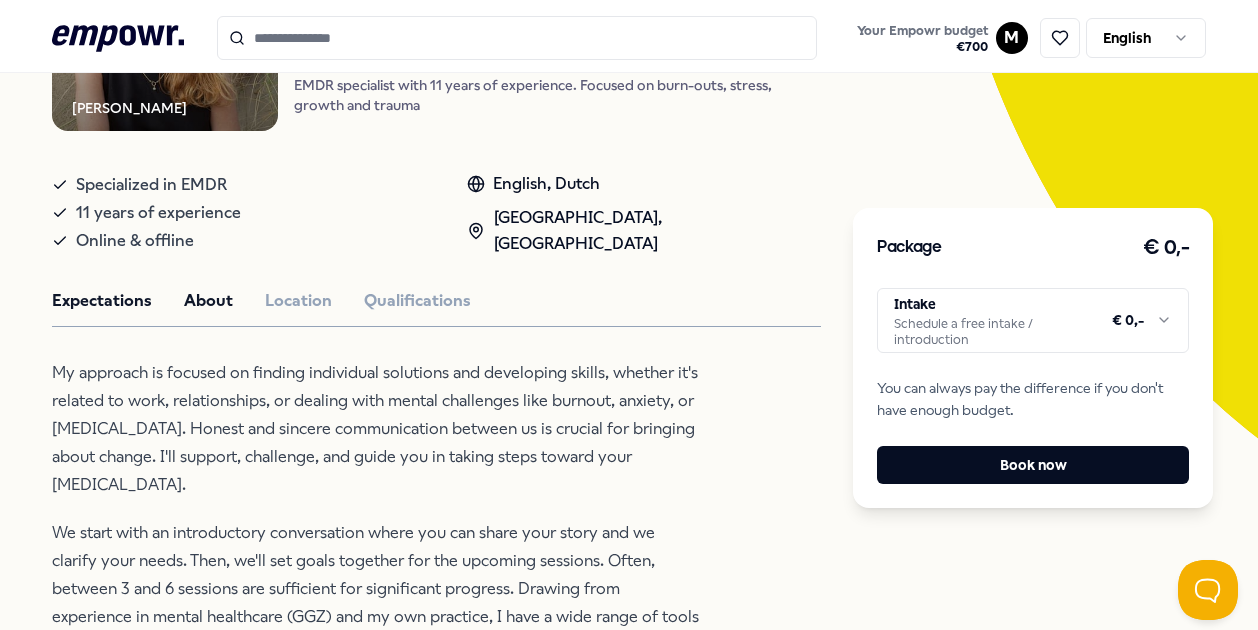 click on "About" at bounding box center [208, 301] 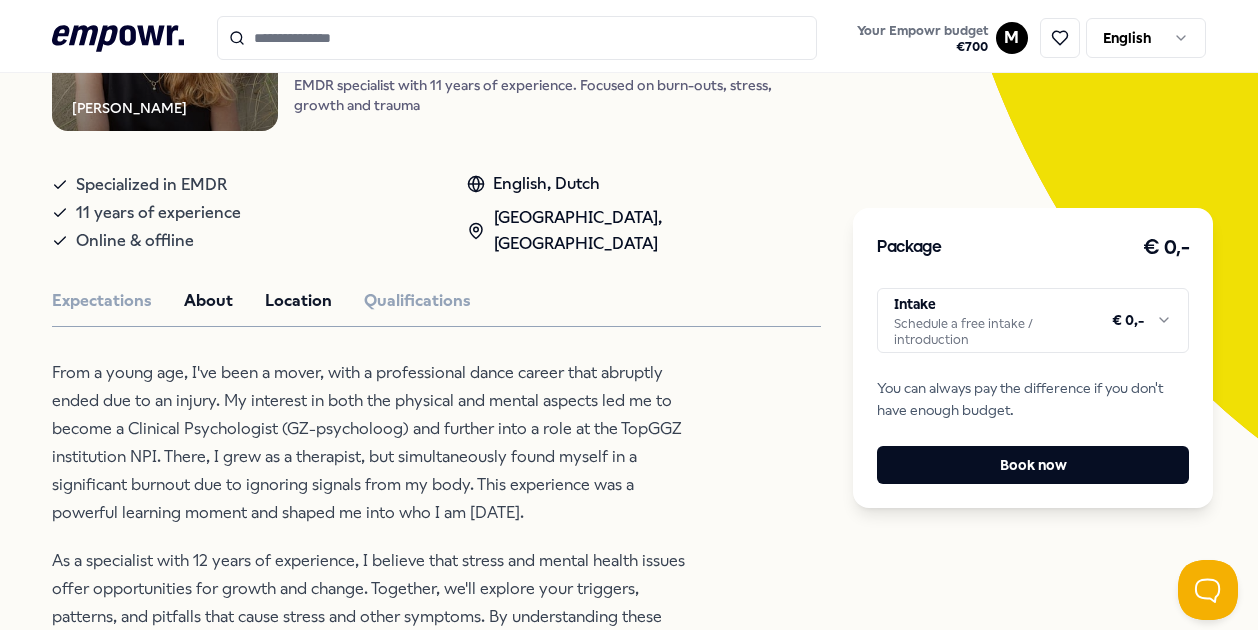click on "Location" at bounding box center [298, 301] 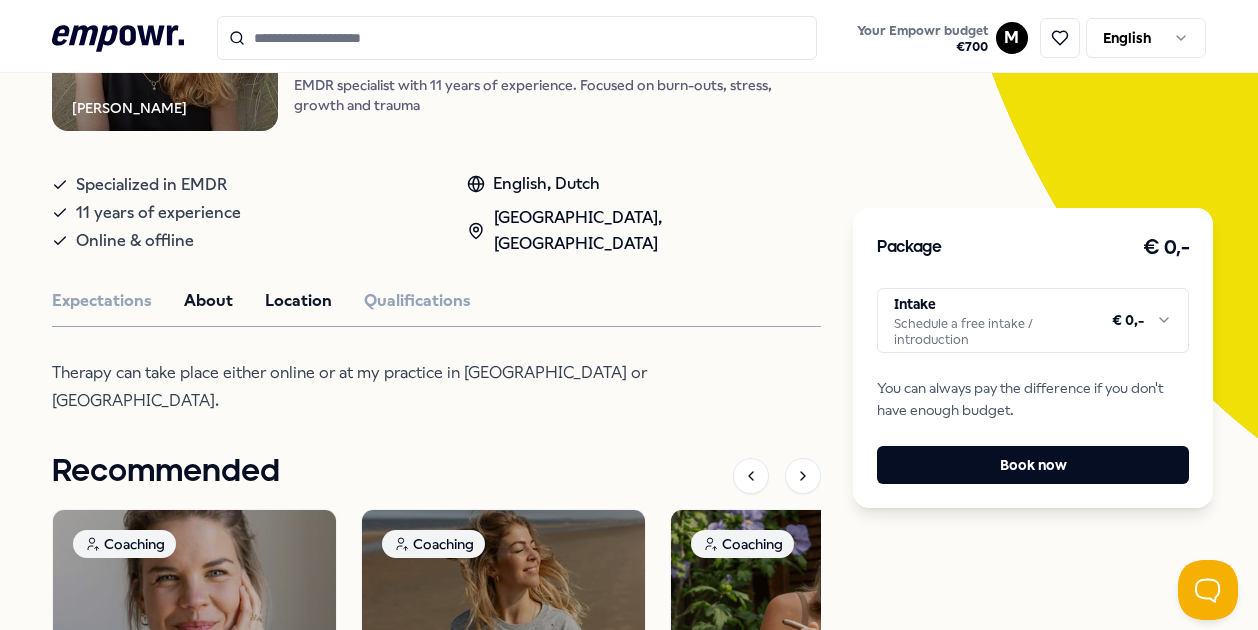 click on "About" at bounding box center [208, 301] 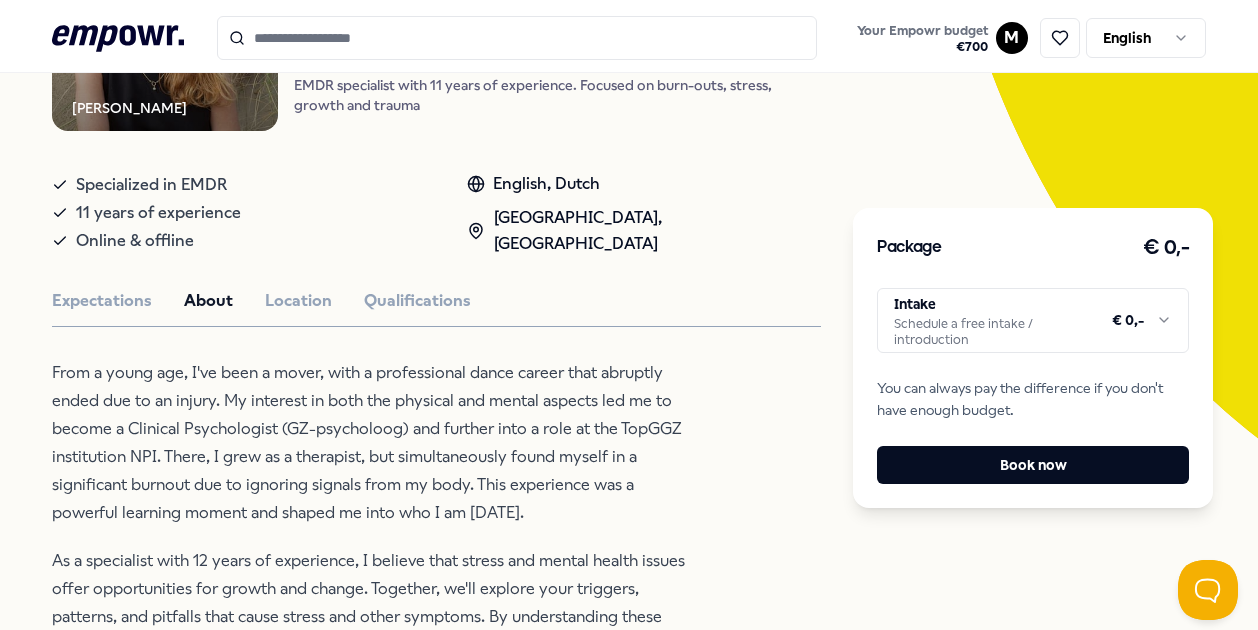scroll, scrollTop: 0, scrollLeft: 0, axis: both 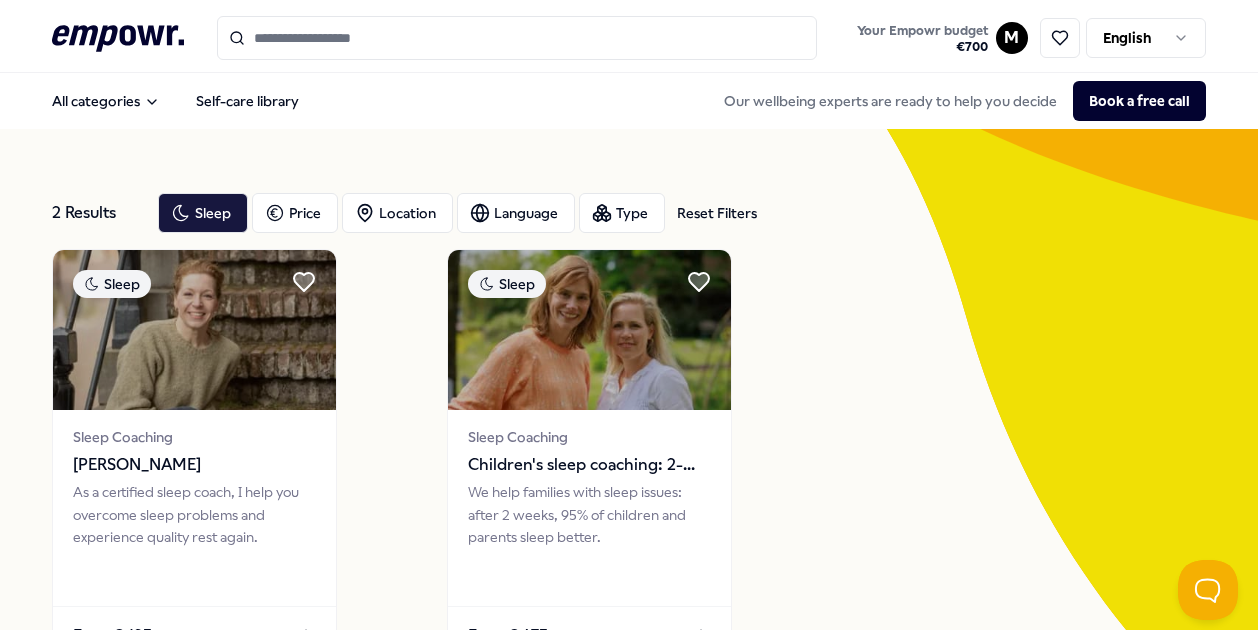 click on ".empowr-logo_svg__cls-1{fill:#03032f}" 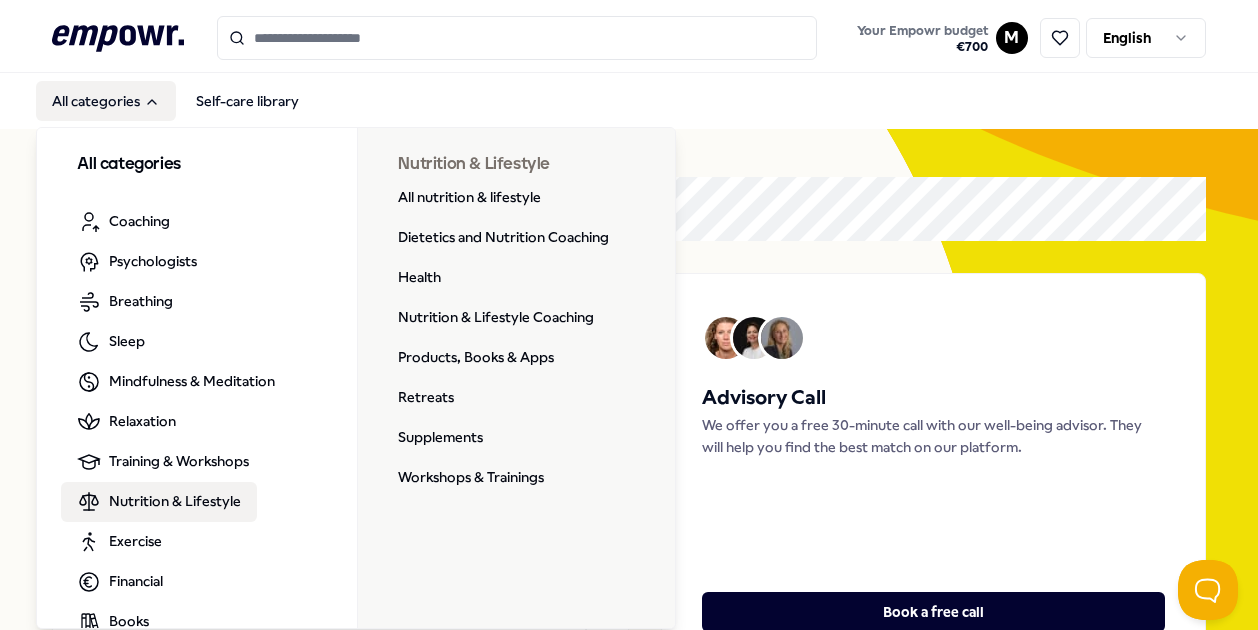 scroll, scrollTop: 75, scrollLeft: 0, axis: vertical 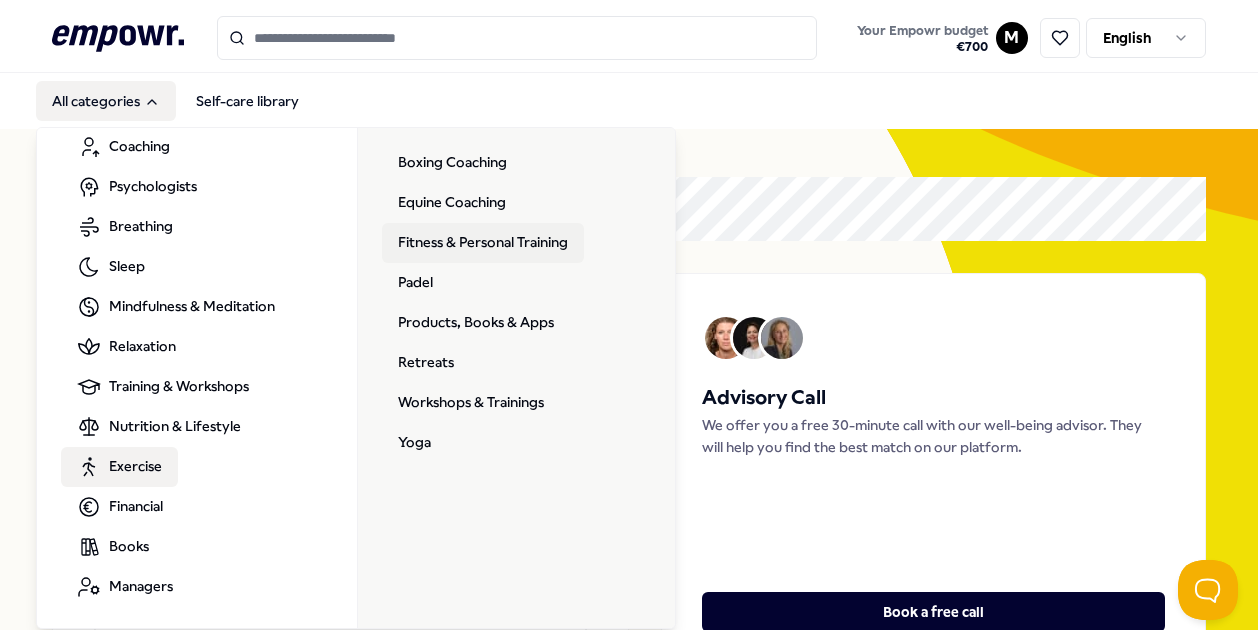 click on "Fitness & Personal Training" at bounding box center [483, 243] 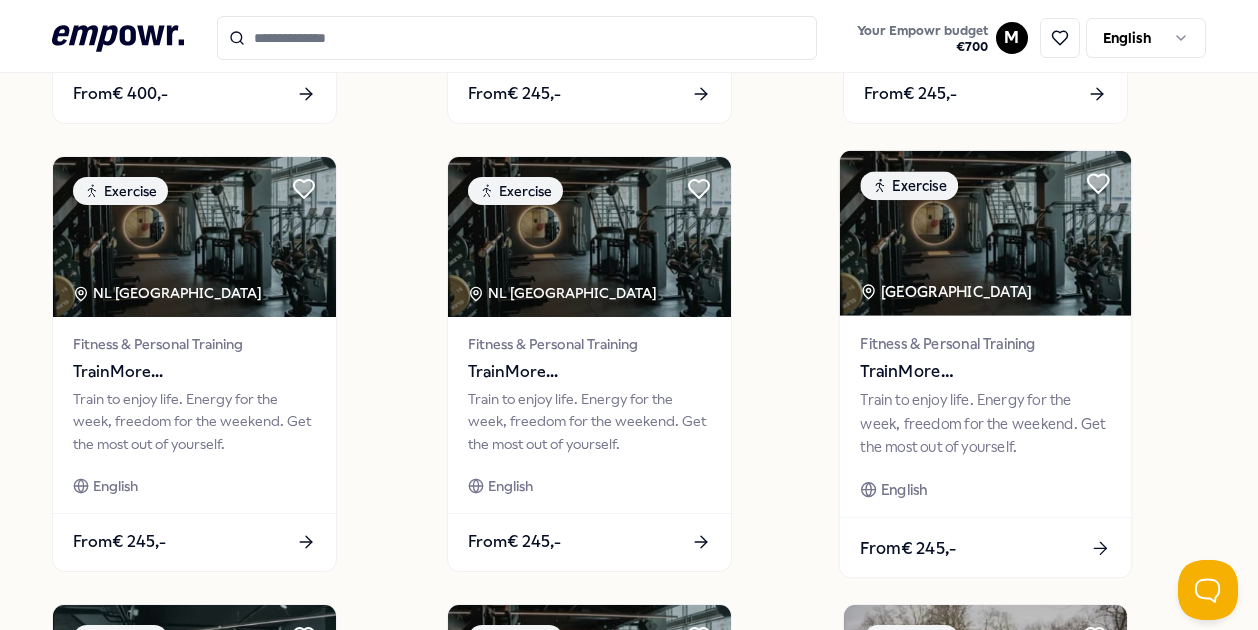 scroll, scrollTop: 1249, scrollLeft: 0, axis: vertical 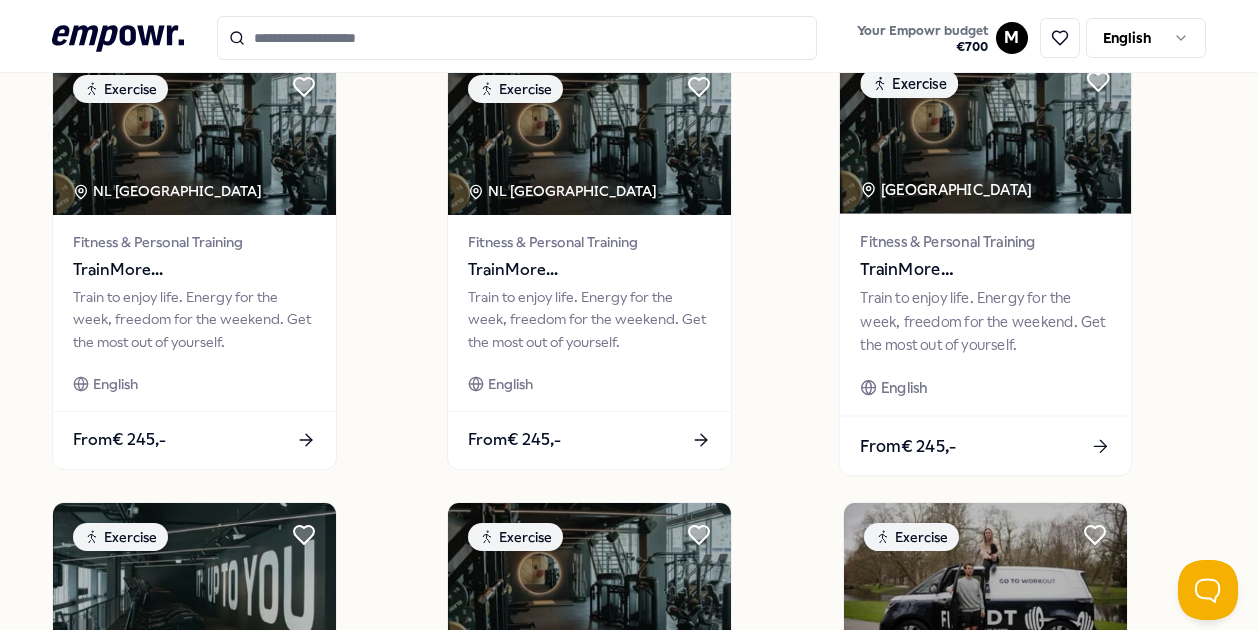 click on "[GEOGRAPHIC_DATA]" at bounding box center (947, 189) 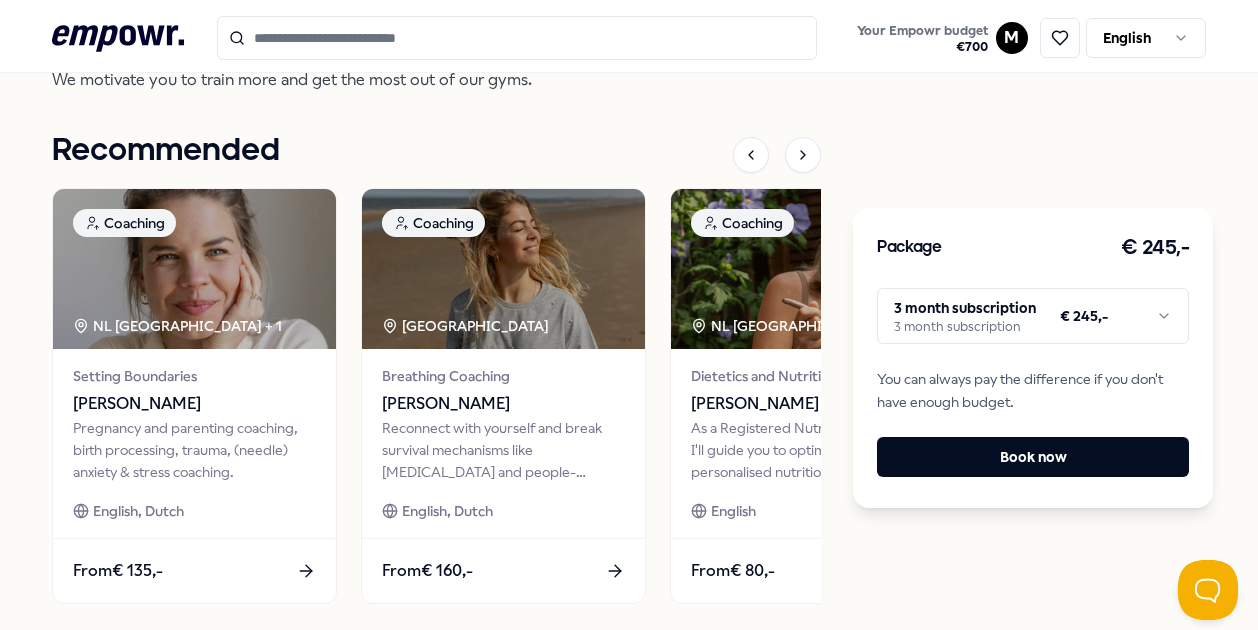 scroll, scrollTop: 369, scrollLeft: 0, axis: vertical 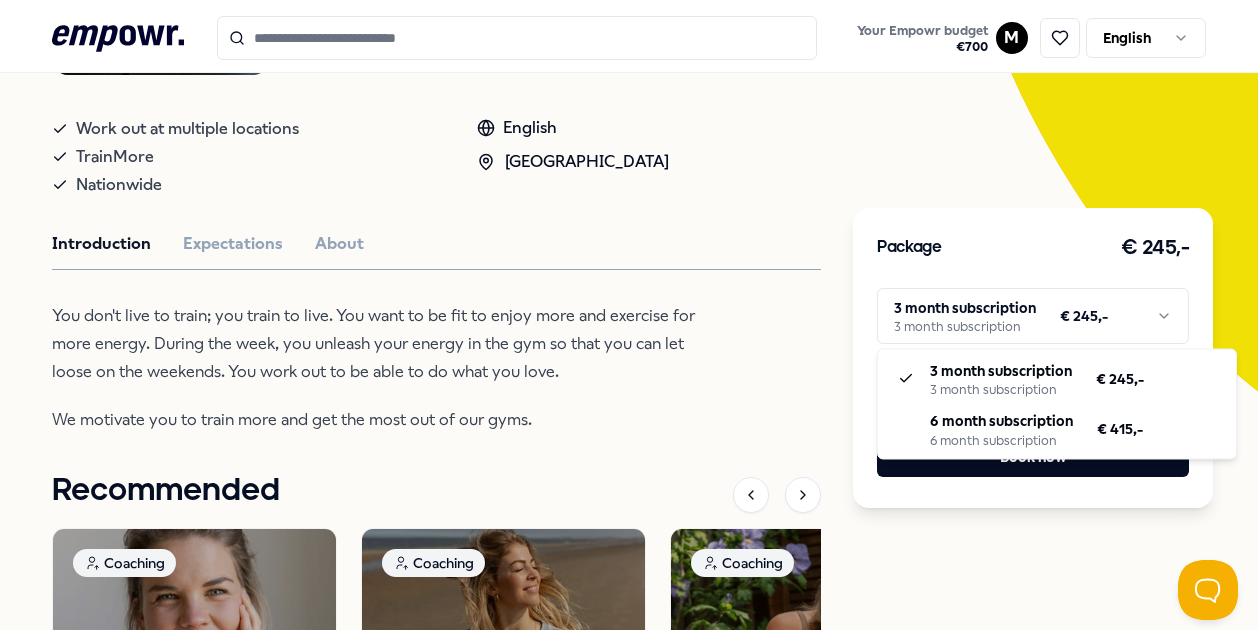 click on ".empowr-logo_svg__cls-1{fill:#03032f} Your Empowr budget € 700 M English All categories   Self-care library Back TrainMore Exercise TrainMore [GEOGRAPHIC_DATA]: Open Gym Train to enjoy life. Energy for the week, freedom for the weekend. Get the most out of yourself. Work out at multiple locations TrainMore Nationwide English [GEOGRAPHIC_DATA] Region Introduction Expectations About You don't live to train; you train to live. You want to be fit to enjoy more and exercise for more energy. During the week, you unleash your energy in the gym so that you can let loose on the weekends. You work out to be able to do what you love. We motivate you to train more and get the most out of our gyms. Recommended Coaching NL [GEOGRAPHIC_DATA]   + 1 Setting Boundaries Eef van Soest Pregnancy and parenting coaching, birth processing, trauma, (needle) anxiety &
stress coaching. English, Dutch From  € 135,- Coaching [GEOGRAPHIC_DATA]   Breathing Coaching [PERSON_NAME], Dutch From  € 160,- Coaching NL [GEOGRAPHIC_DATA]   + 1 [PERSON_NAME]" at bounding box center (629, 315) 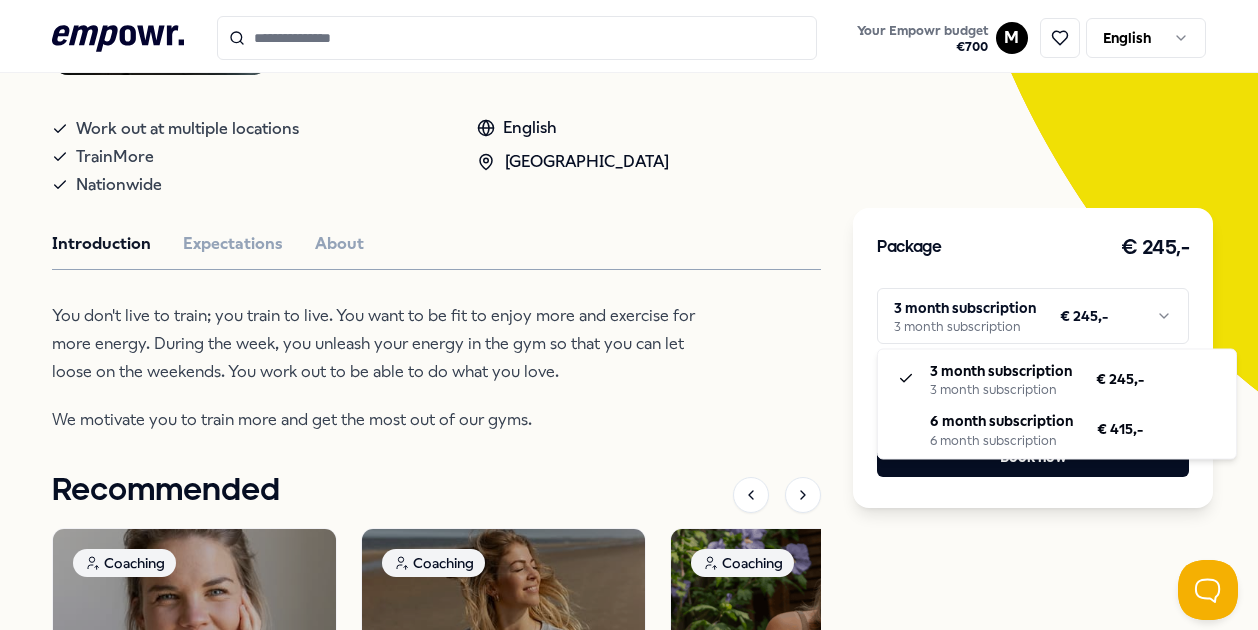 click on ".empowr-logo_svg__cls-1{fill:#03032f} Your Empowr budget € 700 M English All categories   Self-care library Back TrainMore Exercise TrainMore [GEOGRAPHIC_DATA]: Open Gym Train to enjoy life. Energy for the week, freedom for the weekend. Get the most out of yourself. Work out at multiple locations TrainMore Nationwide English [GEOGRAPHIC_DATA] Region Introduction Expectations About You don't live to train; you train to live. You want to be fit to enjoy more and exercise for more energy. During the week, you unleash your energy in the gym so that you can let loose on the weekends. You work out to be able to do what you love. We motivate you to train more and get the most out of our gyms. Recommended Coaching NL [GEOGRAPHIC_DATA]   + 1 Setting Boundaries Eef van Soest Pregnancy and parenting coaching, birth processing, trauma, (needle) anxiety &
stress coaching. English, Dutch From  € 135,- Coaching [GEOGRAPHIC_DATA]   Breathing Coaching [PERSON_NAME], Dutch From  € 160,- Coaching NL [GEOGRAPHIC_DATA]   + 1 [PERSON_NAME]" at bounding box center [629, 315] 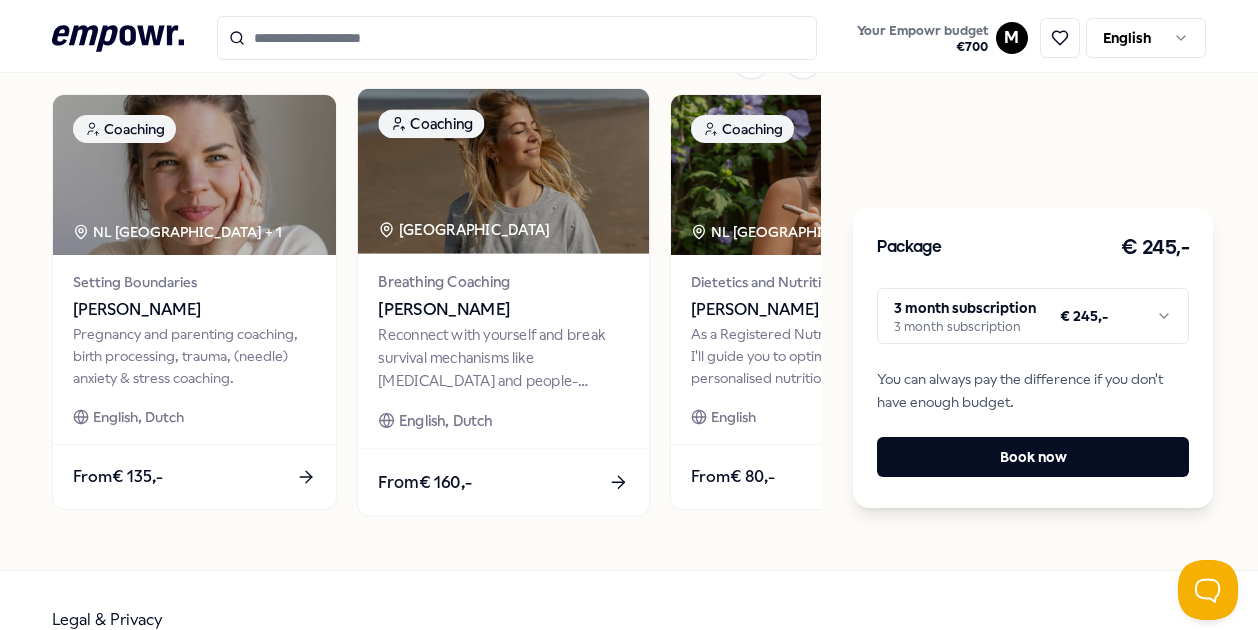 scroll, scrollTop: 181, scrollLeft: 0, axis: vertical 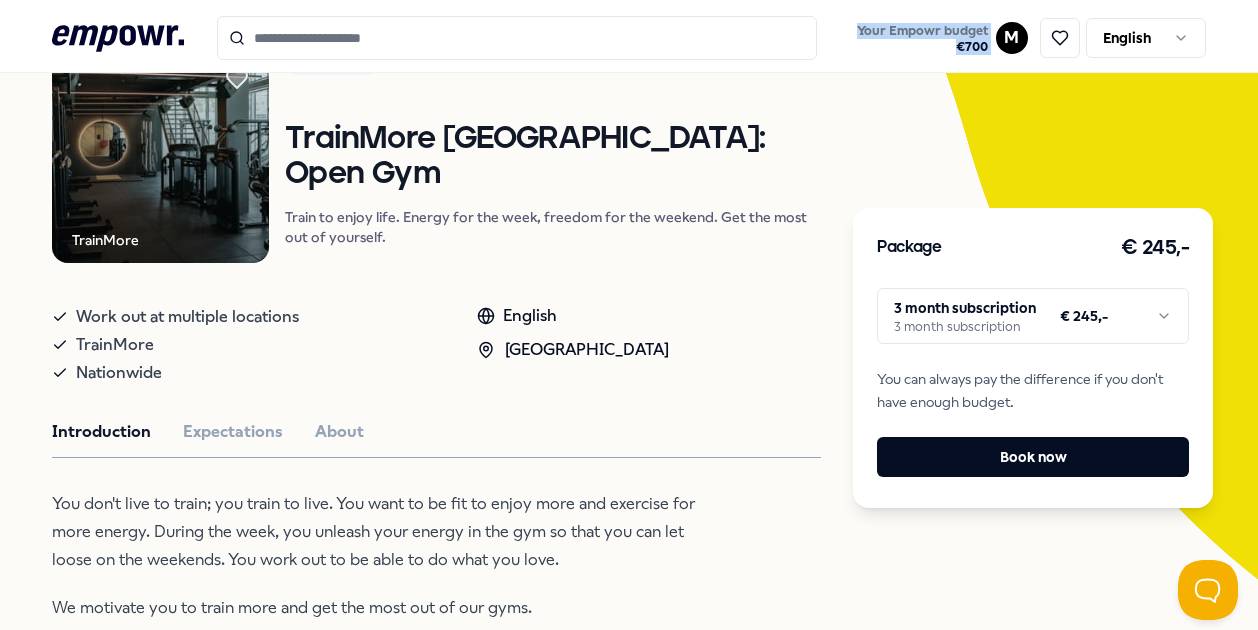 drag, startPoint x: 837, startPoint y: 24, endPoint x: 1002, endPoint y: 48, distance: 166.73631 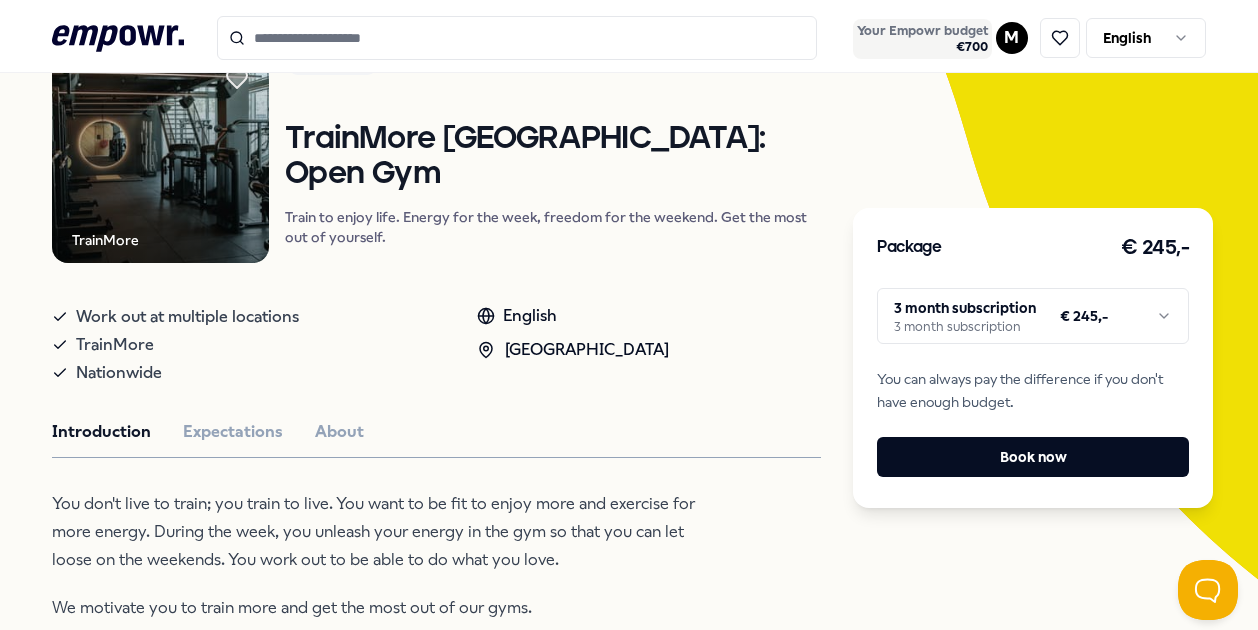 click on "€ 700" at bounding box center (922, 47) 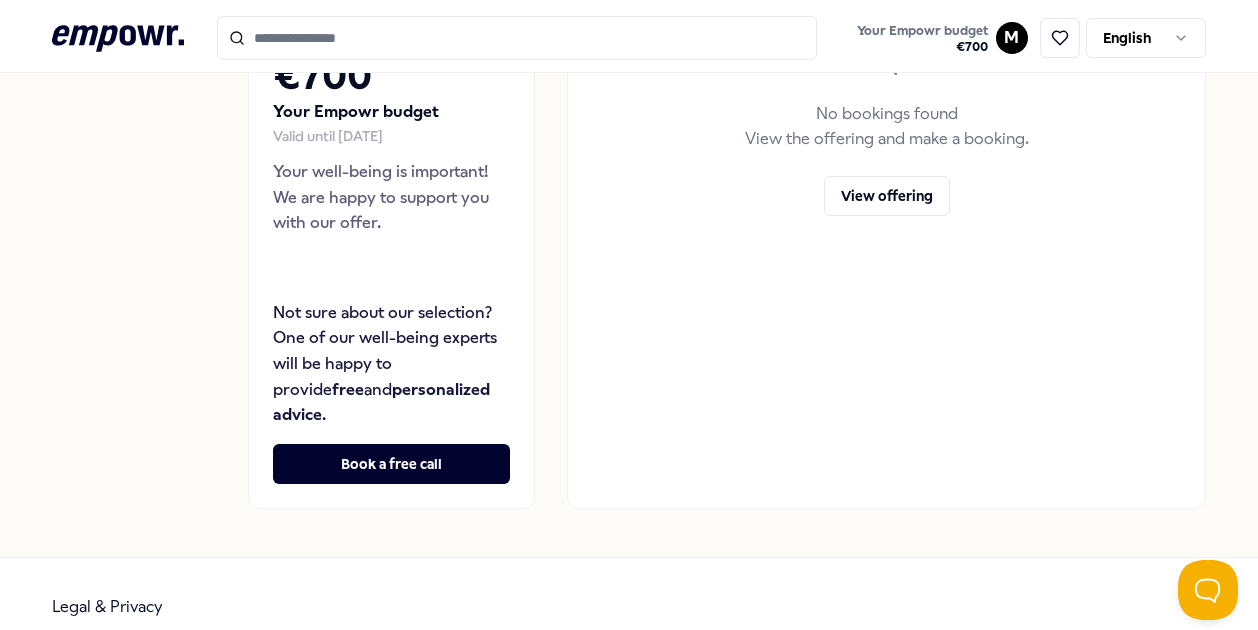 scroll, scrollTop: 0, scrollLeft: 0, axis: both 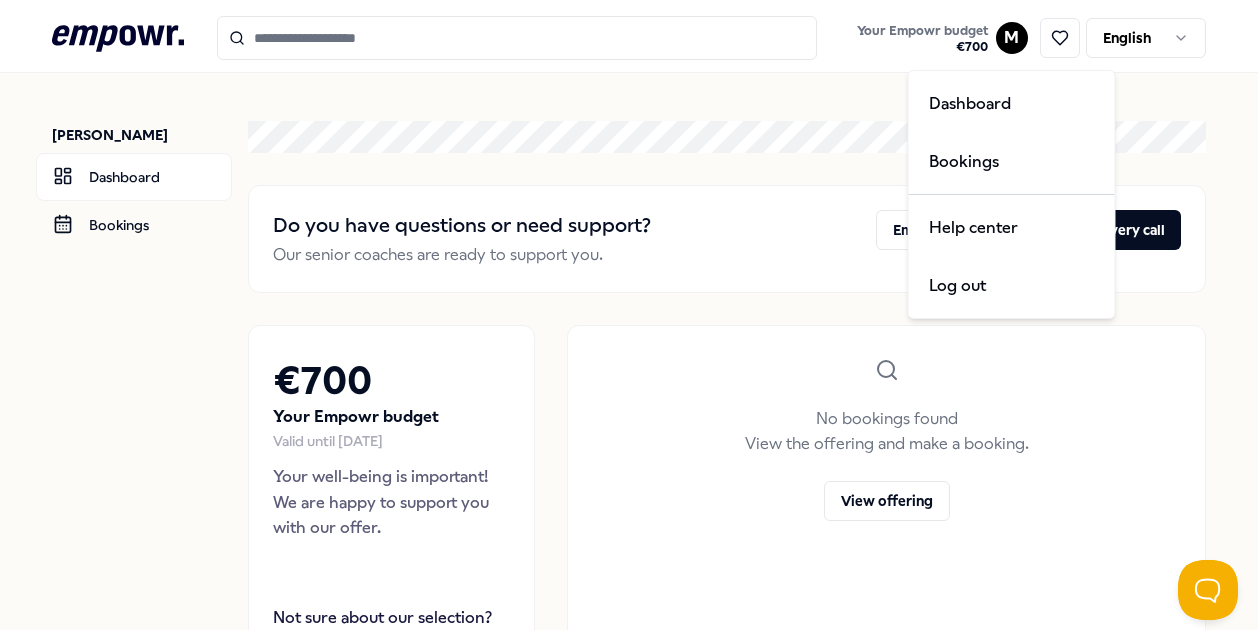 click on ".empowr-logo_svg__cls-1{fill:#03032f} Your Empowr budget € 700 M English [PERSON_NAME] Dashboard Bookings Do you have questions or need support? Our senior coaches are ready to support you. Email support Book a discovery call € 700 Your Empowr budget Valid until [DATE] Your well-being is important! We are happy to support you with our offer. Not sure about our selection? One of our well-being experts will be happy to provide  free  and  personalized advice . Book a free call No bookings found View the offering and make a booking. View offering Legal & Privacy
Dashboard Bookings Help center Log out" at bounding box center (629, 315) 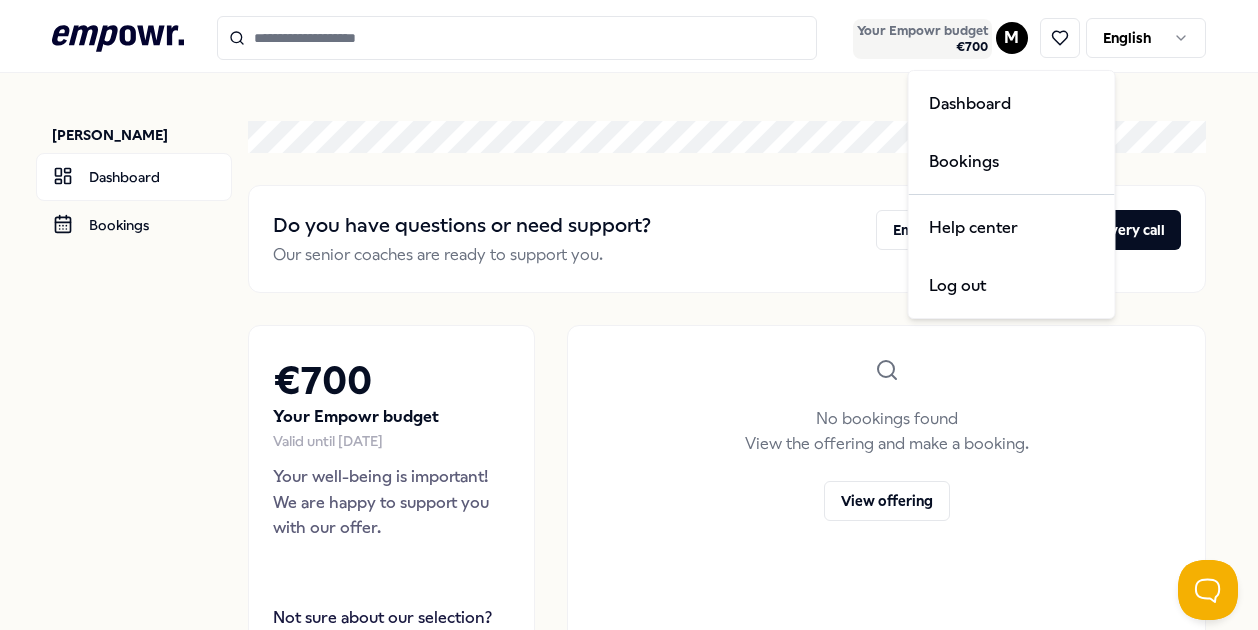 click on ".empowr-logo_svg__cls-1{fill:#03032f} Your Empowr budget € 700 M English [PERSON_NAME] Dashboard Bookings Do you have questions or need support? Our senior coaches are ready to support you. Email support Book a discovery call € 700 Your Empowr budget Valid until [DATE] Your well-being is important! We are happy to support you with our offer. Not sure about our selection? One of our well-being experts will be happy to provide  free  and  personalized advice . Book a free call No bookings found View the offering and make a booking. View offering Legal & Privacy
Dashboard Bookings Help center Log out" at bounding box center [629, 315] 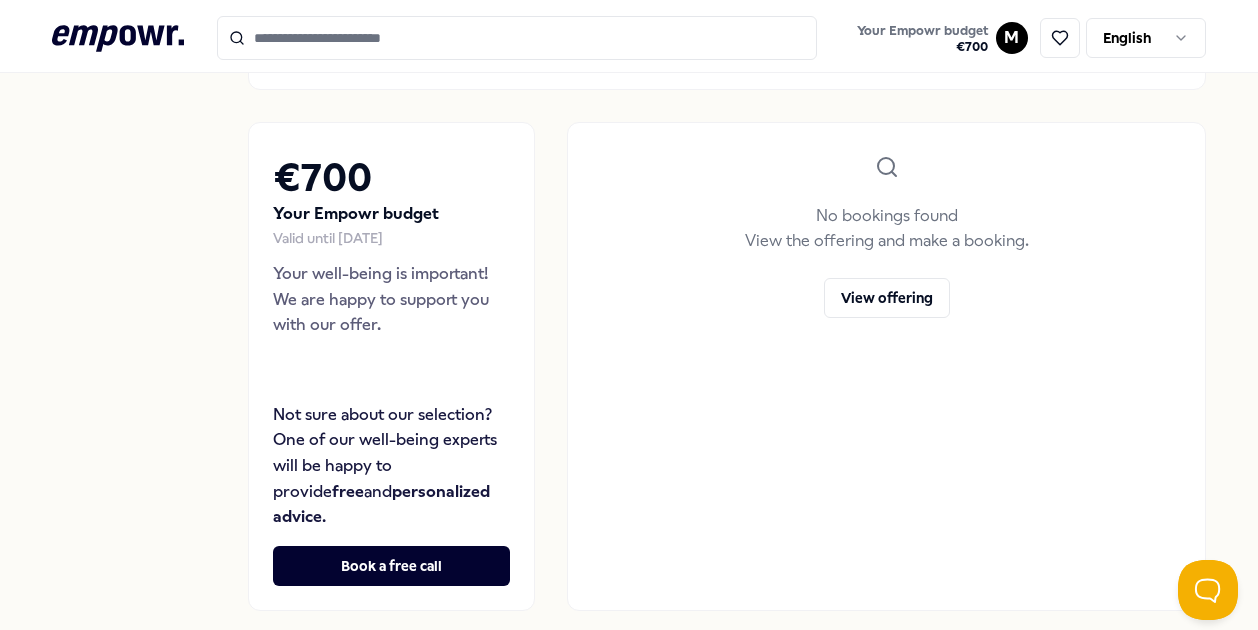 scroll, scrollTop: 213, scrollLeft: 0, axis: vertical 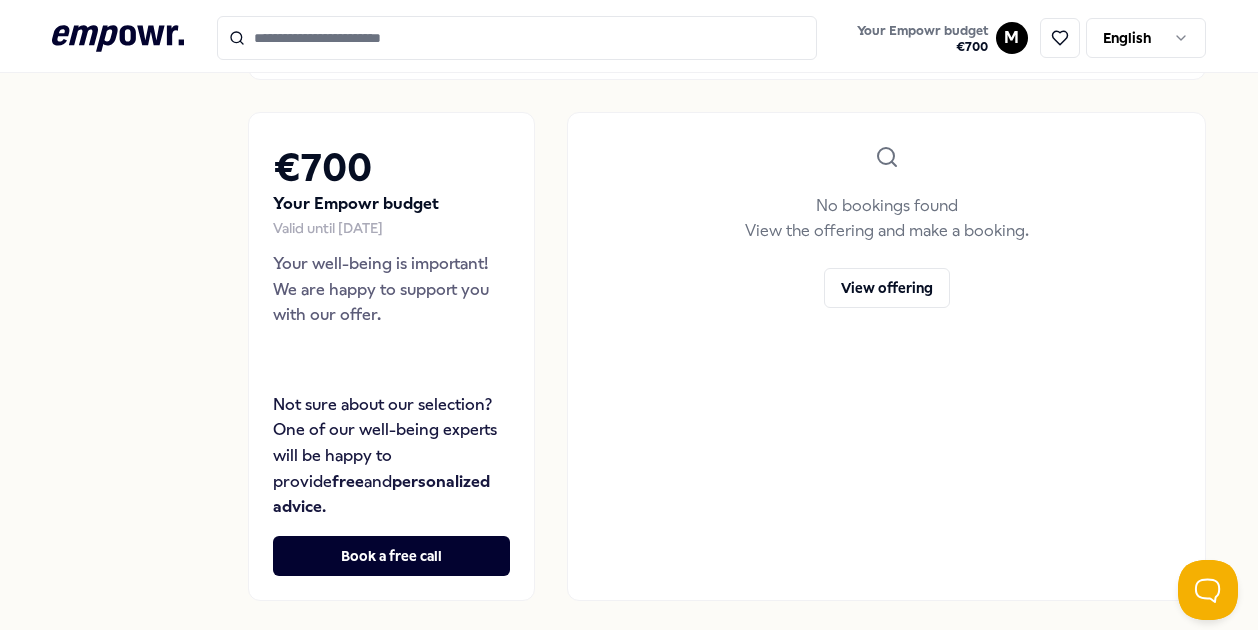 type 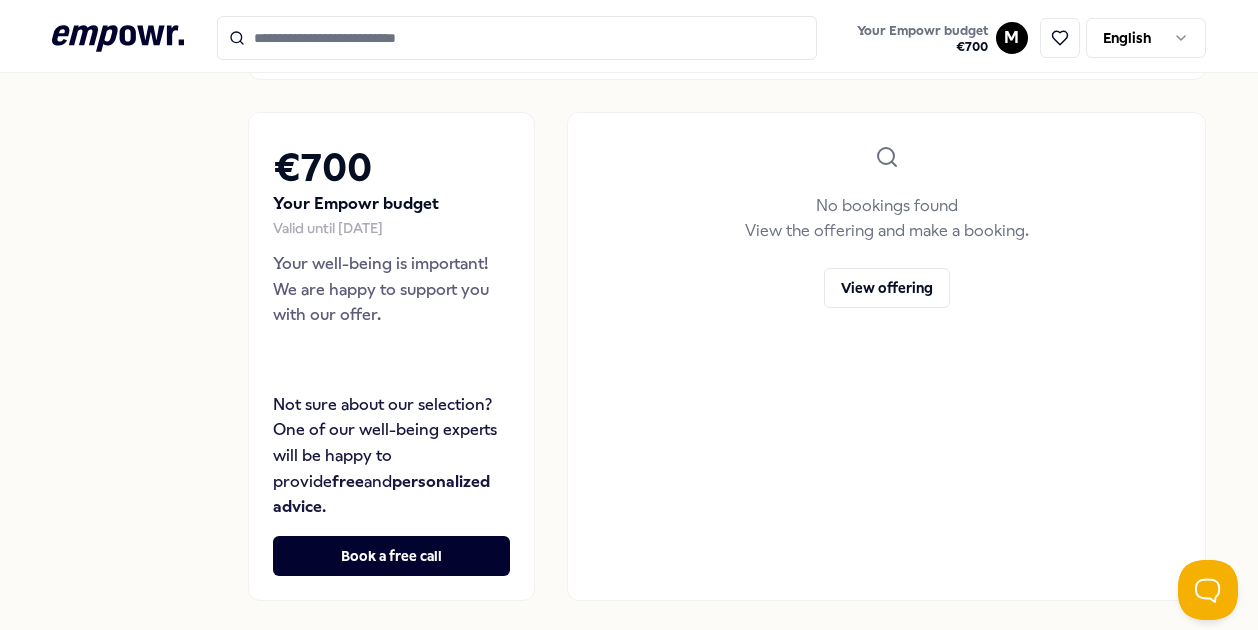 click at bounding box center [517, 38] 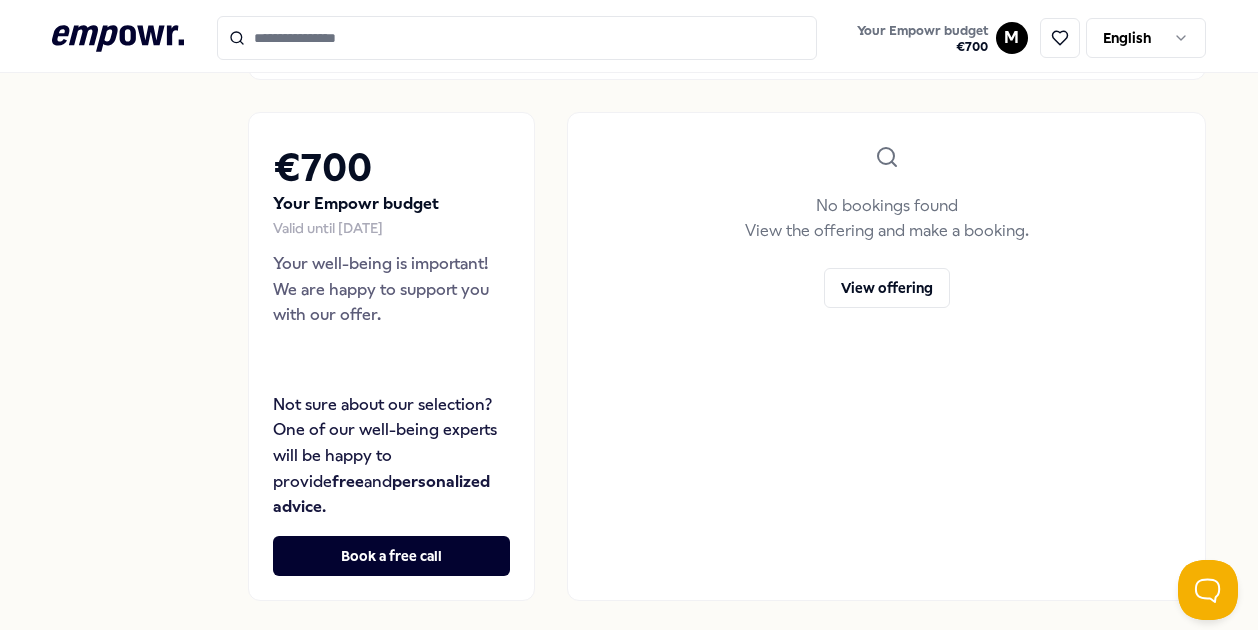click on ".empowr-logo_svg__cls-1{fill:#03032f}" 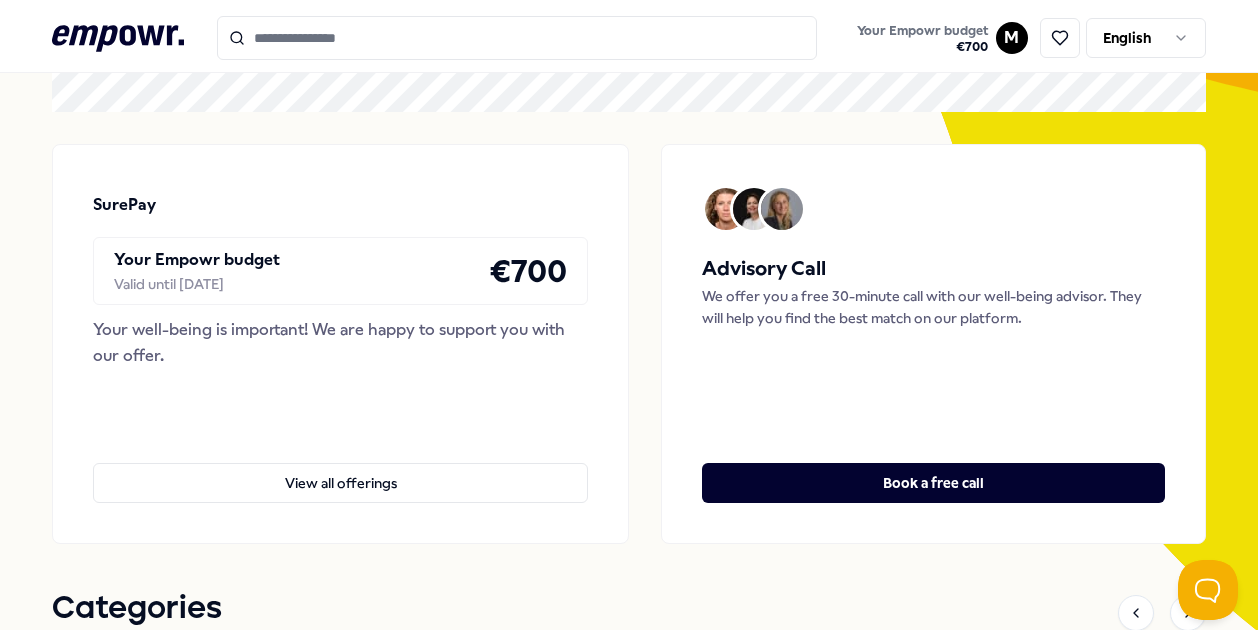 scroll, scrollTop: 0, scrollLeft: 0, axis: both 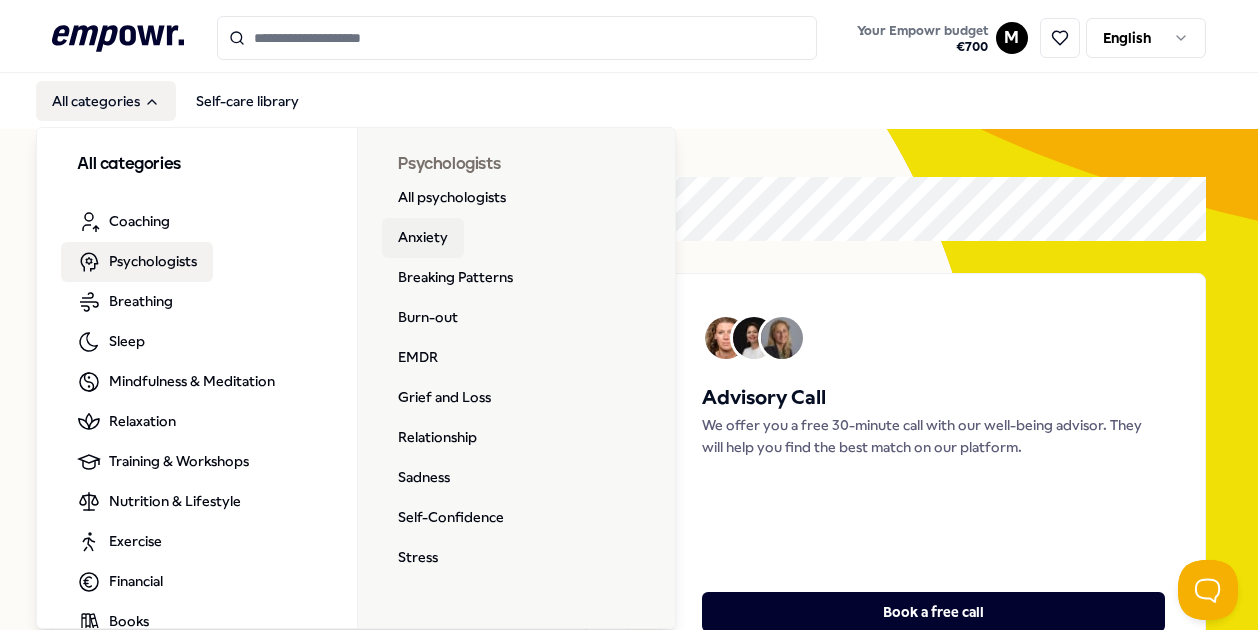 click on "Anxiety" at bounding box center [423, 238] 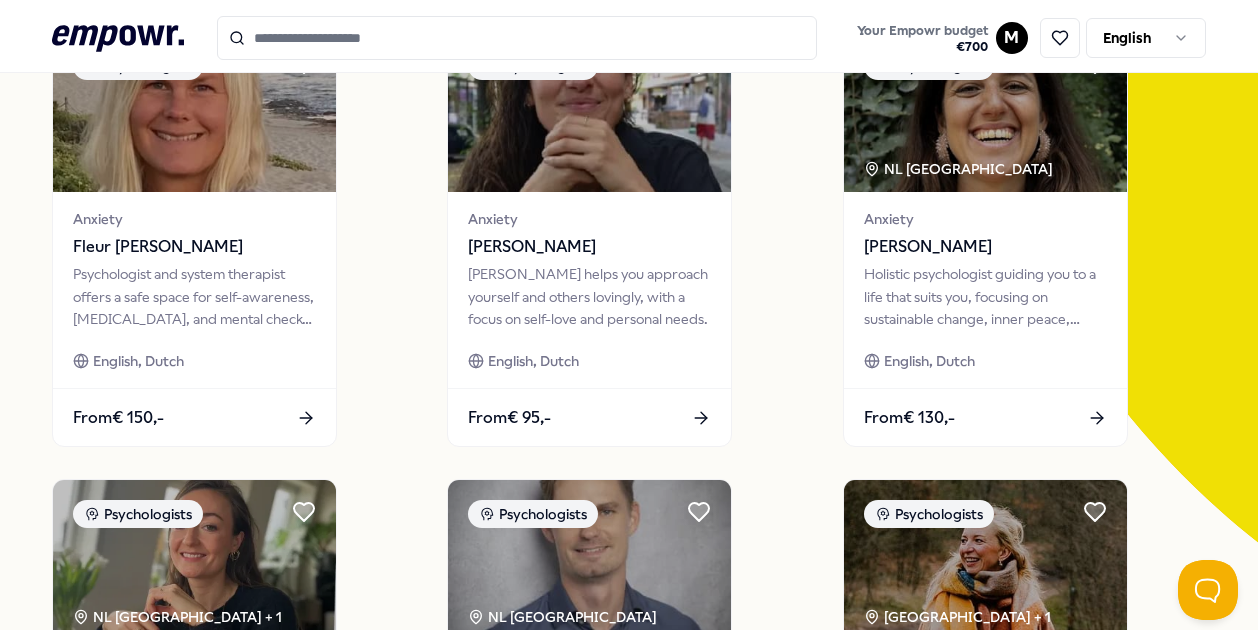 scroll, scrollTop: 219, scrollLeft: 0, axis: vertical 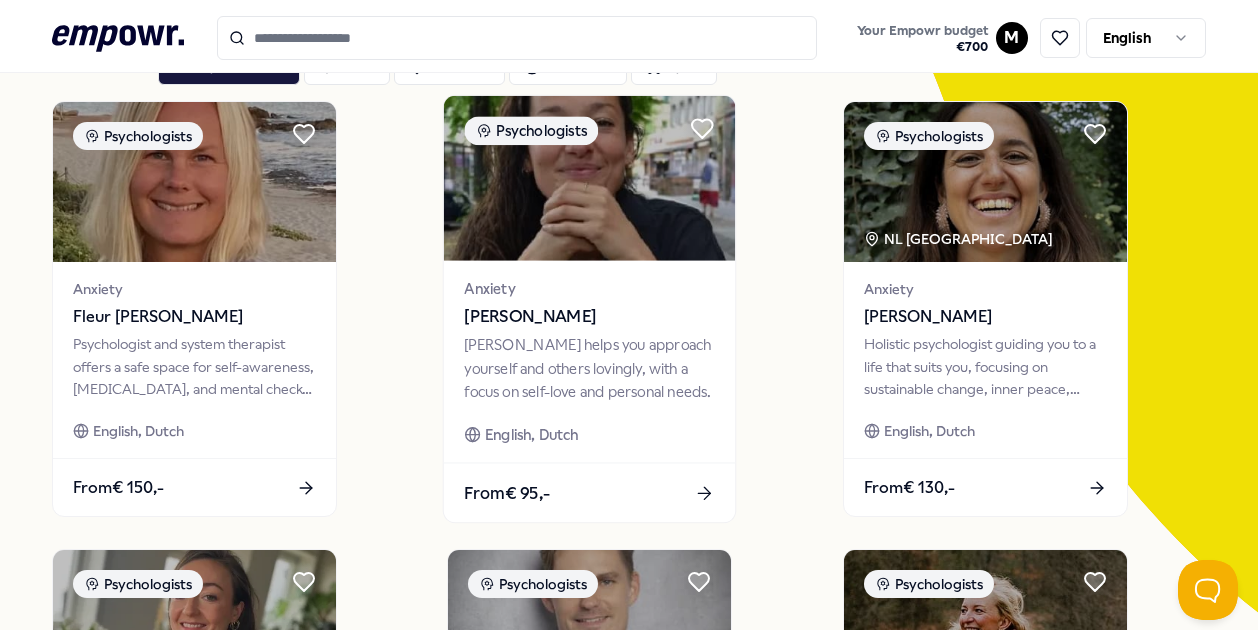 click at bounding box center [589, 178] 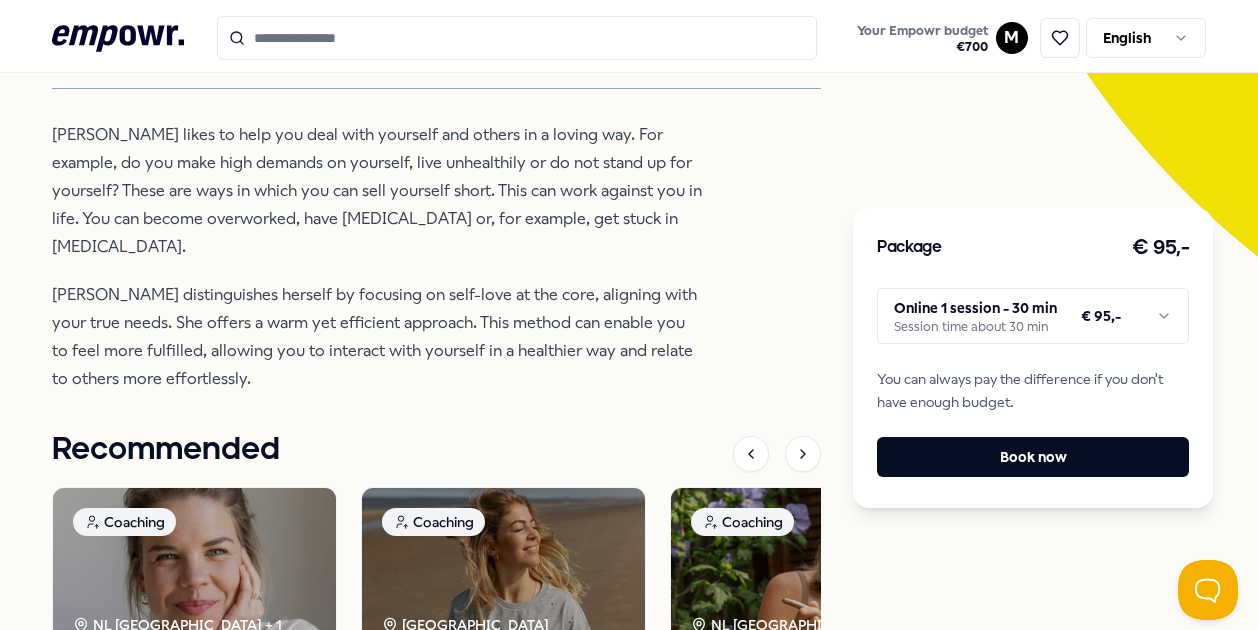scroll, scrollTop: 490, scrollLeft: 0, axis: vertical 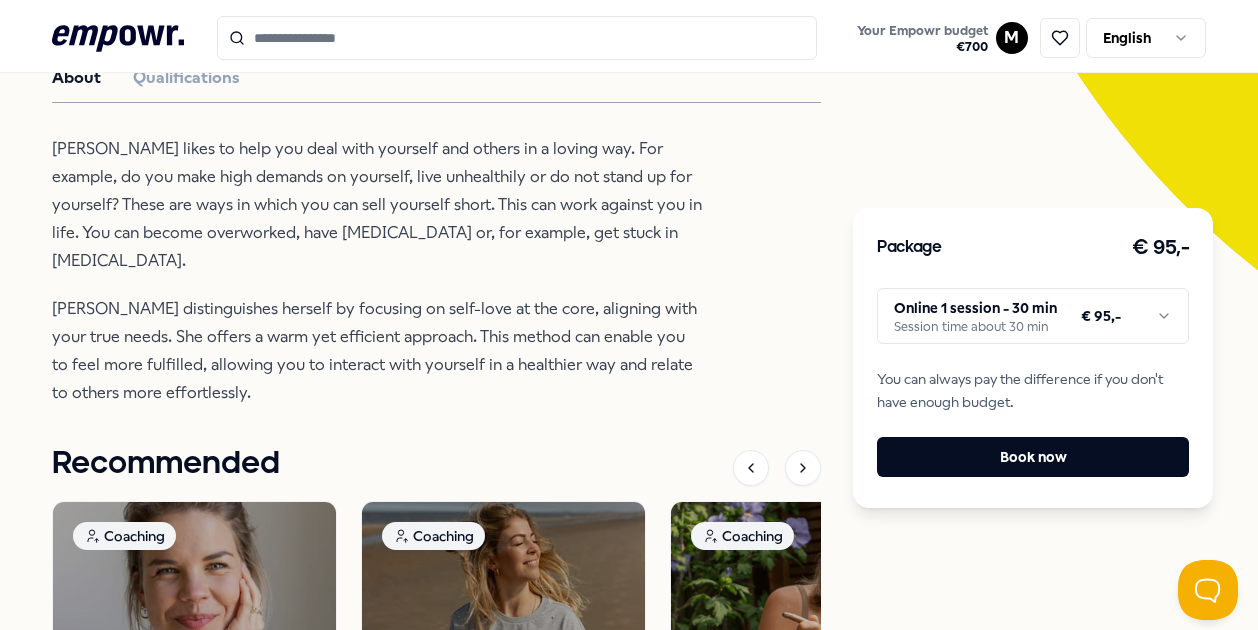 click on ".empowr-logo_svg__cls-1{fill:#03032f} Your Empowr budget € 700 M English All categories   Self-care library Back [PERSON_NAME] Psychologists [PERSON_NAME] helps you approach yourself and others lovingly, with a focus on self-love and personal needs. [DOMAIN_NAME][PERSON_NAME] Online English, Dutch About Qualifications [PERSON_NAME] likes to help you deal with yourself and others in a loving way. For example, do you make high demands on yourself, live unhealthily or do not stand up for yourself? These are ways in which you can sell yourself short. This can work against you in life. You can become overworked, have [MEDICAL_DATA] or, for example, get stuck in [MEDICAL_DATA]. [PERSON_NAME] distinguishes herself by focusing on self-love at the core, aligning with your true needs. She offers a warm yet efficient approach. This method can enable you to feel more fulfilled, allowing you to interact with yourself in a healthier way and relate to others more effortlessly. Recommended Coaching NL [GEOGRAPHIC_DATA]   + 1 Setting Boundaries From" at bounding box center (629, 315) 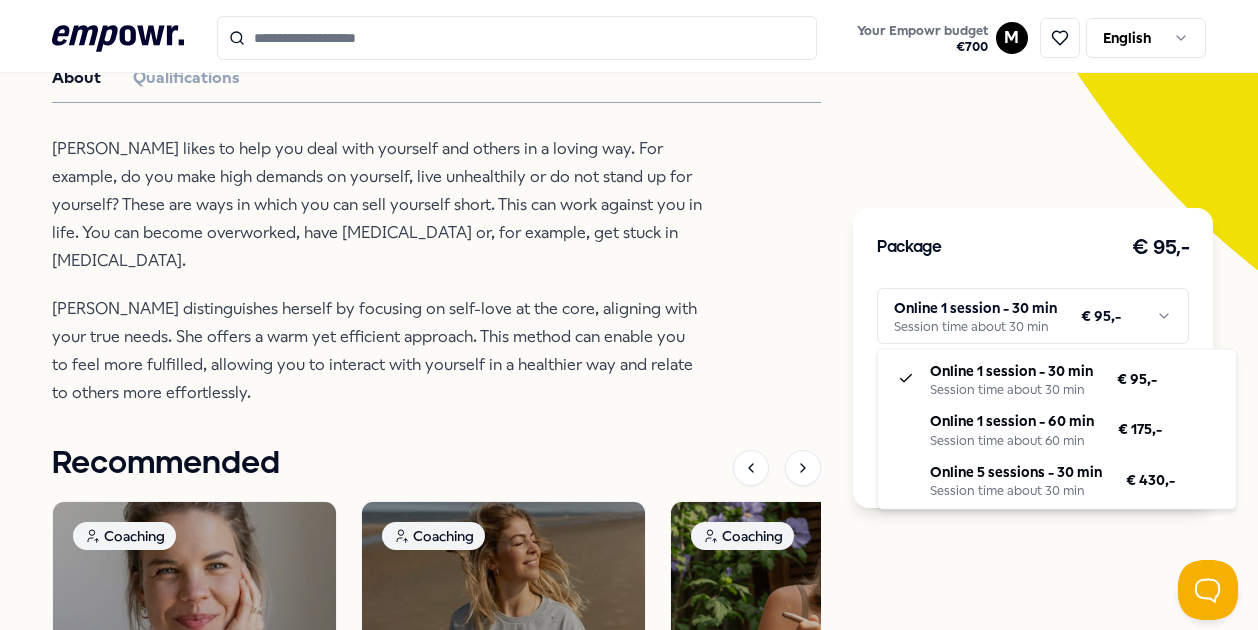 click on ".empowr-logo_svg__cls-1{fill:#03032f} Your Empowr budget € 700 M English All categories   Self-care library Back [PERSON_NAME] Psychologists [PERSON_NAME] helps you approach yourself and others lovingly, with a focus on self-love and personal needs. [DOMAIN_NAME][PERSON_NAME] Online English, Dutch About Qualifications [PERSON_NAME] likes to help you deal with yourself and others in a loving way. For example, do you make high demands on yourself, live unhealthily or do not stand up for yourself? These are ways in which you can sell yourself short. This can work against you in life. You can become overworked, have [MEDICAL_DATA] or, for example, get stuck in [MEDICAL_DATA]. [PERSON_NAME] distinguishes herself by focusing on self-love at the core, aligning with your true needs. She offers a warm yet efficient approach. This method can enable you to feel more fulfilled, allowing you to interact with yourself in a healthier way and relate to others more effortlessly. Recommended Coaching NL [GEOGRAPHIC_DATA]   + 1 Setting Boundaries From" at bounding box center [629, 315] 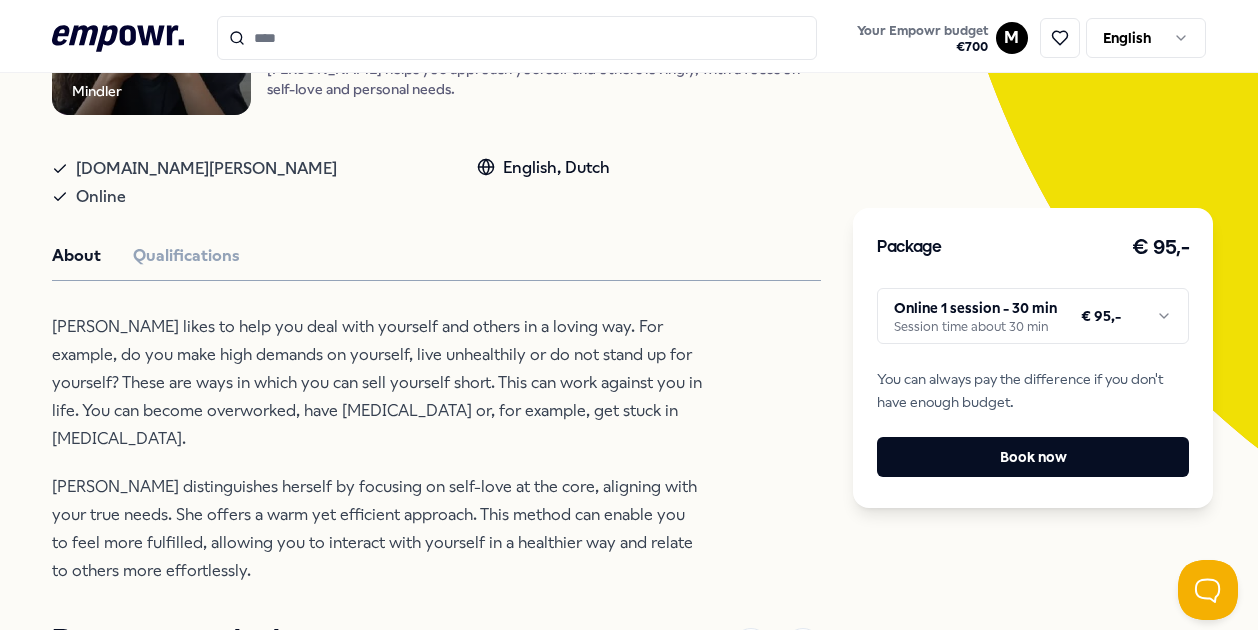 scroll, scrollTop: 314, scrollLeft: 0, axis: vertical 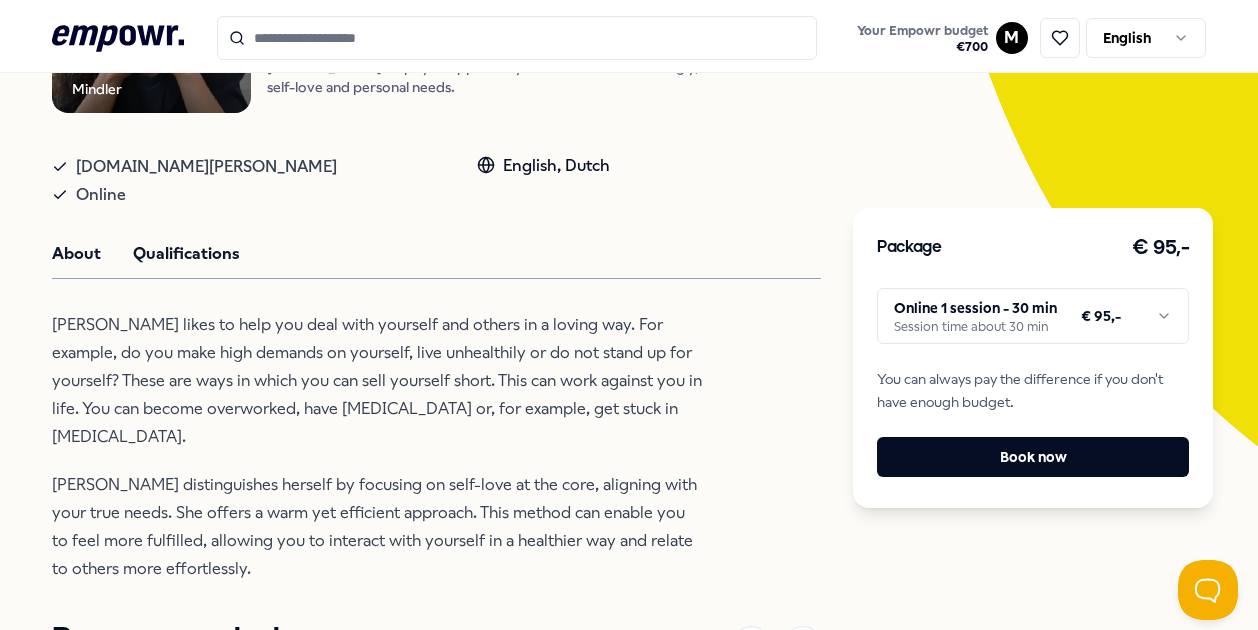 click on "Qualifications" at bounding box center [186, 254] 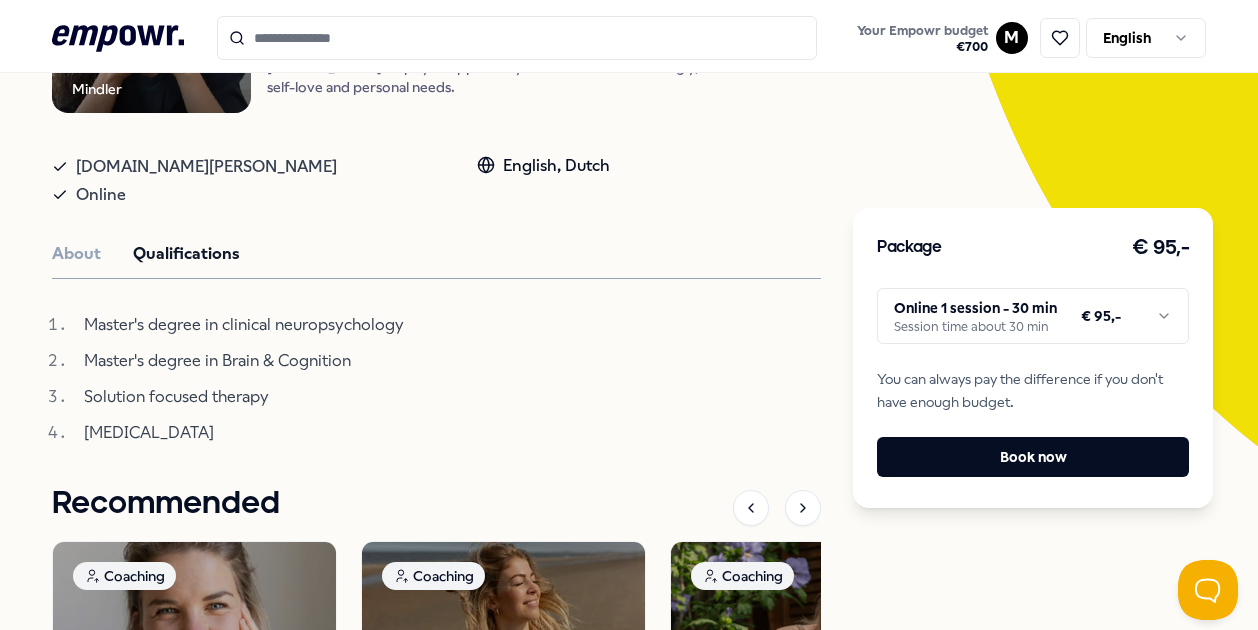 scroll, scrollTop: 220, scrollLeft: 0, axis: vertical 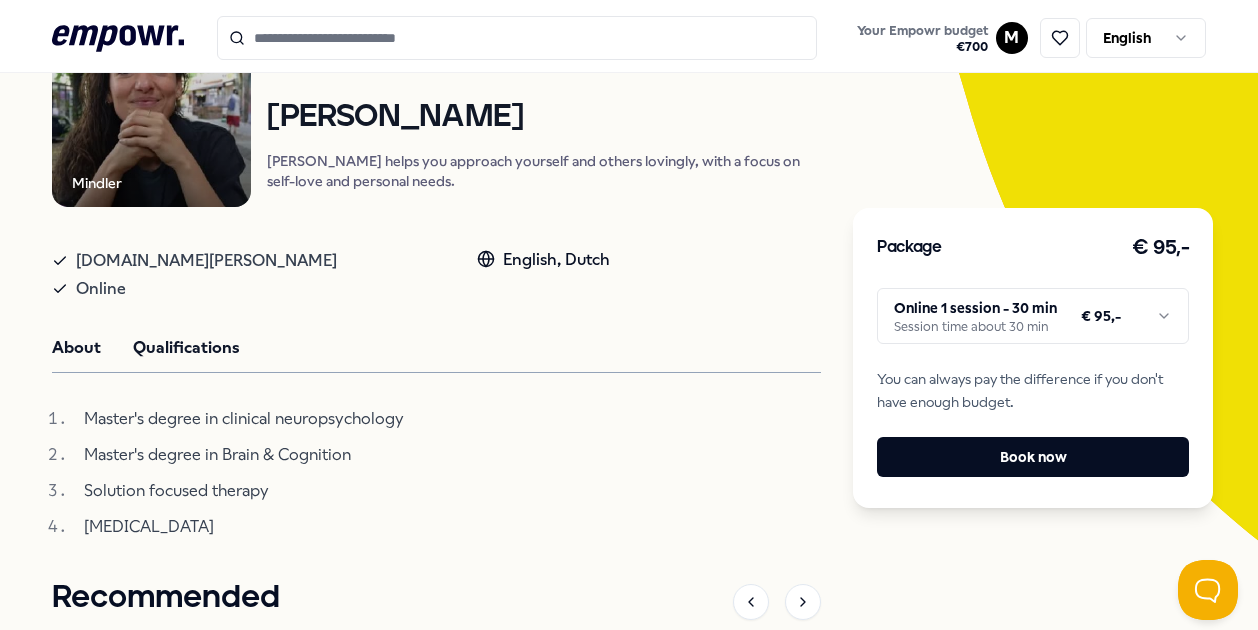 click on "About" at bounding box center [76, 348] 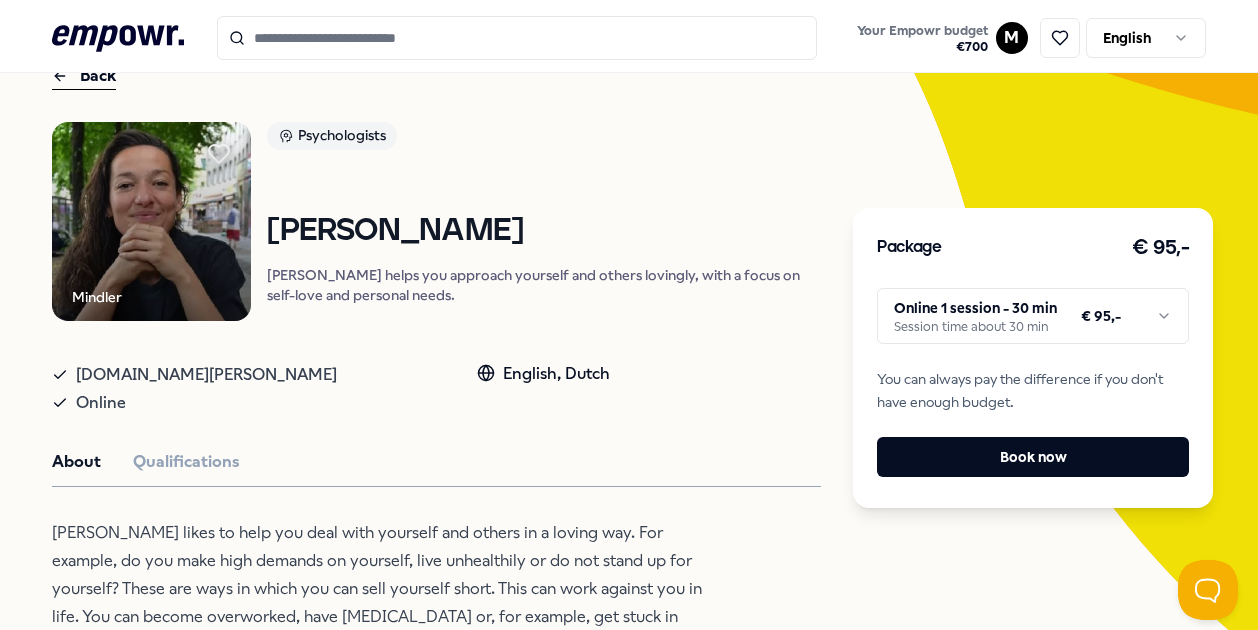 scroll, scrollTop: 0, scrollLeft: 0, axis: both 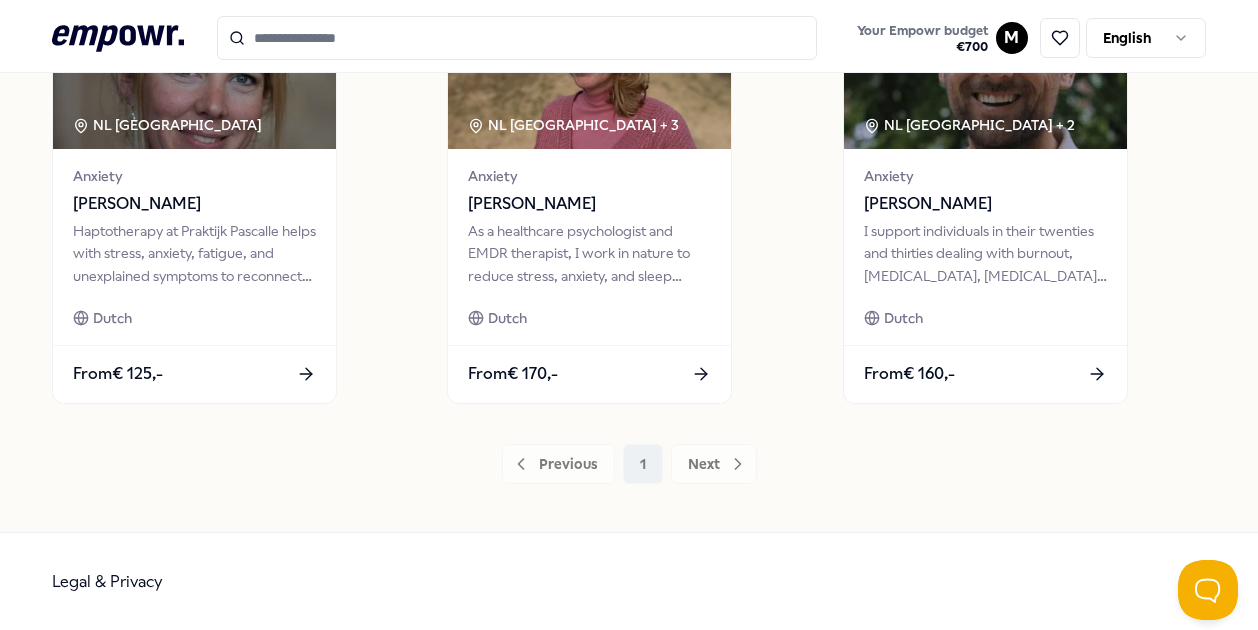 click on "Previous 1 Next" at bounding box center [628, 464] 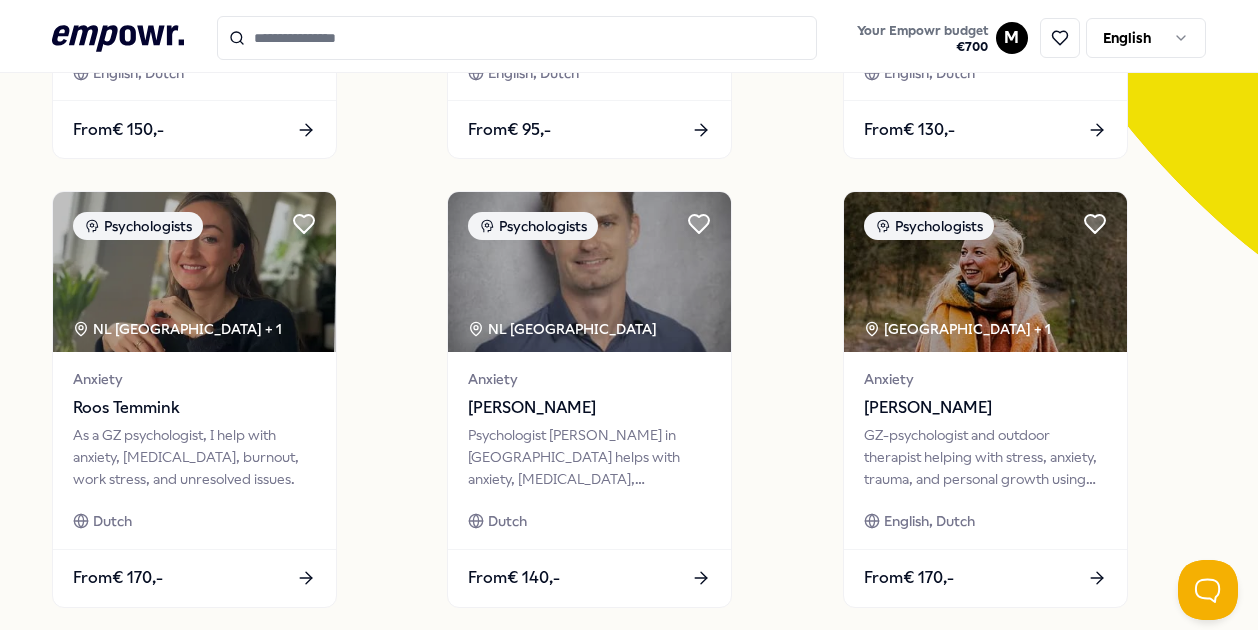 scroll, scrollTop: 0, scrollLeft: 0, axis: both 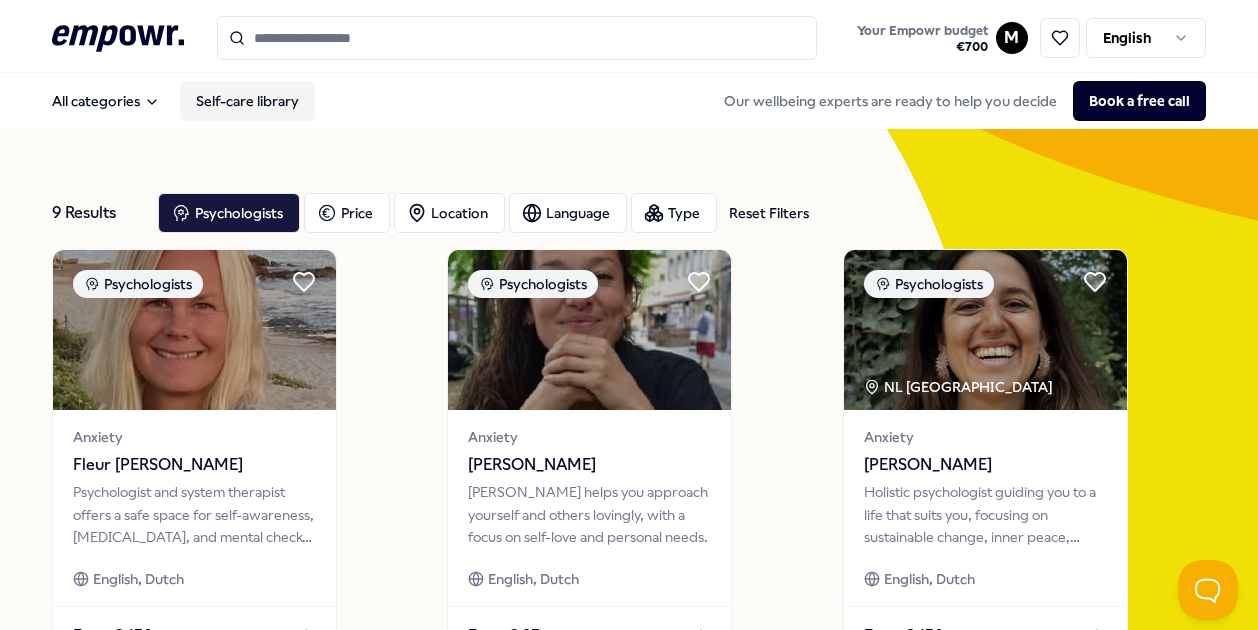 click on "Self-care library" at bounding box center (247, 101) 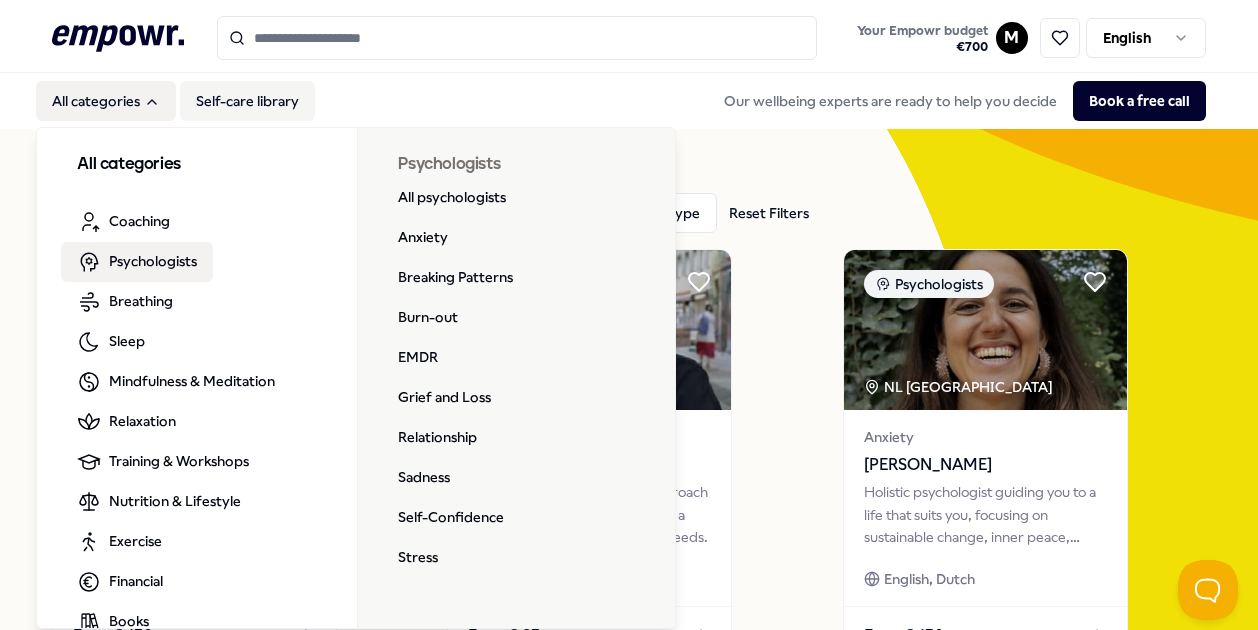 scroll, scrollTop: 75, scrollLeft: 0, axis: vertical 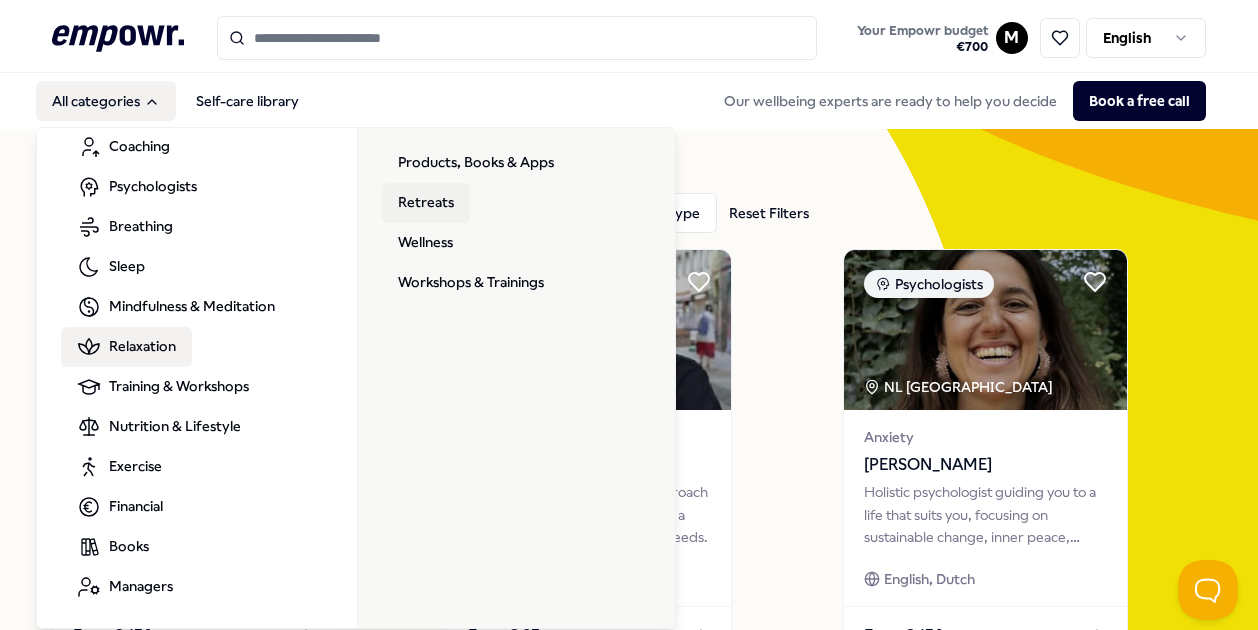 click on "Retreats" at bounding box center (426, 203) 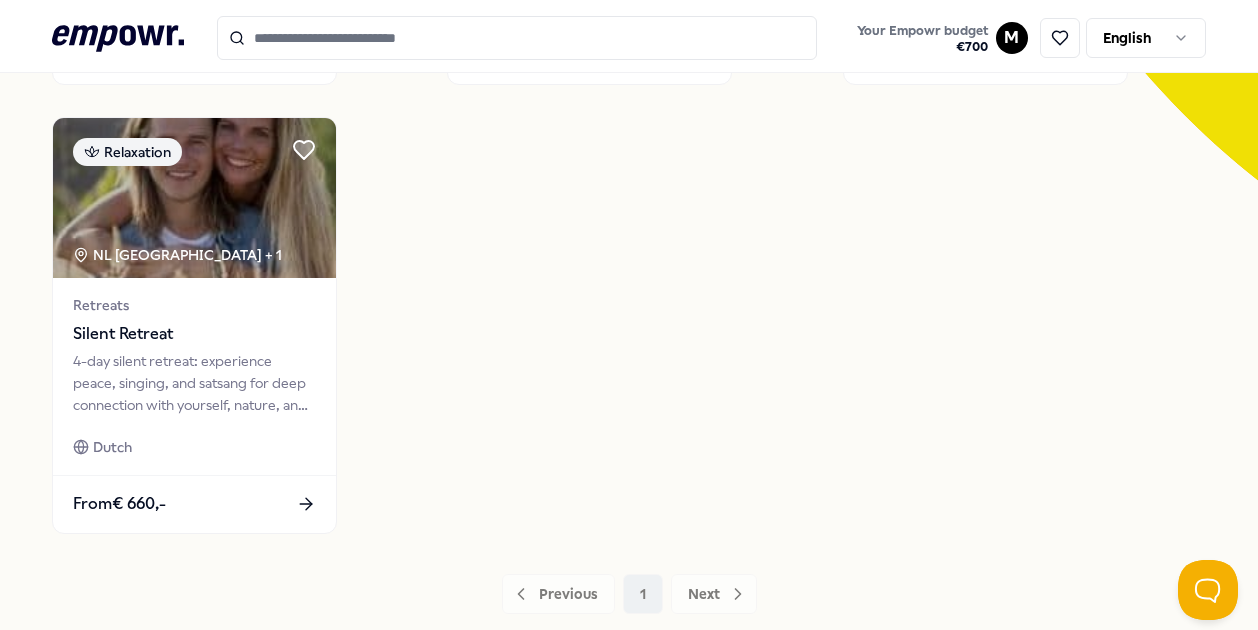scroll, scrollTop: 581, scrollLeft: 0, axis: vertical 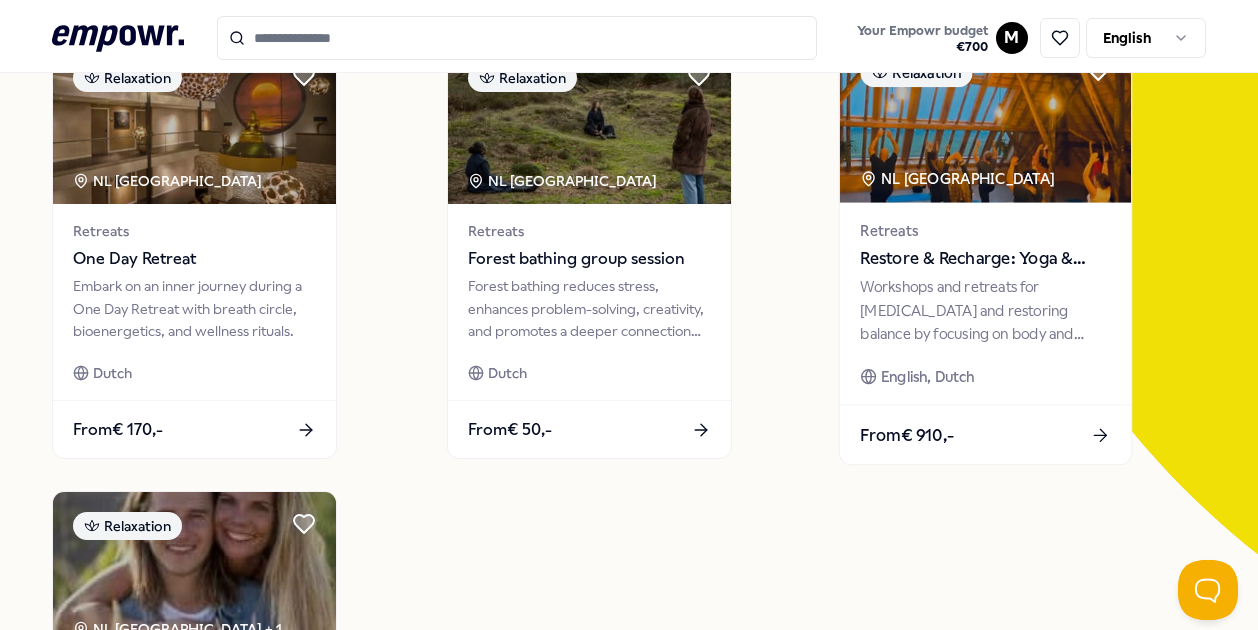 click on "English, Dutch" at bounding box center (985, 376) 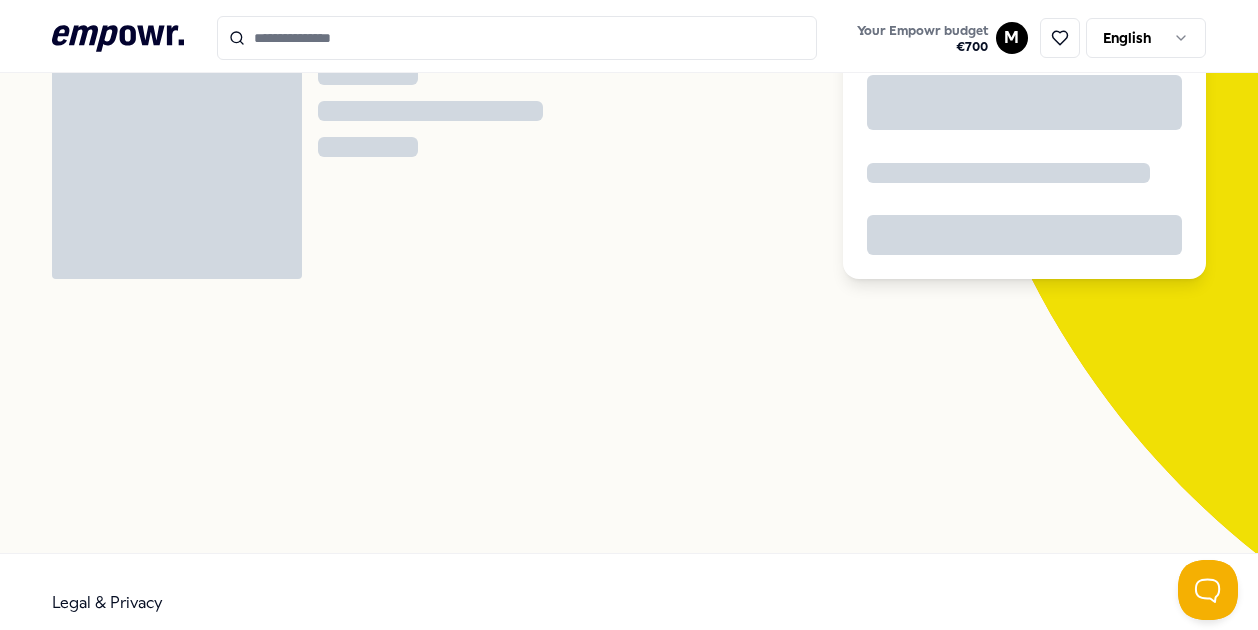scroll, scrollTop: 129, scrollLeft: 0, axis: vertical 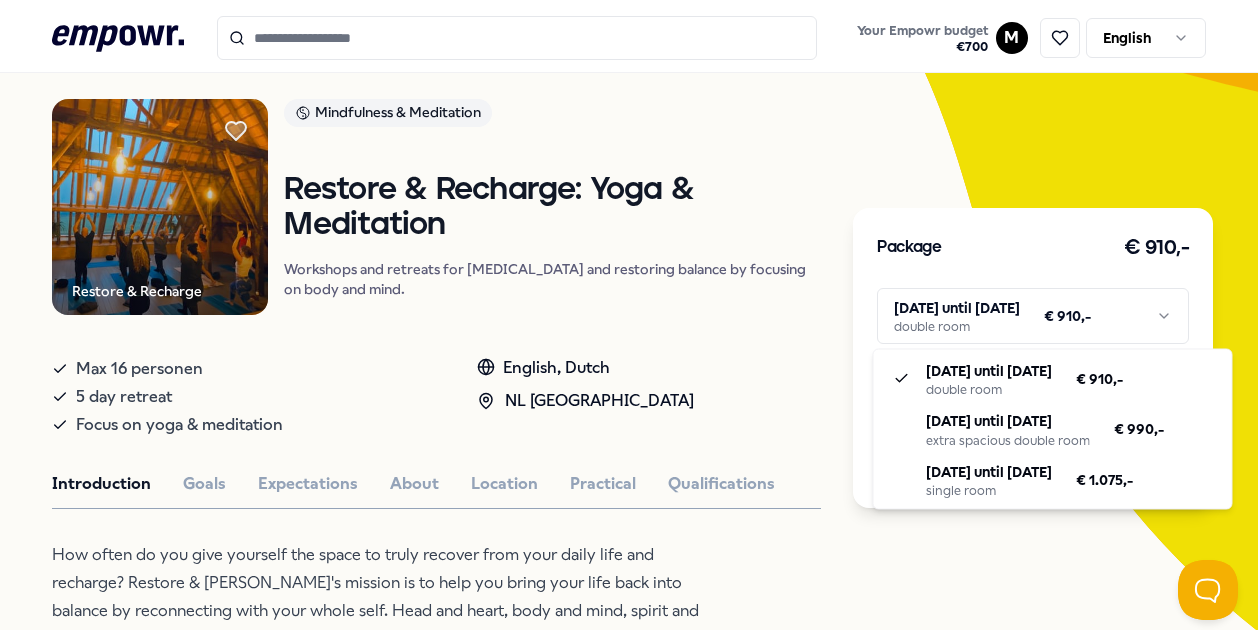 click on ".empowr-logo_svg__cls-1{fill:#03032f} Your Empowr budget € 700 M English All categories   Self-care library Back Restore & Recharge Mindfulness & Meditation Restore & Recharge: Yoga & Meditation Workshops and retreats for [MEDICAL_DATA] and restoring balance by focusing on body and mind. Max 16 personen 5 day retreat Focus on yoga & meditation English, [GEOGRAPHIC_DATA] [GEOGRAPHIC_DATA] Introduction Goals Expectations About Location Practical Qualifications Recommended Coaching NL [GEOGRAPHIC_DATA]   + 1 Setting Boundaries Eef van Soest Pregnancy and parenting coaching, birth processing, trauma, (needle) anxiety &
stress coaching. English, Dutch From  € 135,- Coaching [GEOGRAPHIC_DATA]   Breathing Coaching [PERSON_NAME] Reconnect with yourself and break survival mechanisms like [MEDICAL_DATA] and
people-pleasing for an authentic life. English, Dutch From  € 160,- Coaching NL [GEOGRAPHIC_DATA]   + 1 Dietetics and Nutrition Coaching [PERSON_NAME] English From  € 80,- Psychologists NL [GEOGRAPHIC_DATA]   + 1 Relationship From" at bounding box center (629, 315) 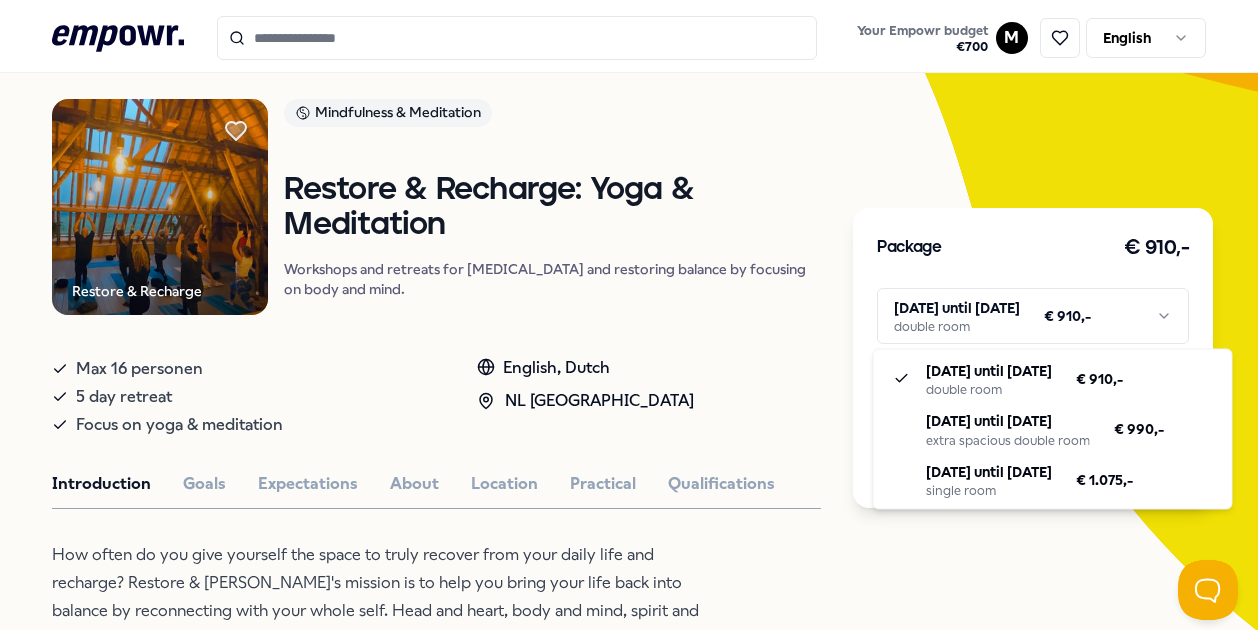click on ".empowr-logo_svg__cls-1{fill:#03032f} Your Empowr budget € 700 M English All categories   Self-care library Back Restore & Recharge Mindfulness & Meditation Restore & Recharge: Yoga & Meditation Workshops and retreats for [MEDICAL_DATA] and restoring balance by focusing on body and mind. Max 16 personen 5 day retreat Focus on yoga & meditation English, [GEOGRAPHIC_DATA] [GEOGRAPHIC_DATA] Introduction Goals Expectations About Location Practical Qualifications Recommended Coaching NL [GEOGRAPHIC_DATA]   + 1 Setting Boundaries Eef van Soest Pregnancy and parenting coaching, birth processing, trauma, (needle) anxiety &
stress coaching. English, Dutch From  € 135,- Coaching [GEOGRAPHIC_DATA]   Breathing Coaching [PERSON_NAME] Reconnect with yourself and break survival mechanisms like [MEDICAL_DATA] and
people-pleasing for an authentic life. English, Dutch From  € 160,- Coaching NL [GEOGRAPHIC_DATA]   + 1 Dietetics and Nutrition Coaching [PERSON_NAME] English From  € 80,- Psychologists NL [GEOGRAPHIC_DATA]   + 1 Relationship From" at bounding box center [629, 315] 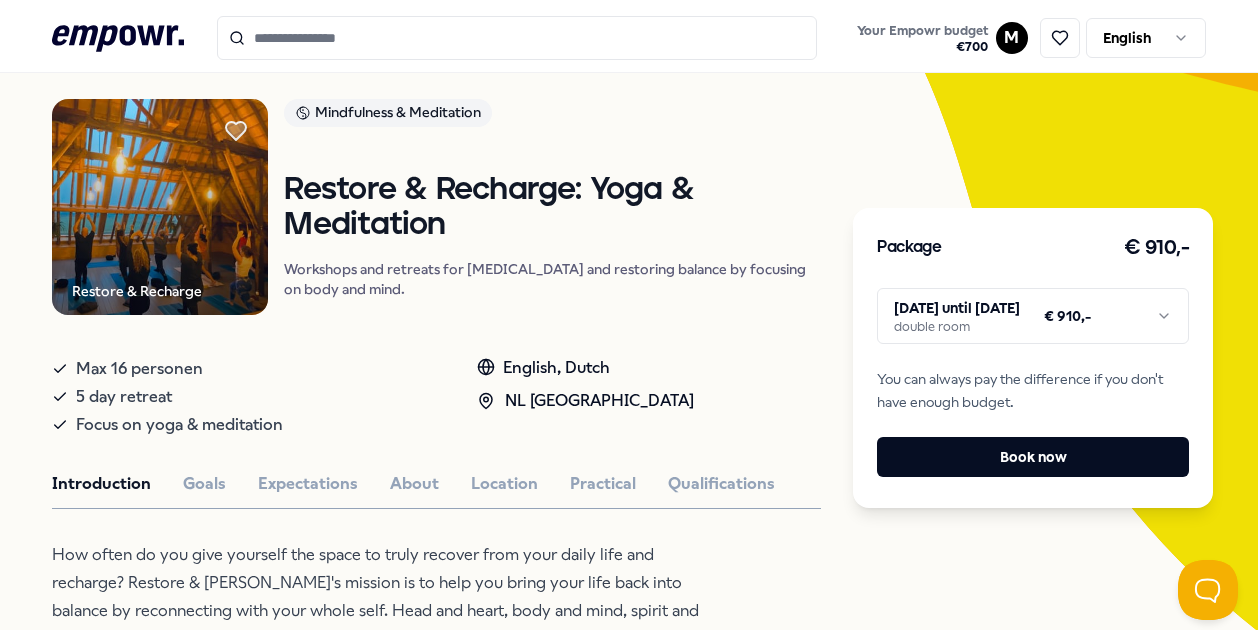click on "Workshops and retreats for [MEDICAL_DATA] and restoring balance by focusing on body and mind." at bounding box center (552, 279) 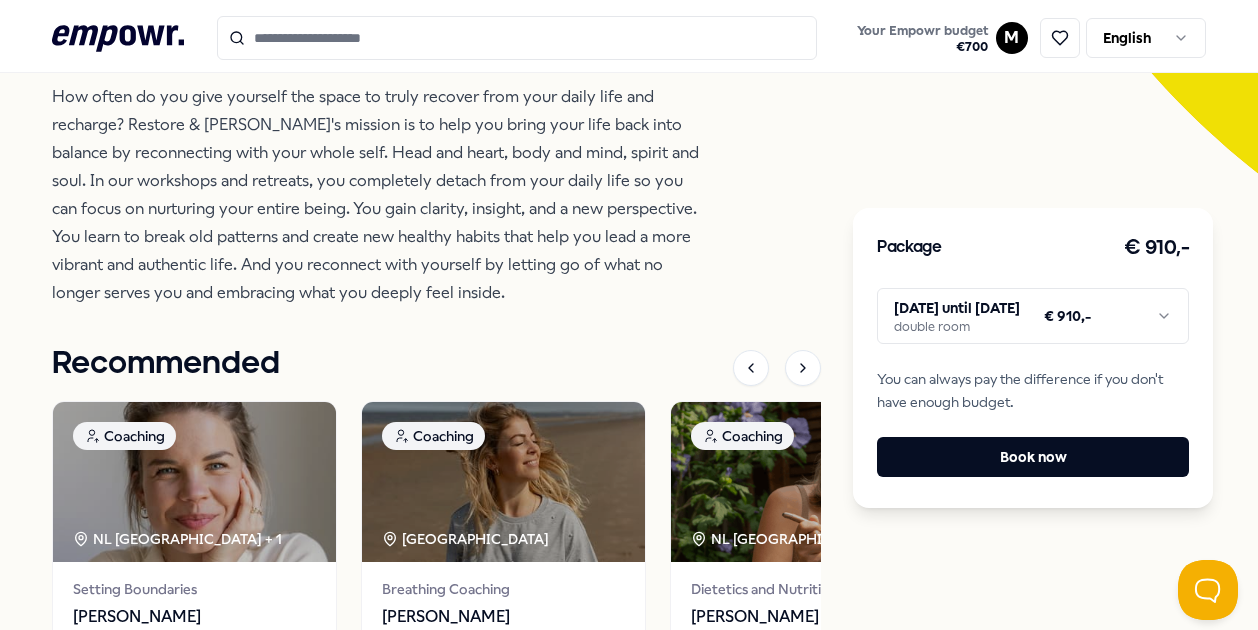 scroll, scrollTop: 775, scrollLeft: 0, axis: vertical 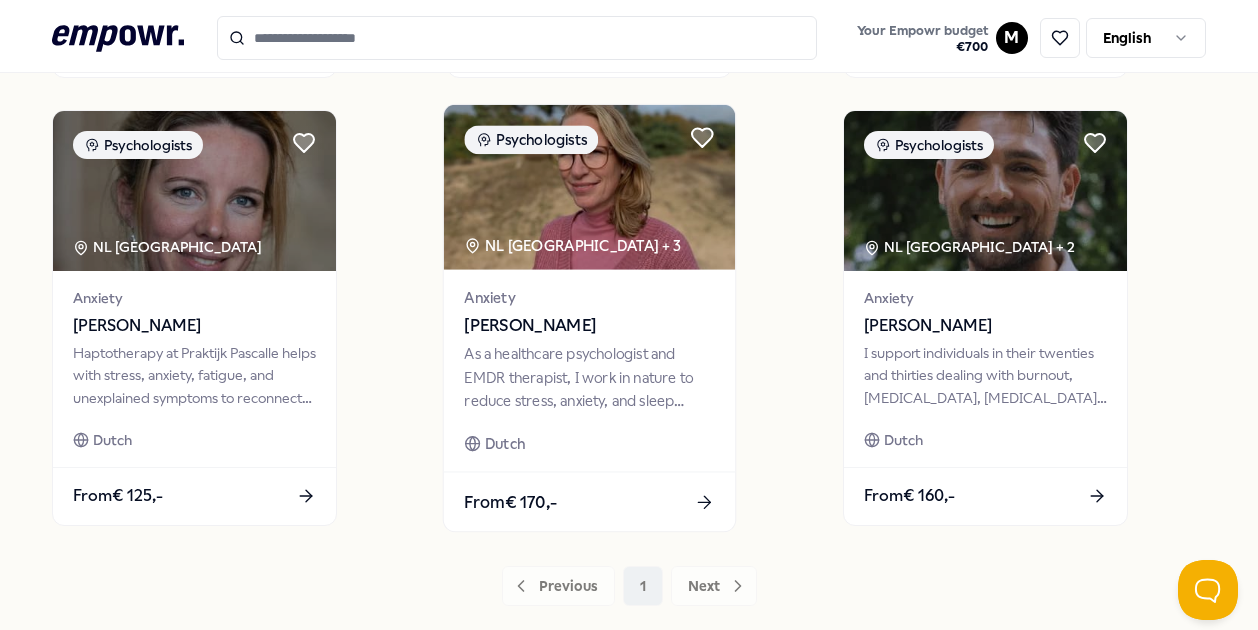 click on "As a healthcare psychologist and EMDR therapist, I work in nature to reduce
stress, anxiety, and sleep problems with a personalized approach." at bounding box center (590, 377) 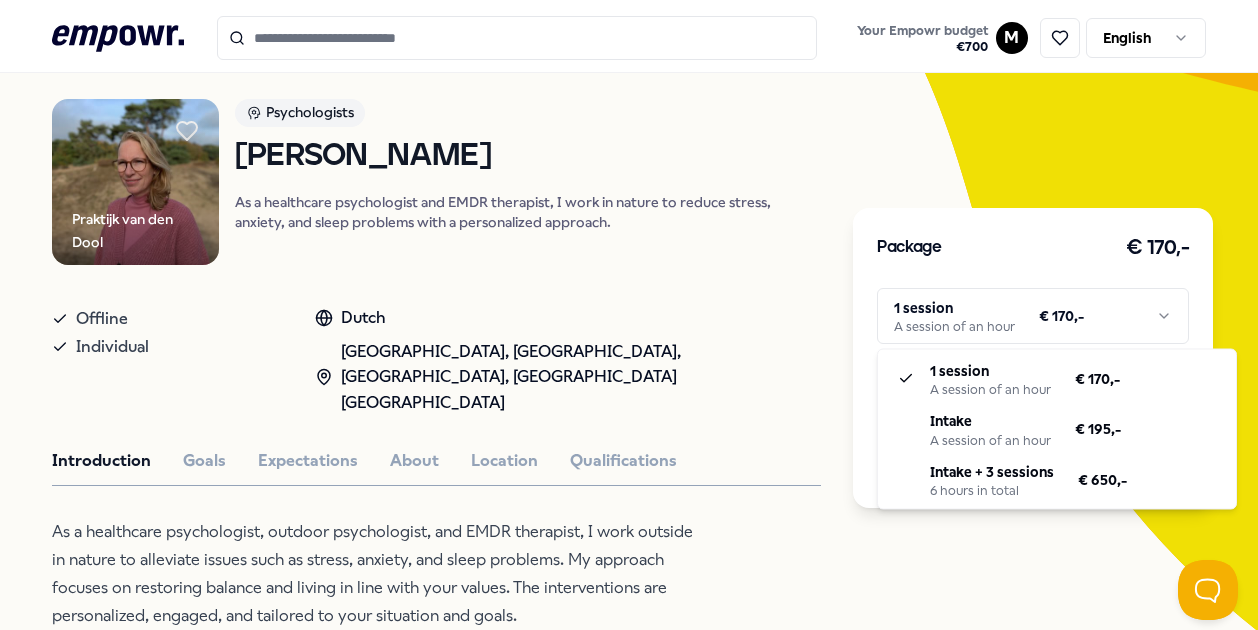 click on ".empowr-logo_svg__cls-1{fill:#03032f} Your Empowr budget € 700 M English All categories   Self-care library Back Praktijk van den Dool Psychologists [PERSON_NAME] van den Dool As a healthcare psychologist and EMDR therapist, I work in nature to reduce stress, anxiety, and sleep problems with a personalized approach. Offline Individual Dutch [GEOGRAPHIC_DATA], [GEOGRAPHIC_DATA], [GEOGRAPHIC_DATA] Region, [GEOGRAPHIC_DATA] [GEOGRAPHIC_DATA] Introduction Goals Expectations About Location Qualifications As a healthcare psychologist, outdoor psychologist, and EMDR therapist, I work outside in nature to alleviate issues such as stress, anxiety, and sleep problems. My approach focuses on restoring balance and living in line with your values. The interventions are personalized, engaged, and tailored to your situation and goals. Recommended Coaching NL [GEOGRAPHIC_DATA]   + 1 Setting Boundaries Eef van Soest Pregnancy and parenting coaching, birth processing, trauma, (needle) anxiety &
stress coaching. English, Dutch From  € 135,- Coaching [GEOGRAPHIC_DATA]" at bounding box center (629, 315) 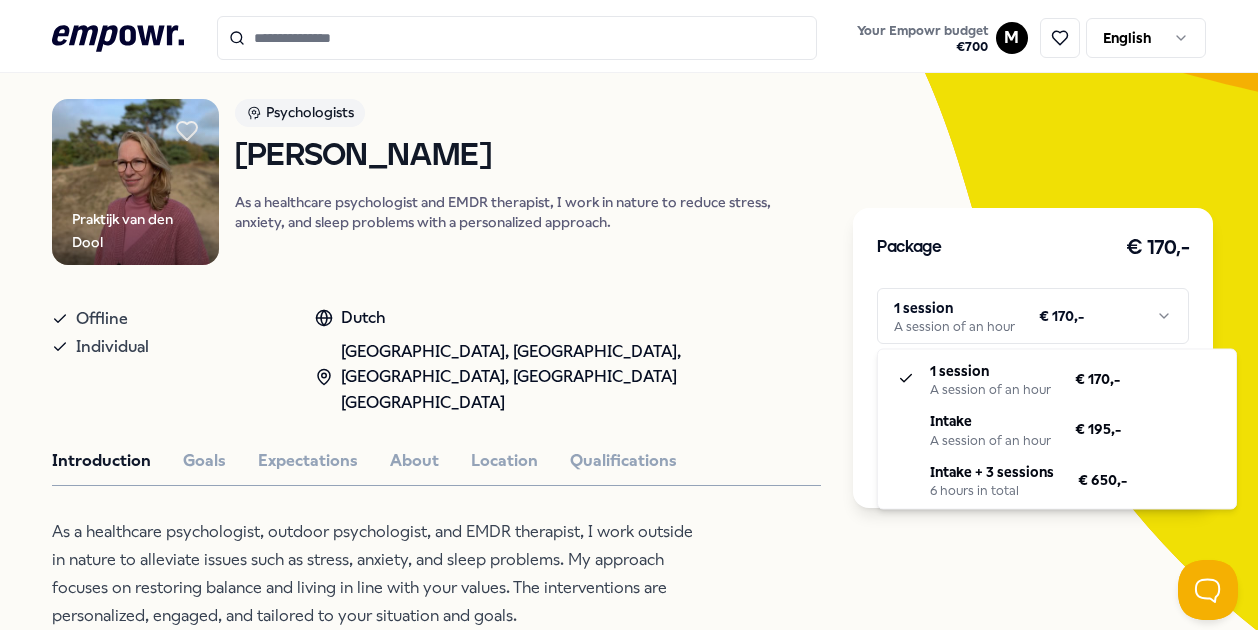 click on ".empowr-logo_svg__cls-1{fill:#03032f} Your Empowr budget € 700 M English All categories   Self-care library Back Praktijk van den Dool Psychologists [PERSON_NAME] van den Dool As a healthcare psychologist and EMDR therapist, I work in nature to reduce stress, anxiety, and sleep problems with a personalized approach. Offline Individual Dutch [GEOGRAPHIC_DATA], [GEOGRAPHIC_DATA], [GEOGRAPHIC_DATA] Region, [GEOGRAPHIC_DATA] [GEOGRAPHIC_DATA] Introduction Goals Expectations About Location Qualifications As a healthcare psychologist, outdoor psychologist, and EMDR therapist, I work outside in nature to alleviate issues such as stress, anxiety, and sleep problems. My approach focuses on restoring balance and living in line with your values. The interventions are personalized, engaged, and tailored to your situation and goals. Recommended Coaching NL [GEOGRAPHIC_DATA]   + 1 Setting Boundaries Eef van Soest Pregnancy and parenting coaching, birth processing, trauma, (needle) anxiety &
stress coaching. English, Dutch From  € 135,- Coaching [GEOGRAPHIC_DATA]" at bounding box center (629, 315) 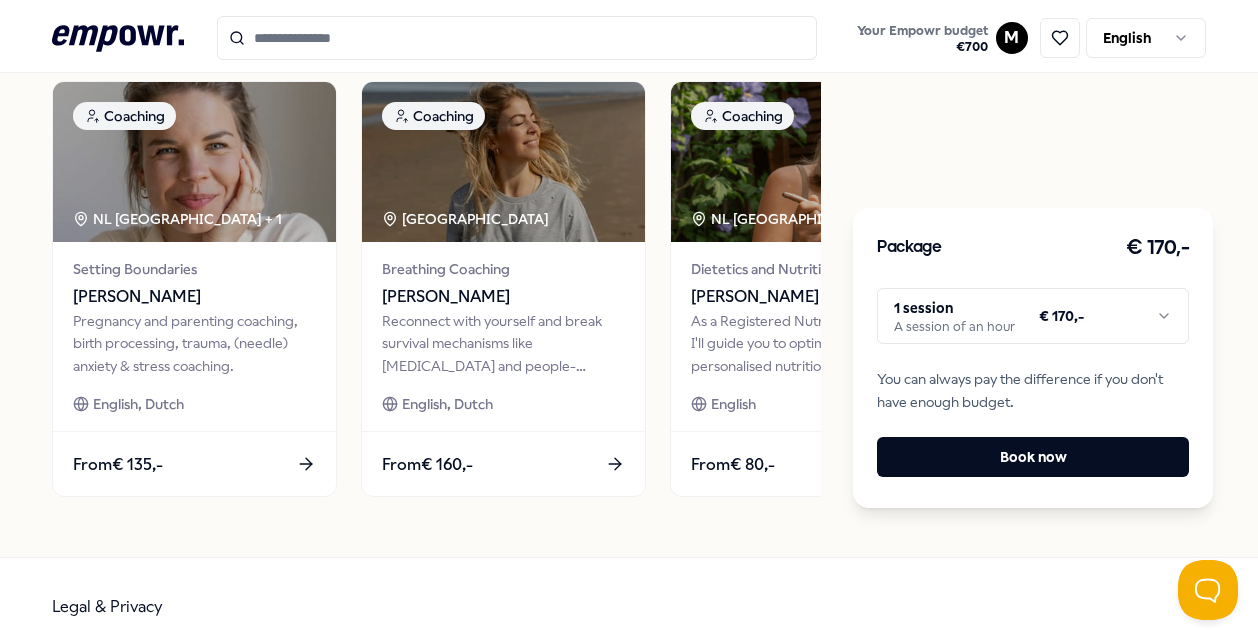 scroll, scrollTop: 0, scrollLeft: 0, axis: both 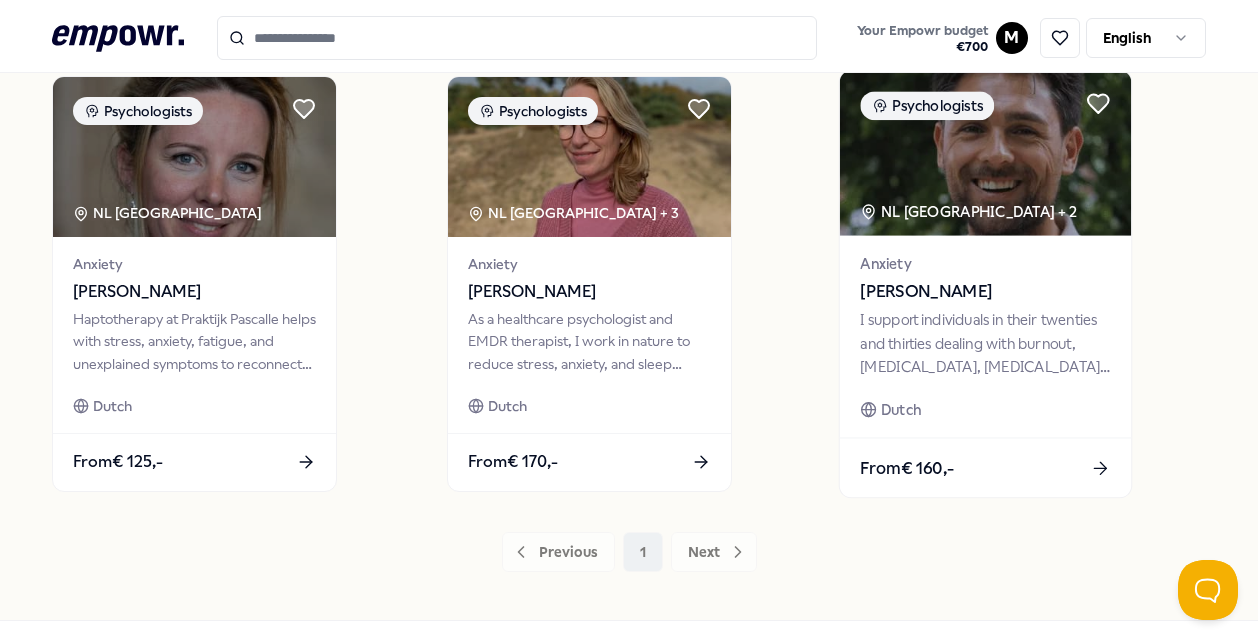 click at bounding box center [984, 153] 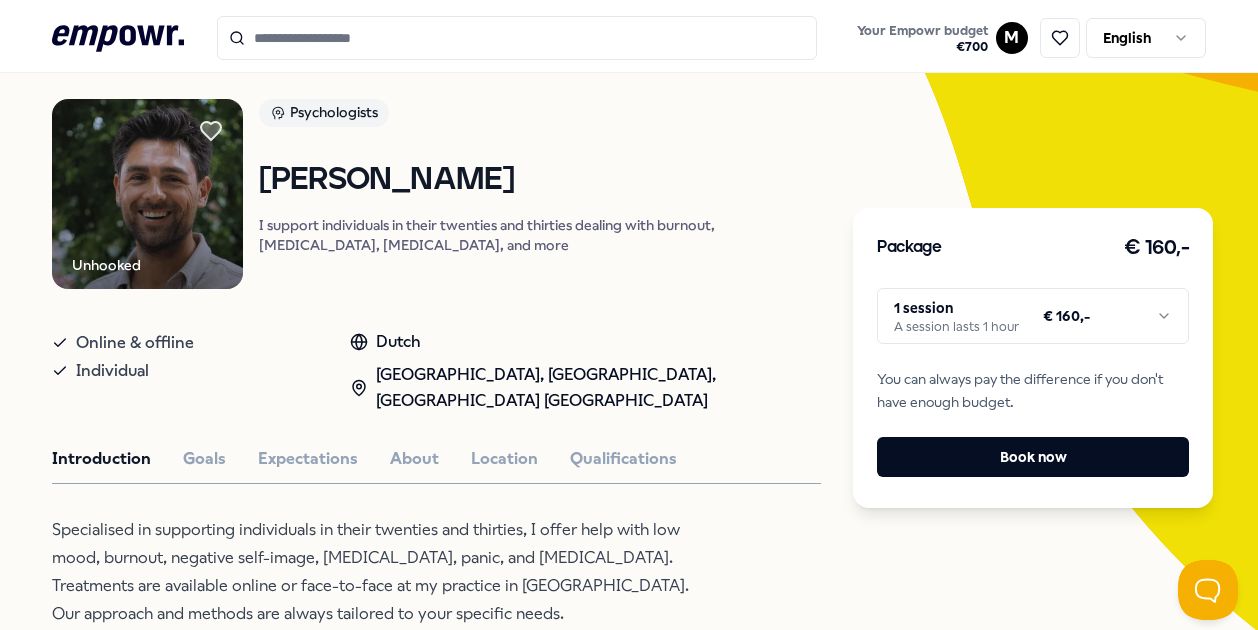 scroll, scrollTop: 473, scrollLeft: 0, axis: vertical 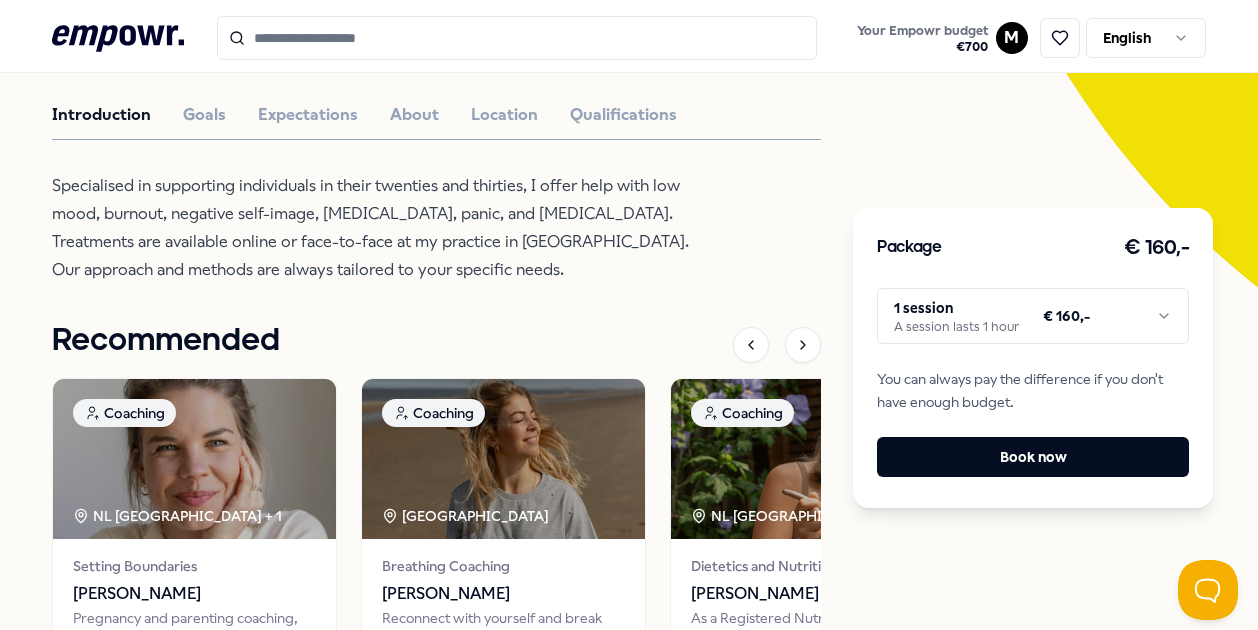 click on ".empowr-logo_svg__cls-1{fill:#03032f} Your Empowr budget € 700 M English All categories   Self-care library Back Unhooked Psychologists [PERSON_NAME] I support individuals in their twenties and thirties dealing with burnout, [MEDICAL_DATA], [MEDICAL_DATA], and more Online & offline Individual Dutch [GEOGRAPHIC_DATA], [GEOGRAPHIC_DATA] Region, [GEOGRAPHIC_DATA] West Region Introduction Goals Expectations About Location Qualifications Specialised in supporting individuals in their twenties and thirties, I offer help with low mood, burnout, negative self-image, [MEDICAL_DATA], panic, and [MEDICAL_DATA]. Treatments are available online or face-to-face at my practice in [GEOGRAPHIC_DATA]. Our approach and methods are always tailored to your specific needs. Recommended Coaching NL [GEOGRAPHIC_DATA]   + 1 Setting Boundaries Eef van Soest Pregnancy and parenting coaching, birth processing, trauma, (needle) anxiety &
stress coaching. English, Dutch From  € 135,- Coaching [GEOGRAPHIC_DATA]   Breathing Coaching [PERSON_NAME], Dutch From  € 160,-" at bounding box center (629, 315) 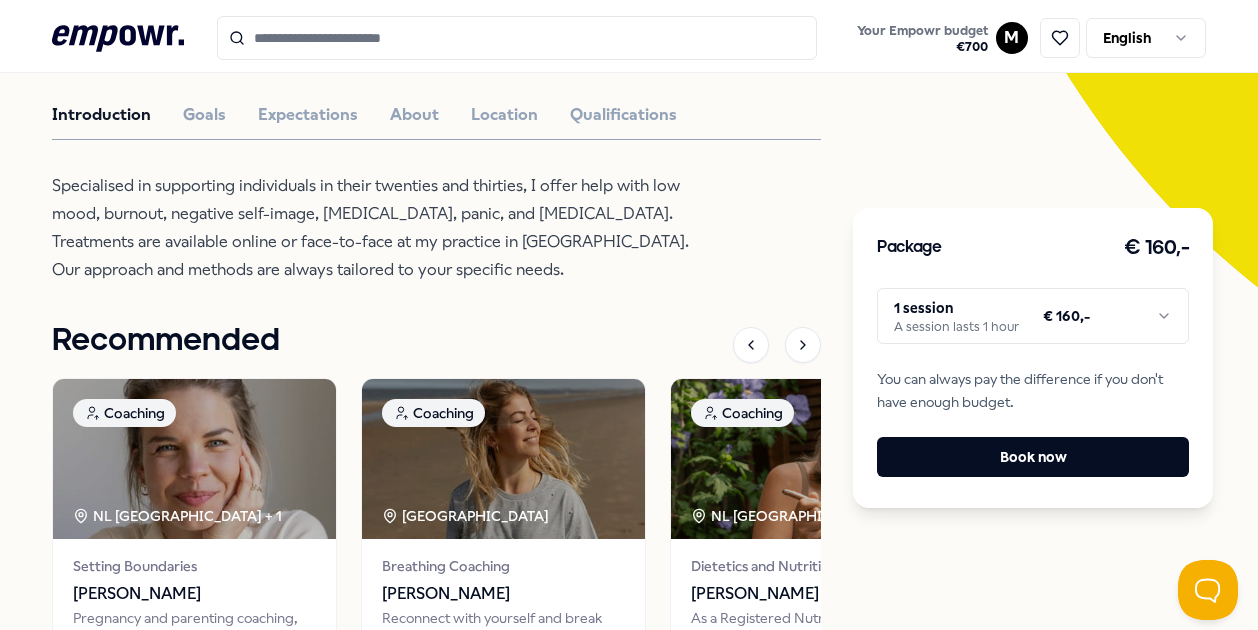 click on ".empowr-logo_svg__cls-1{fill:#03032f} Your Empowr budget € 700 M English All categories   Self-care library Back Unhooked Psychologists [PERSON_NAME] I support individuals in their twenties and thirties dealing with burnout, [MEDICAL_DATA], [MEDICAL_DATA], and more Online & offline Individual Dutch [GEOGRAPHIC_DATA], [GEOGRAPHIC_DATA] Region, [GEOGRAPHIC_DATA] West Region Introduction Goals Expectations About Location Qualifications Specialised in supporting individuals in their twenties and thirties, I offer help with low mood, burnout, negative self-image, [MEDICAL_DATA], panic, and [MEDICAL_DATA]. Treatments are available online or face-to-face at my practice in [GEOGRAPHIC_DATA]. Our approach and methods are always tailored to your specific needs. Recommended Coaching NL [GEOGRAPHIC_DATA]   + 1 Setting Boundaries Eef van Soest Pregnancy and parenting coaching, birth processing, trauma, (needle) anxiety &
stress coaching. English, Dutch From  € 135,- Coaching [GEOGRAPHIC_DATA]   Breathing Coaching [PERSON_NAME], Dutch From  € 160,-" at bounding box center [629, 315] 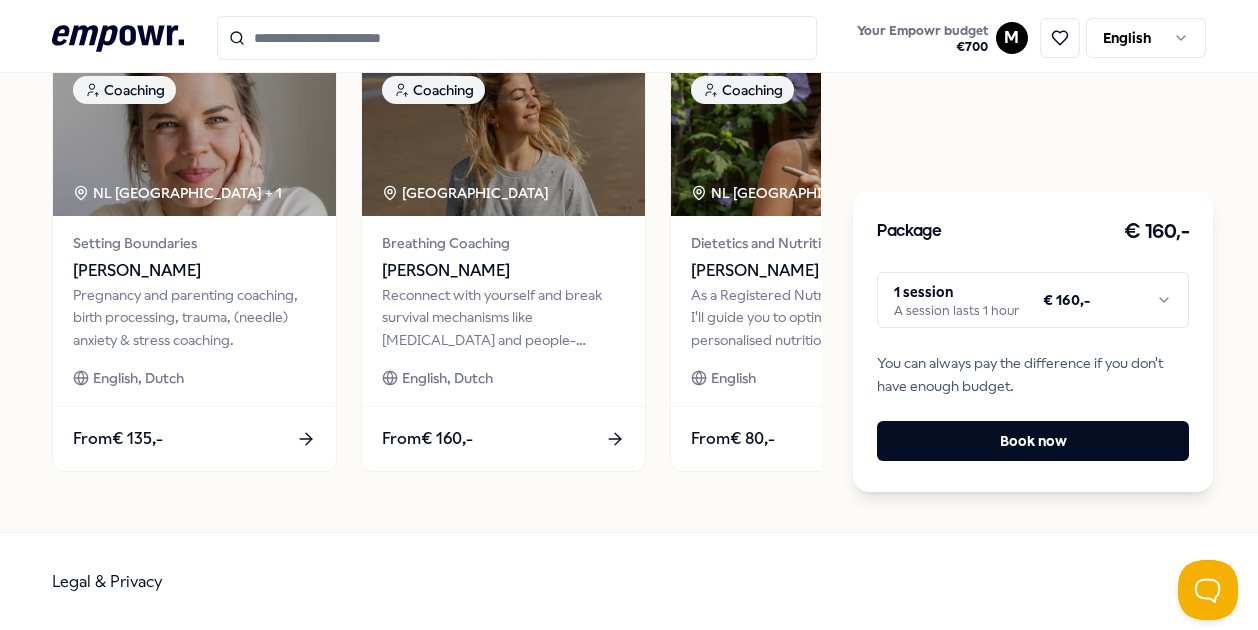scroll, scrollTop: 0, scrollLeft: 0, axis: both 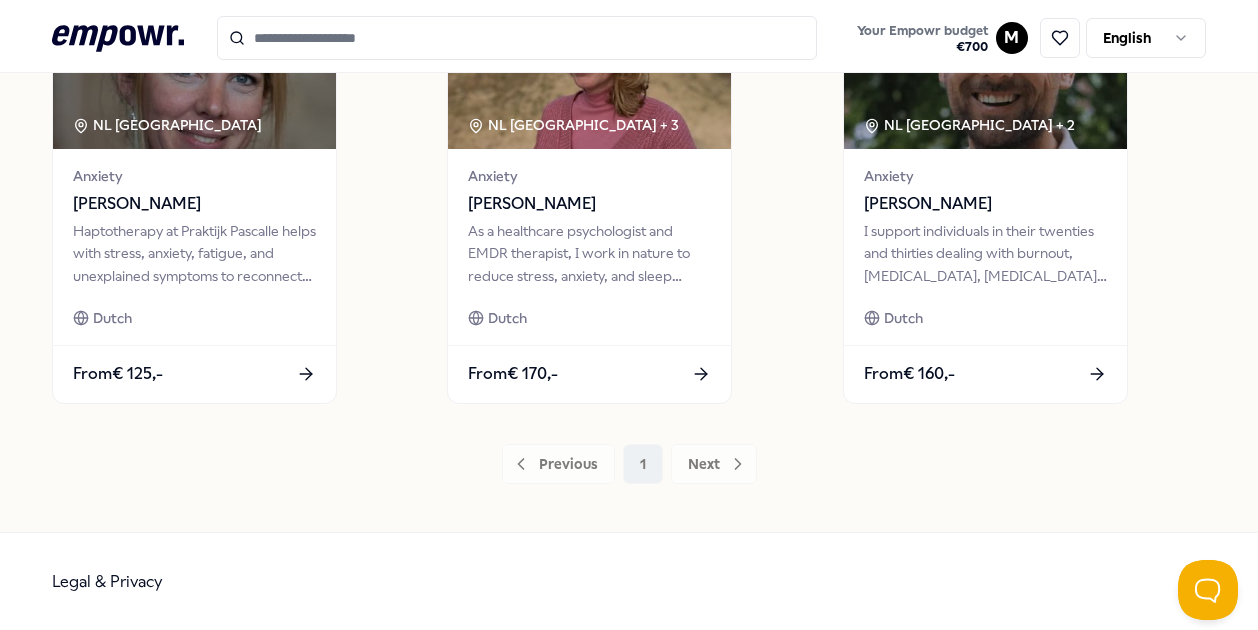 click on "Previous 1 Next" at bounding box center [628, 464] 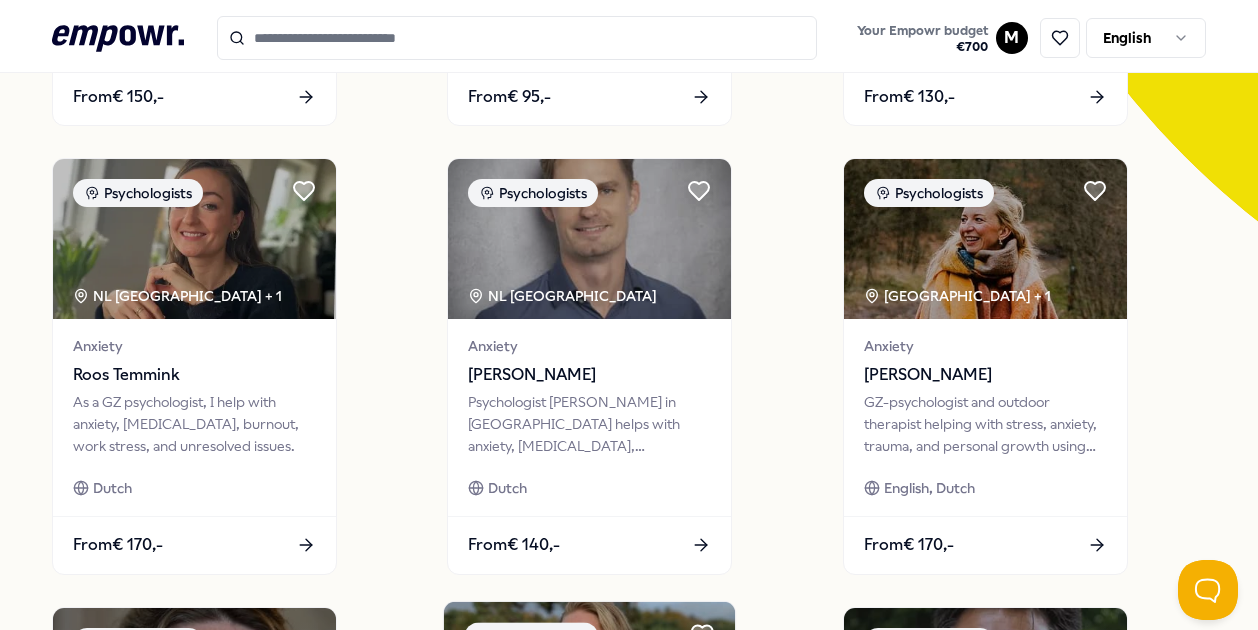 scroll, scrollTop: 540, scrollLeft: 0, axis: vertical 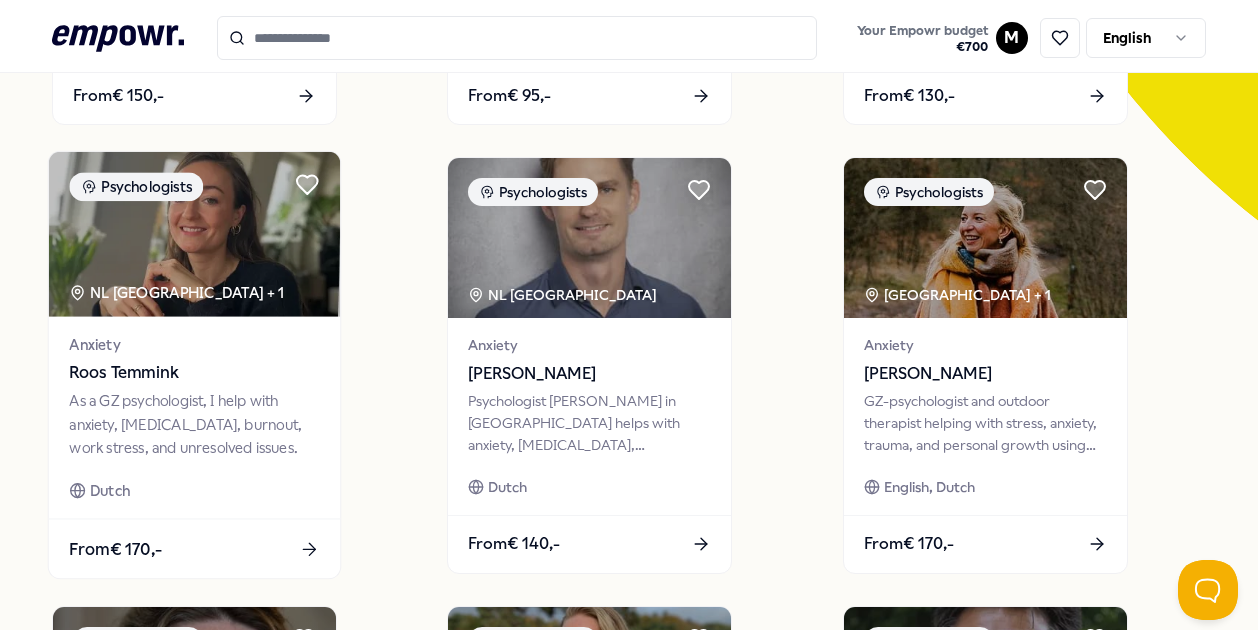 click at bounding box center [194, 234] 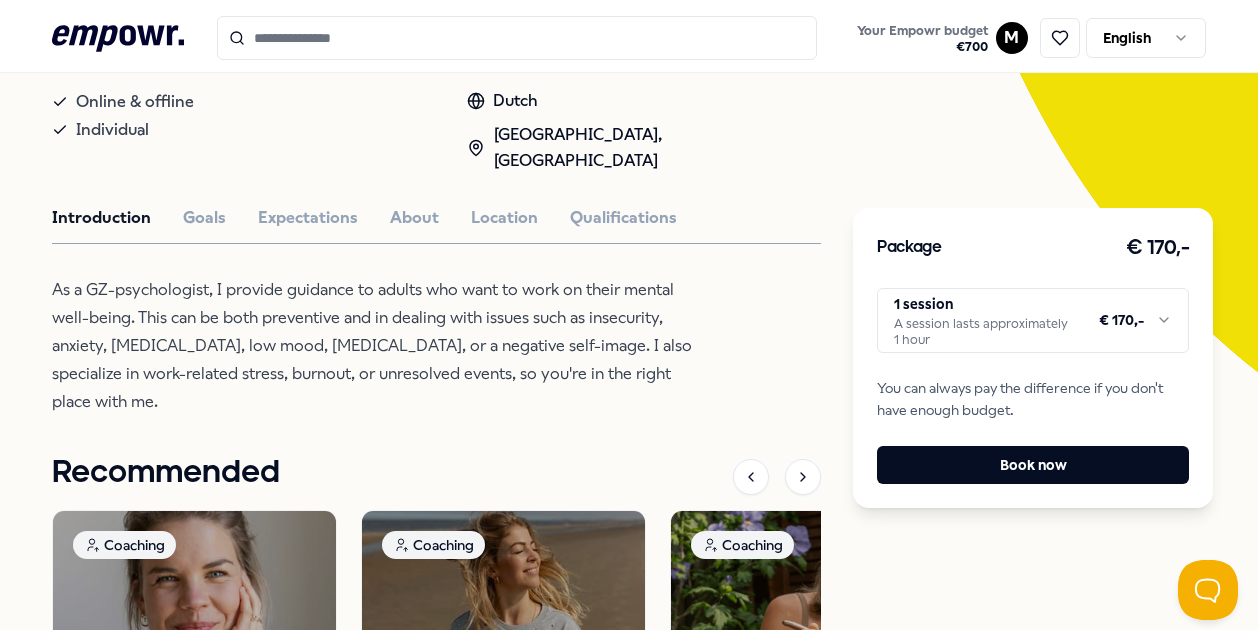 scroll, scrollTop: 716, scrollLeft: 0, axis: vertical 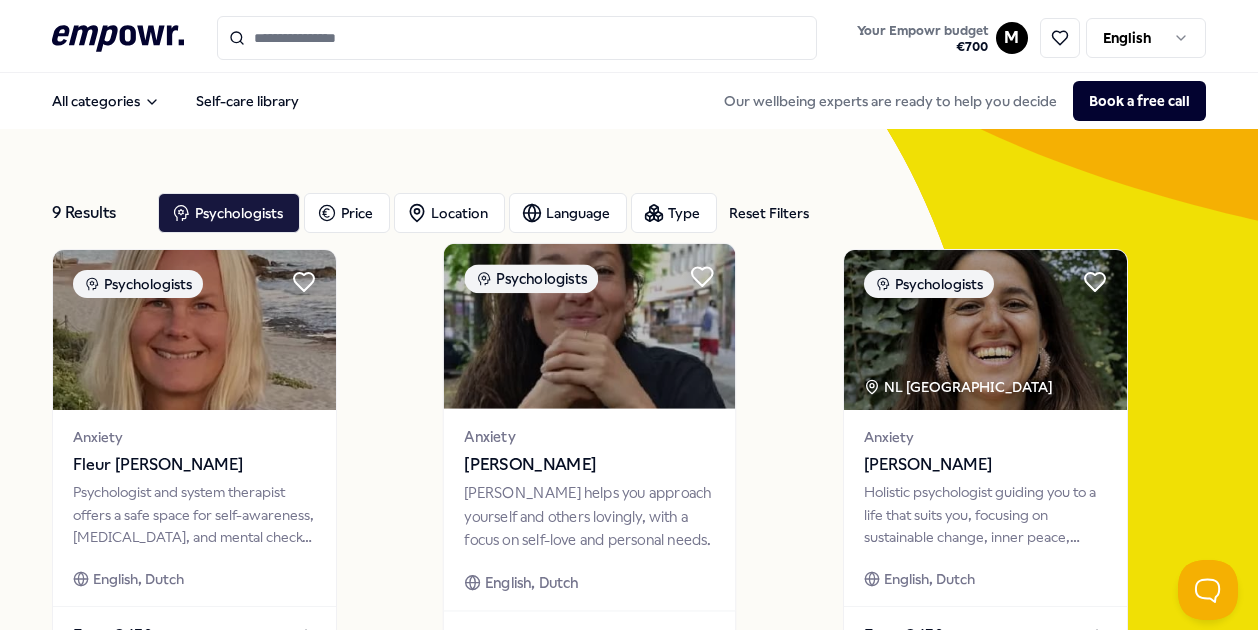 click at bounding box center [589, 326] 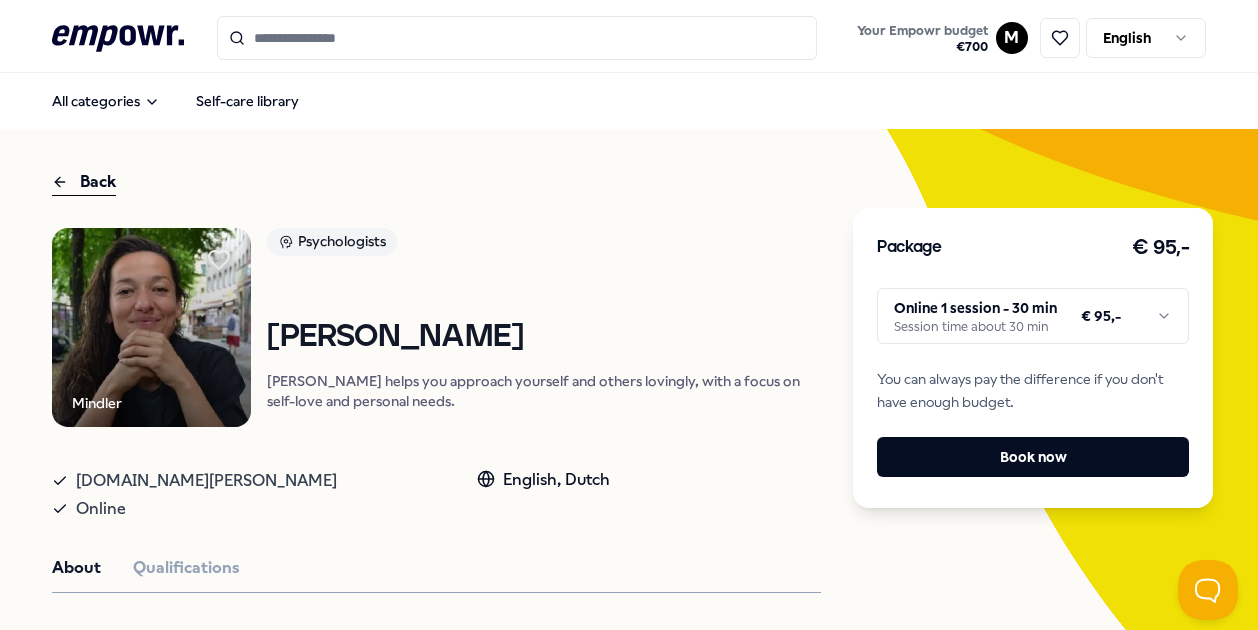 click on ".empowr-logo_svg__cls-1{fill:#03032f} Your Empowr budget € 700 M English All categories   Self-care library Back [PERSON_NAME] Psychologists [PERSON_NAME] helps you approach yourself and others lovingly, with a focus on self-love and personal needs. [DOMAIN_NAME][PERSON_NAME] Online English, Dutch About Qualifications [PERSON_NAME] likes to help you deal with yourself and others in a loving way. For example, do you make high demands on yourself, live unhealthily or do not stand up for yourself? These are ways in which you can sell yourself short. This can work against you in life. You can become overworked, have [MEDICAL_DATA] or, for example, get stuck in [MEDICAL_DATA]. [PERSON_NAME] distinguishes herself by focusing on self-love at the core, aligning with your true needs. She offers a warm yet efficient approach. This method can enable you to feel more fulfilled, allowing you to interact with yourself in a healthier way and relate to others more effortlessly. Recommended Coaching NL [GEOGRAPHIC_DATA]   + 1 Setting Boundaries From" at bounding box center [629, 315] 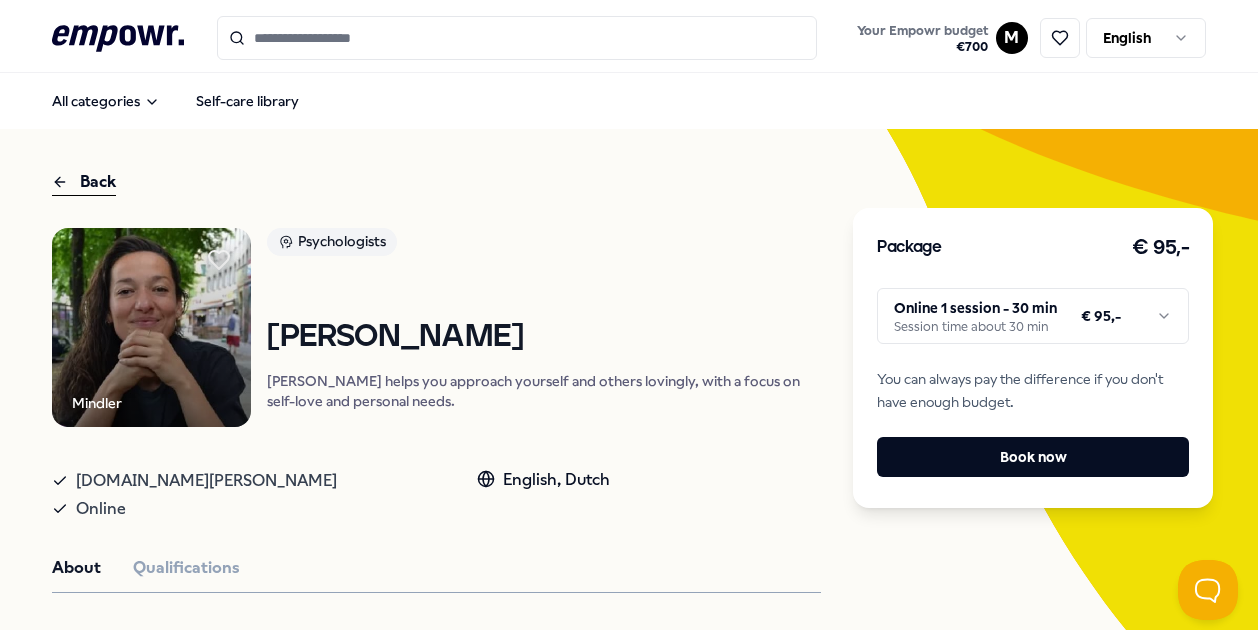 click on ".empowr-logo_svg__cls-1{fill:#03032f} Your Empowr budget € 700 M English All categories   Self-care library Back [PERSON_NAME] Psychologists [PERSON_NAME] helps you approach yourself and others lovingly, with a focus on self-love and personal needs. [DOMAIN_NAME][PERSON_NAME] Online English, Dutch About Qualifications [PERSON_NAME] likes to help you deal with yourself and others in a loving way. For example, do you make high demands on yourself, live unhealthily or do not stand up for yourself? These are ways in which you can sell yourself short. This can work against you in life. You can become overworked, have [MEDICAL_DATA] or, for example, get stuck in [MEDICAL_DATA]. [PERSON_NAME] distinguishes herself by focusing on self-love at the core, aligning with your true needs. She offers a warm yet efficient approach. This method can enable you to feel more fulfilled, allowing you to interact with yourself in a healthier way and relate to others more effortlessly. Recommended Coaching NL [GEOGRAPHIC_DATA]   + 1 Setting Boundaries From" at bounding box center (629, 315) 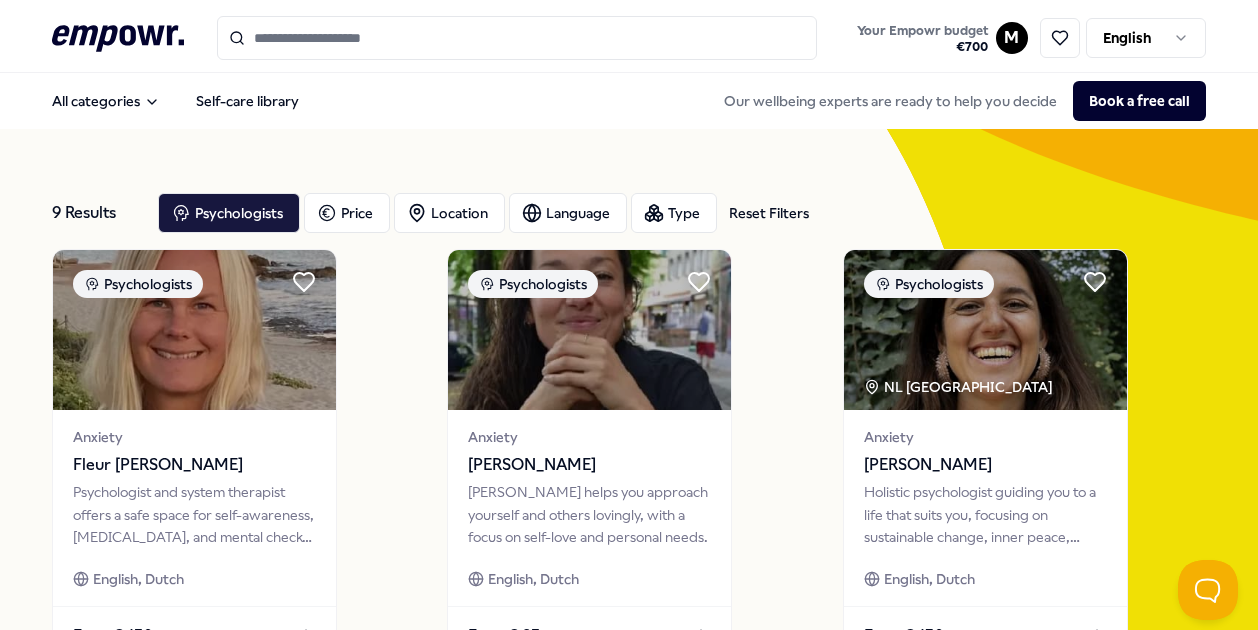 click 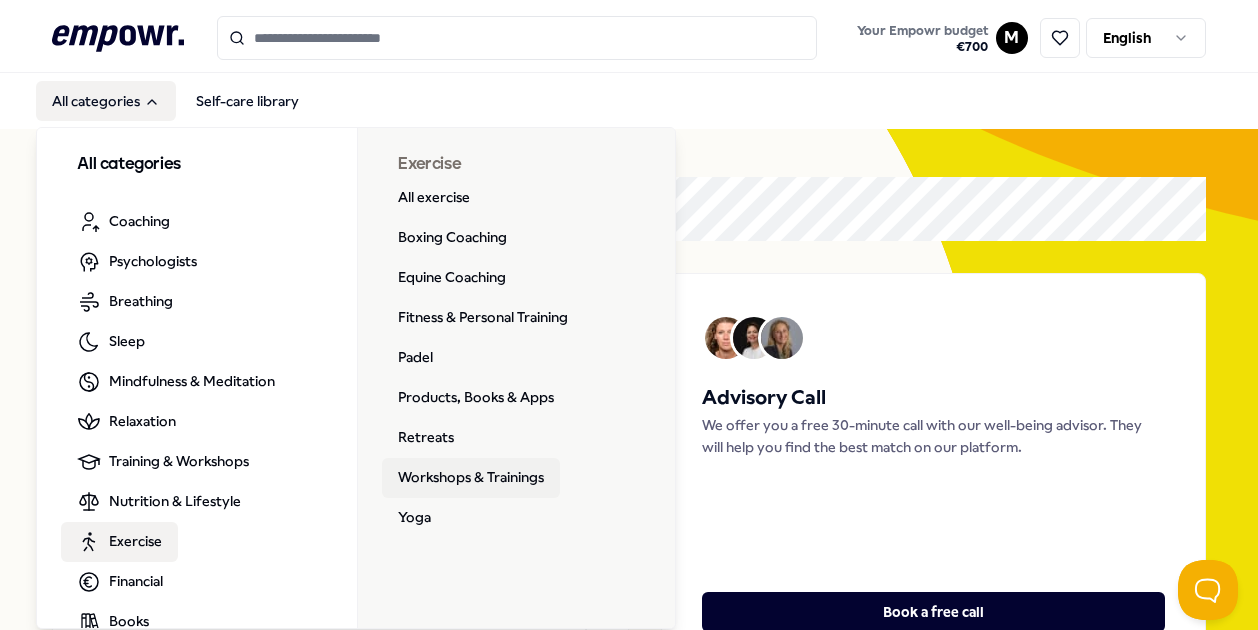 click on "Workshops & Trainings" at bounding box center [471, 478] 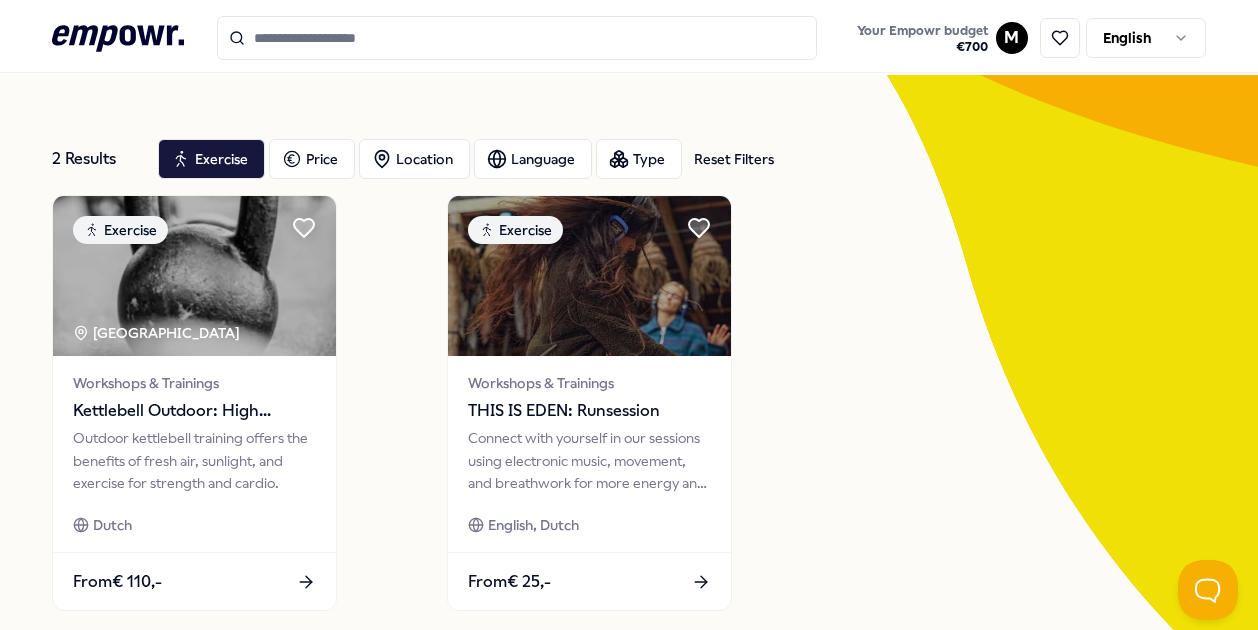 scroll, scrollTop: 55, scrollLeft: 0, axis: vertical 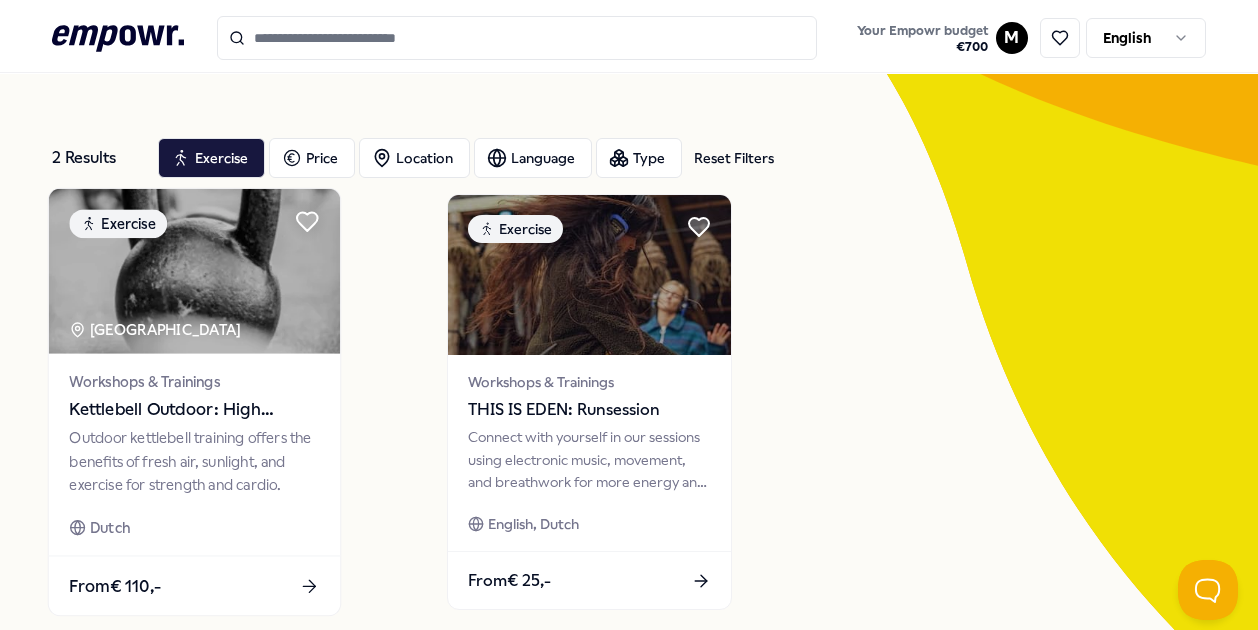 click on "[GEOGRAPHIC_DATA]" at bounding box center [157, 329] 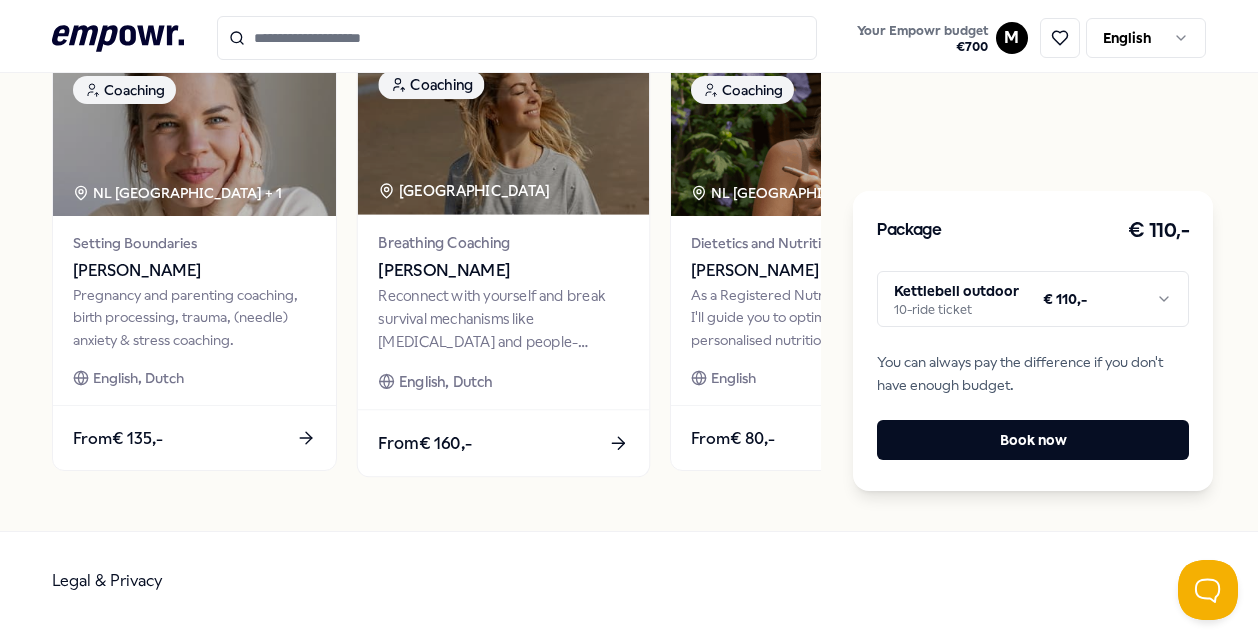 scroll, scrollTop: 0, scrollLeft: 0, axis: both 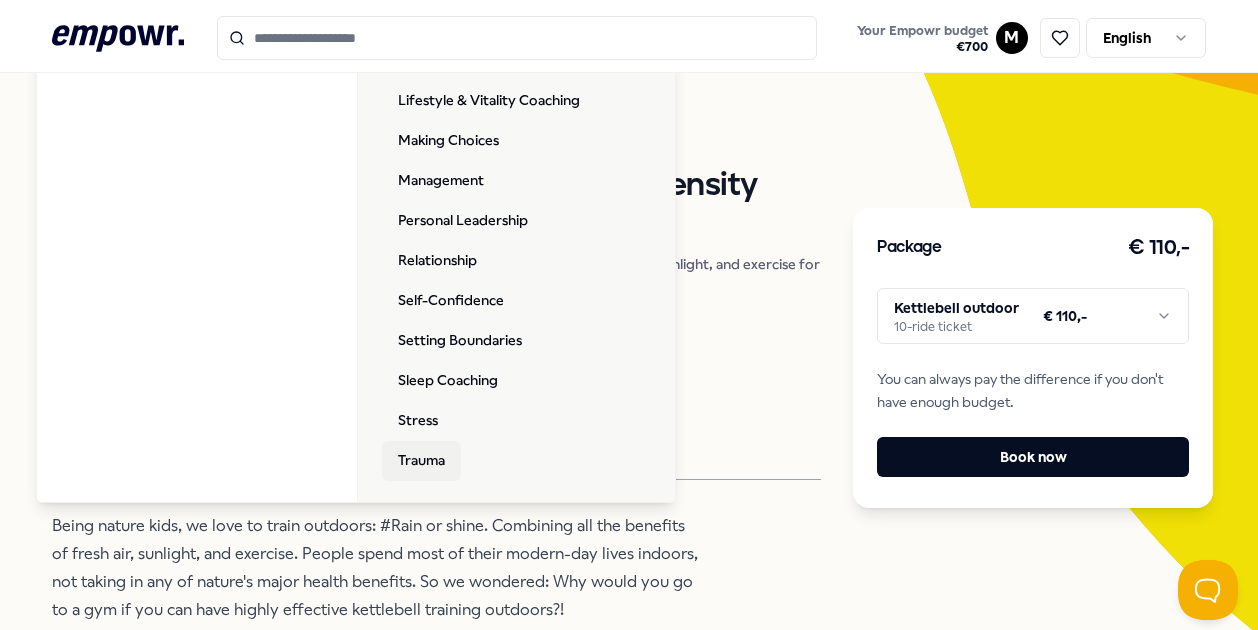 click on "Trauma" at bounding box center [421, 461] 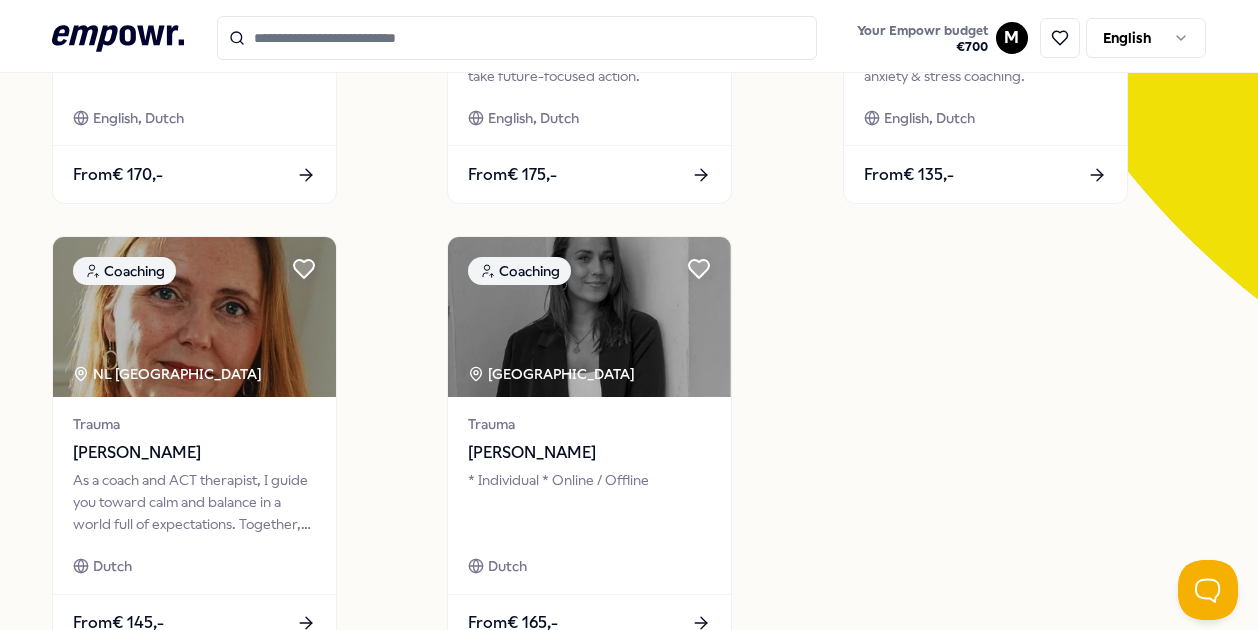 scroll, scrollTop: 462, scrollLeft: 0, axis: vertical 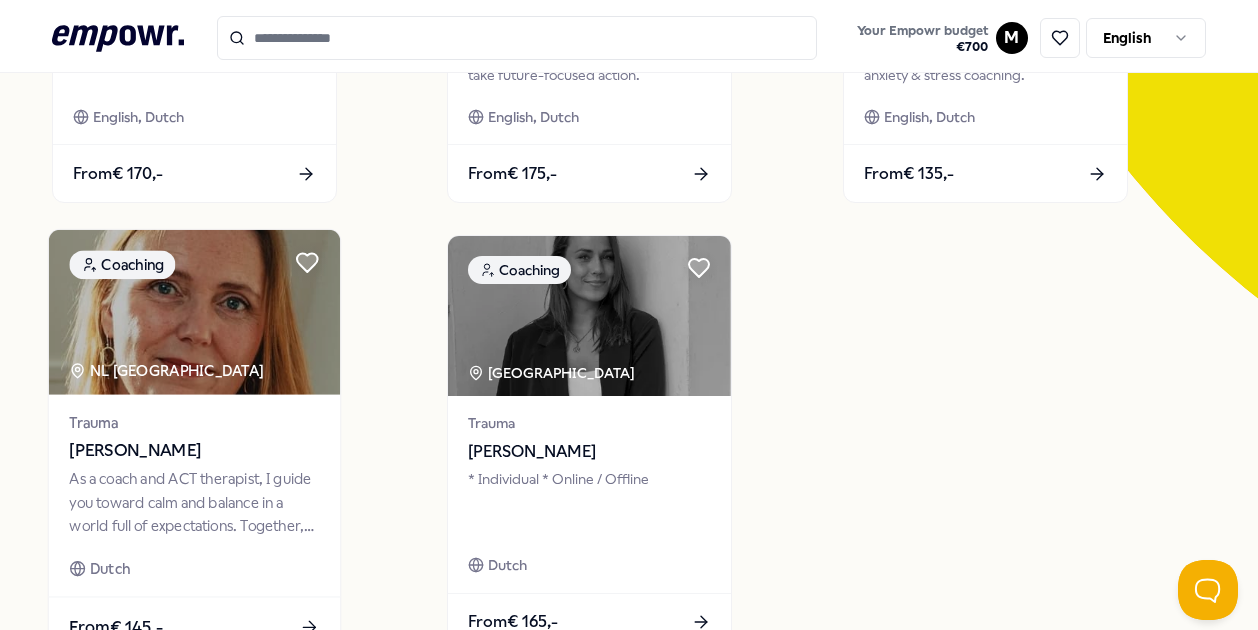 click at bounding box center (194, 312) 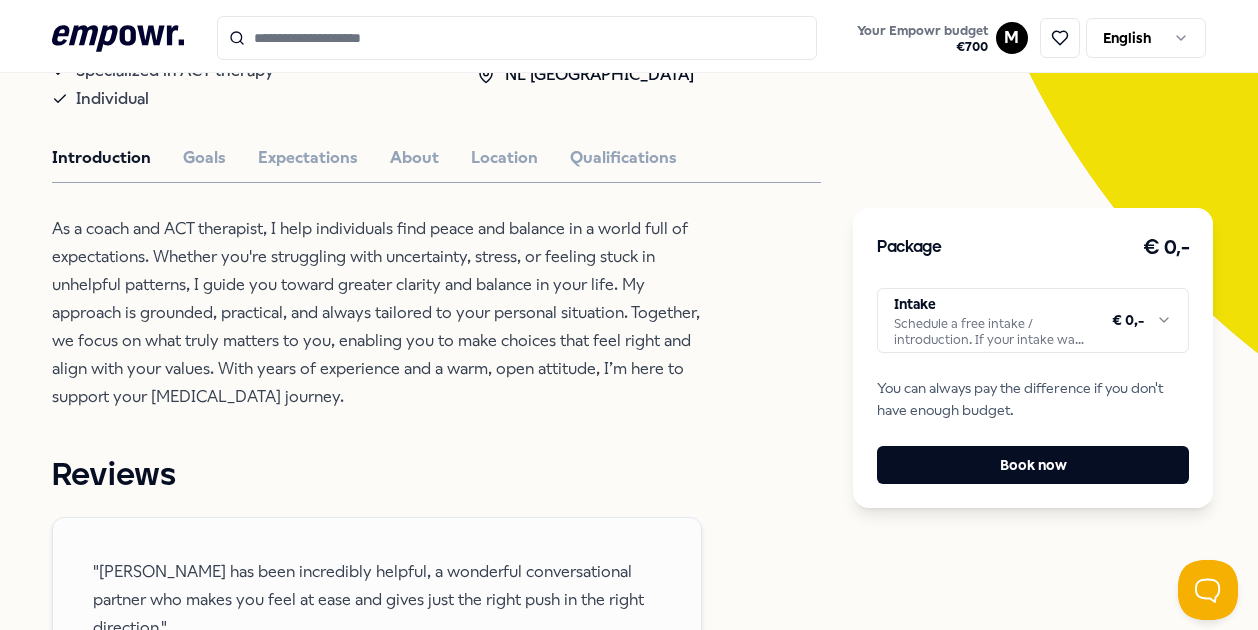 scroll, scrollTop: 527, scrollLeft: 0, axis: vertical 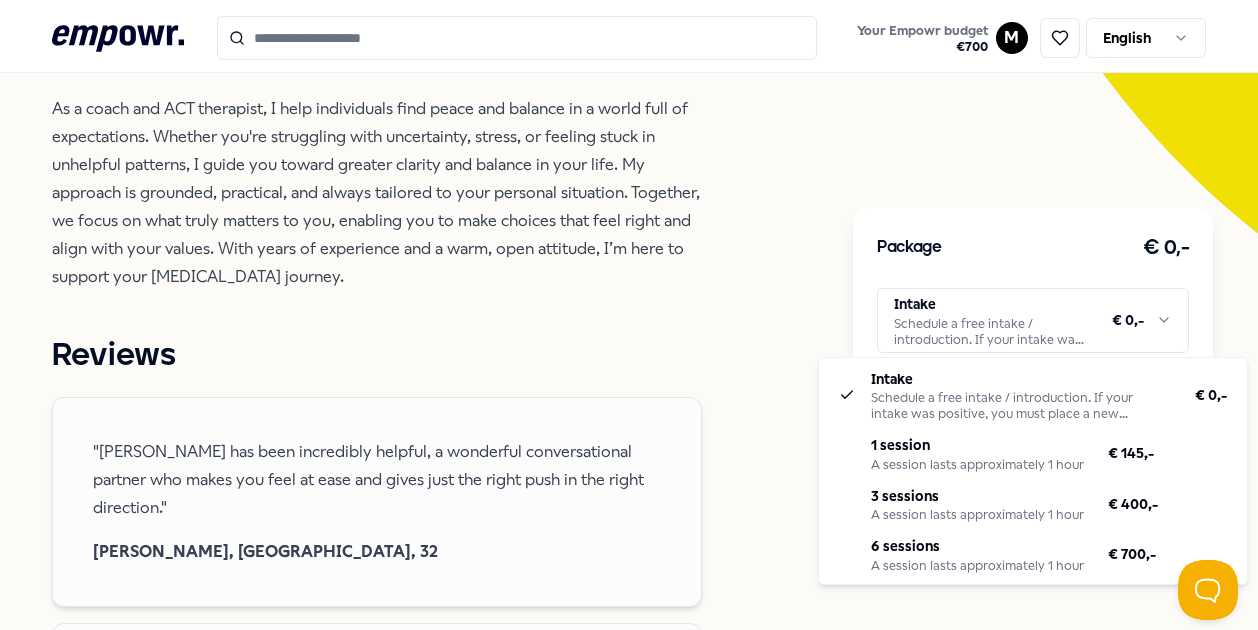 click on ".empowr-logo_svg__cls-1{fill:#03032f} Your Empowr budget € 700 M English All categories   Self-care library Back [PERSON_NAME] Coaching & Therapie Coaching [PERSON_NAME] As a coach and ACT therapist, I guide you toward calm and balance in a world full of expectations. Together, we focus on what truly matters. Online & offline Specialized in ACT therapy Individual Dutch NL East Region Introduction Goals Expectations About Location Qualifications Reviews "[PERSON_NAME] has been incredibly helpful, a wonderful conversational partner who makes you feel at ease and gives just the right push in the right direction." [PERSON_NAME], [GEOGRAPHIC_DATA], 32   "During this journey, [PERSON_NAME] and I explored my values. We focused on what truly matters to me and immediately linked actionable steps to them so I could start working on it. I’ve taken away many valuable tips from this experience. I would definitely recommend looking into your values and building on them. [PERSON_NAME] has been a great help with this!" [PERSON_NAME], [PERSON_NAME], 21" at bounding box center [629, 315] 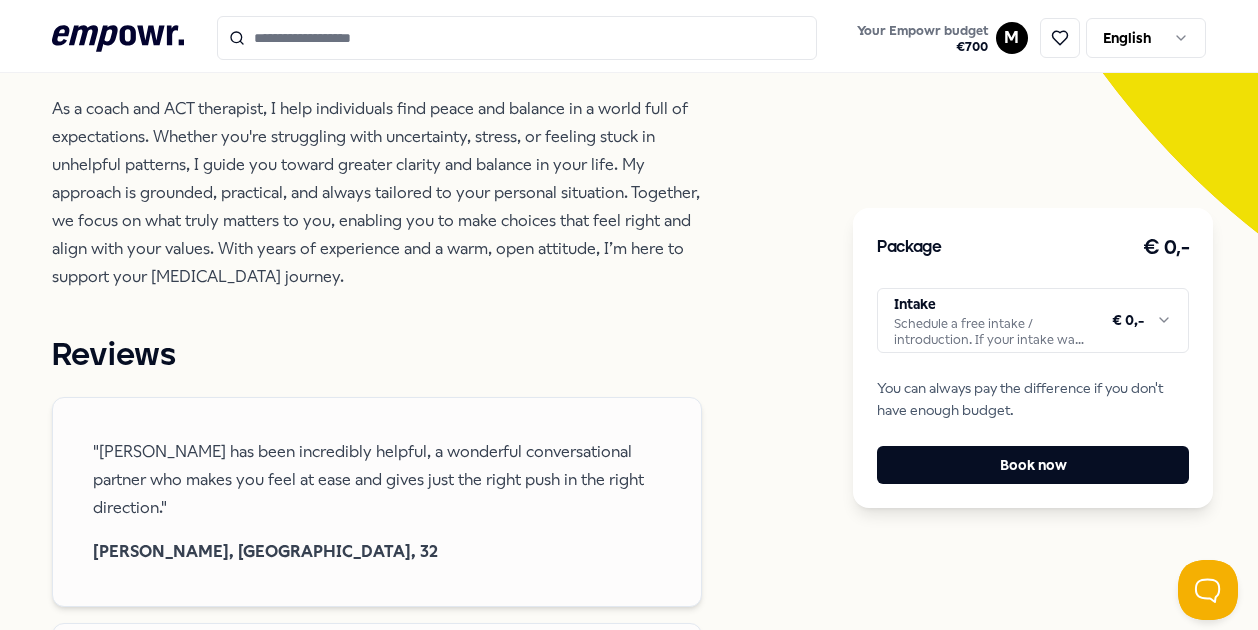 click on ".empowr-logo_svg__cls-1{fill:#03032f} Your Empowr budget € 700 M English All categories   Self-care library Back [PERSON_NAME] Coaching & Therapie Coaching [PERSON_NAME] As a coach and ACT therapist, I guide you toward calm and balance in a world full of expectations. Together, we focus on what truly matters. Online & offline Specialized in ACT therapy Individual Dutch NL East Region Introduction Goals Expectations About Location Qualifications Reviews "[PERSON_NAME] has been incredibly helpful, a wonderful conversational partner who makes you feel at ease and gives just the right push in the right direction." [PERSON_NAME], [GEOGRAPHIC_DATA], 32   "During this journey, [PERSON_NAME] and I explored my values. We focused on what truly matters to me and immediately linked actionable steps to them so I could start working on it. I’ve taken away many valuable tips from this experience. I would definitely recommend looking into your values and building on them. [PERSON_NAME] has been a great help with this!" [PERSON_NAME], [PERSON_NAME], 21" at bounding box center [629, 315] 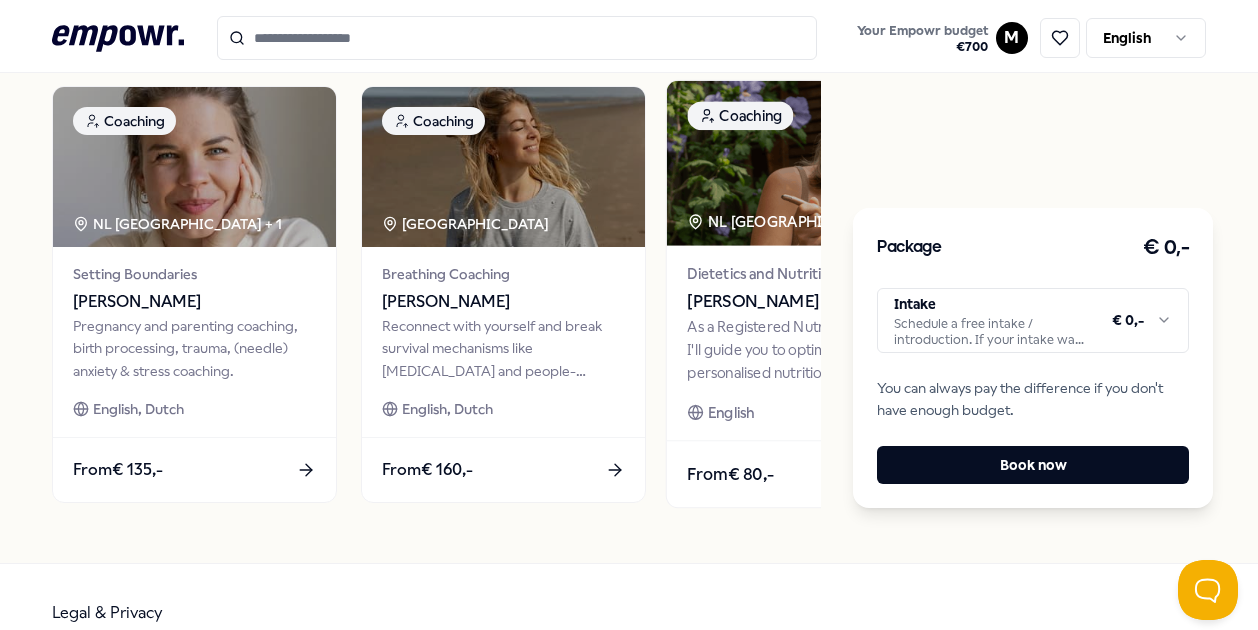scroll, scrollTop: 0, scrollLeft: 0, axis: both 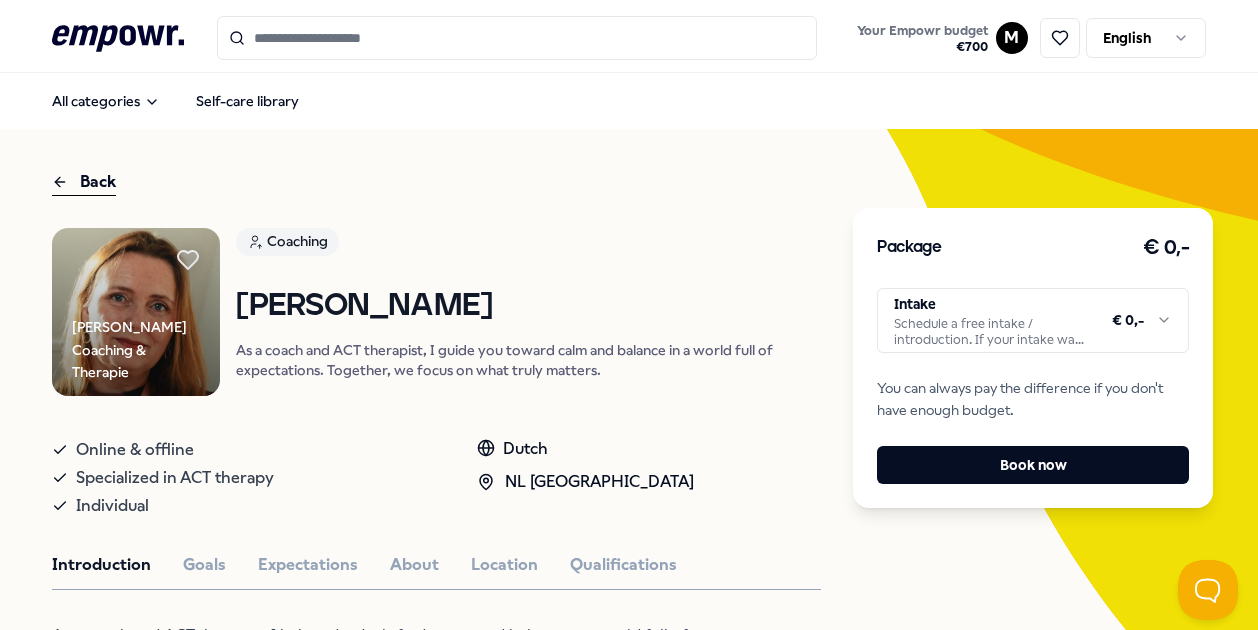 click at bounding box center (517, 38) 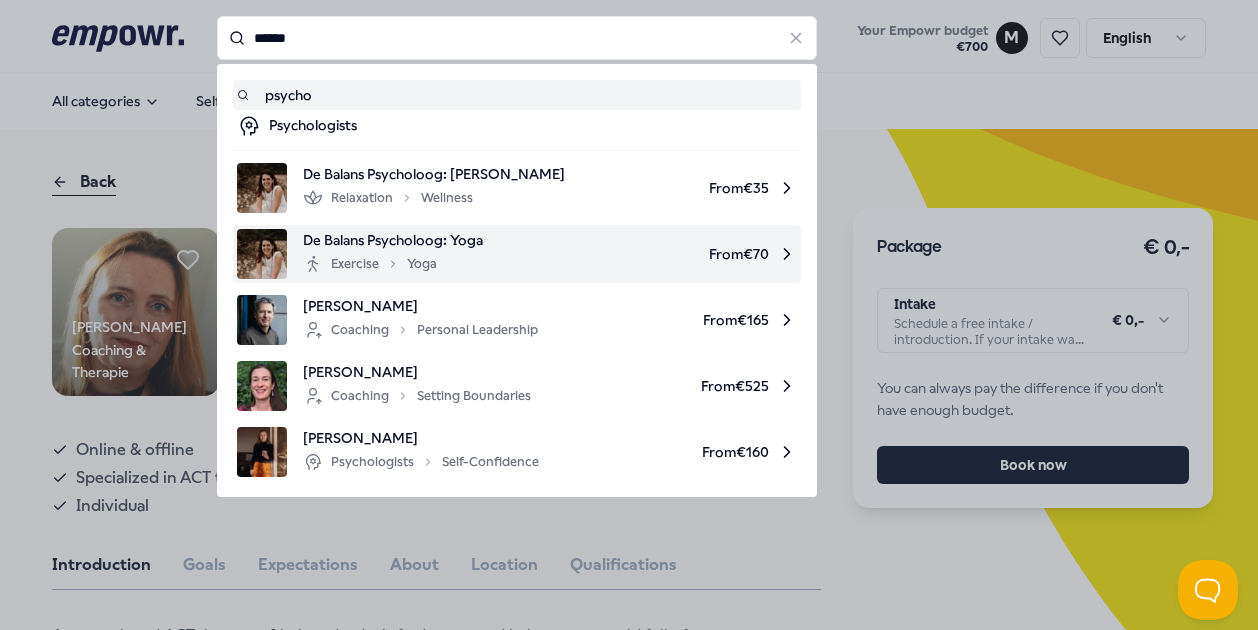 click on "De Balans Psycholoog: Yoga" at bounding box center [393, 240] 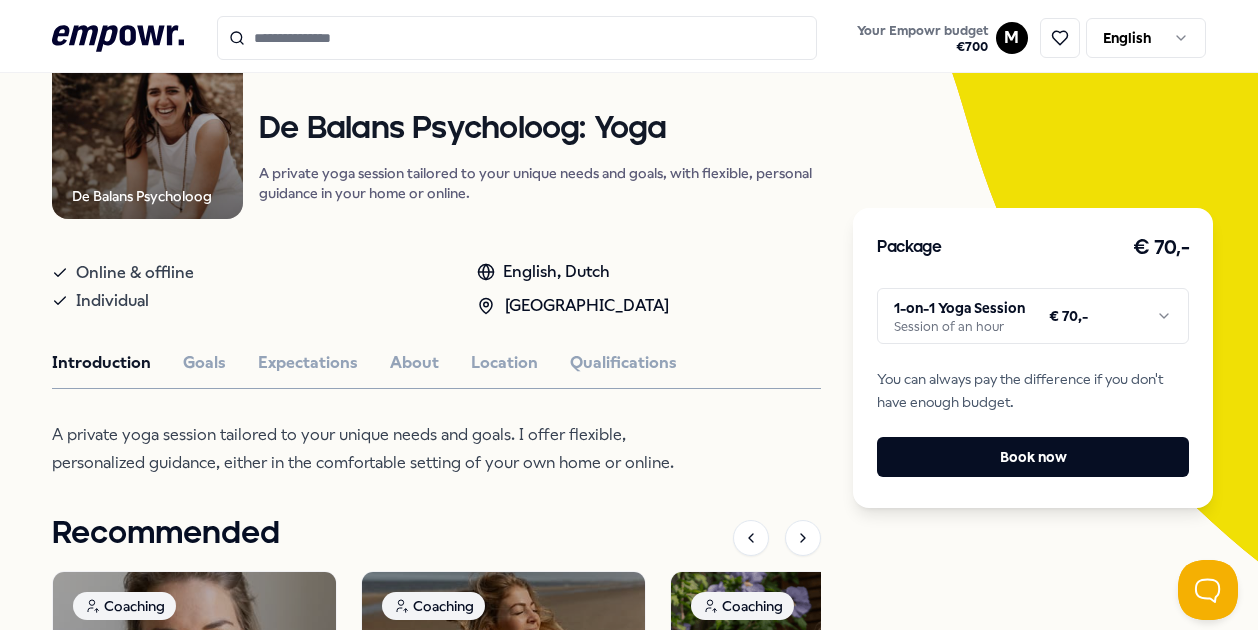 scroll, scrollTop: 0, scrollLeft: 0, axis: both 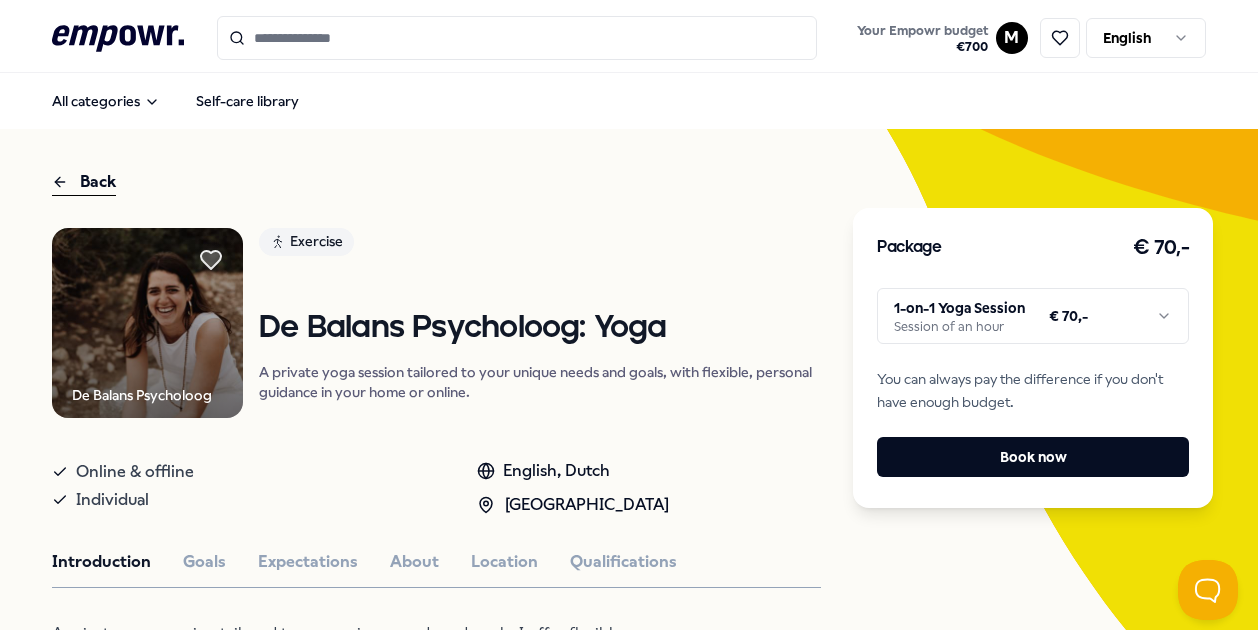 click on "Package € 70,- 1-on-1 Yoga Session Session of an hour € 70,- You can always pay the difference if you don't have enough budget. Book now" at bounding box center (1033, 358) 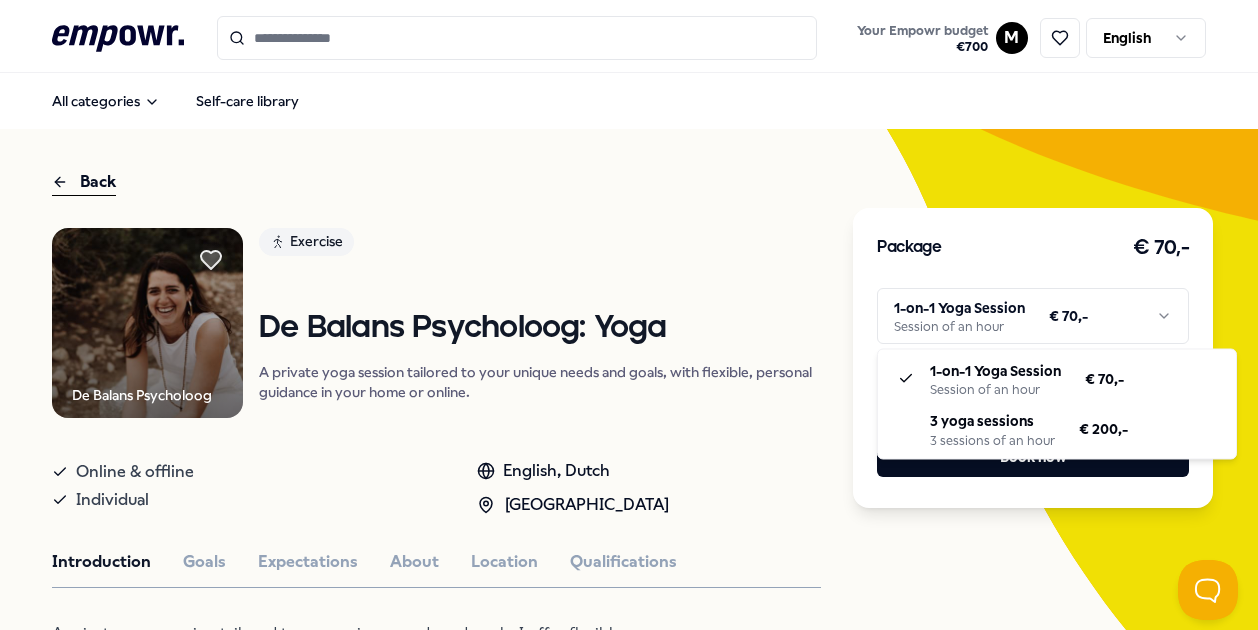 click on ".empowr-logo_svg__cls-1{fill:#03032f} Your Empowr budget € 700 M English All categories   Self-care library Back De Balans Psycholoog Exercise [PERSON_NAME] Psycholoog: Yoga A private yoga session tailored to your unique needs and goals, with flexible, personal guidance in your home or online. Online & offline Individual English, Dutch Amsterdam Region Introduction Goals Expectations About Location Qualifications A private yoga session tailored to your unique needs and goals. I offer flexible, personalized guidance, either in the comfortable setting of your own home or online. Recommended Coaching NL [GEOGRAPHIC_DATA]   + 1 Setting Boundaries Eef van Soest Pregnancy and parenting coaching, birth processing, trauma, (needle) anxiety &
stress coaching. English, Dutch From  € 135,- Coaching [GEOGRAPHIC_DATA]   Breathing Coaching [PERSON_NAME] Reconnect with yourself and break survival mechanisms like [MEDICAL_DATA] and
people-pleasing for an authentic life. English, Dutch From  € 160,- Coaching NL [GEOGRAPHIC_DATA]   + 1" at bounding box center [629, 315] 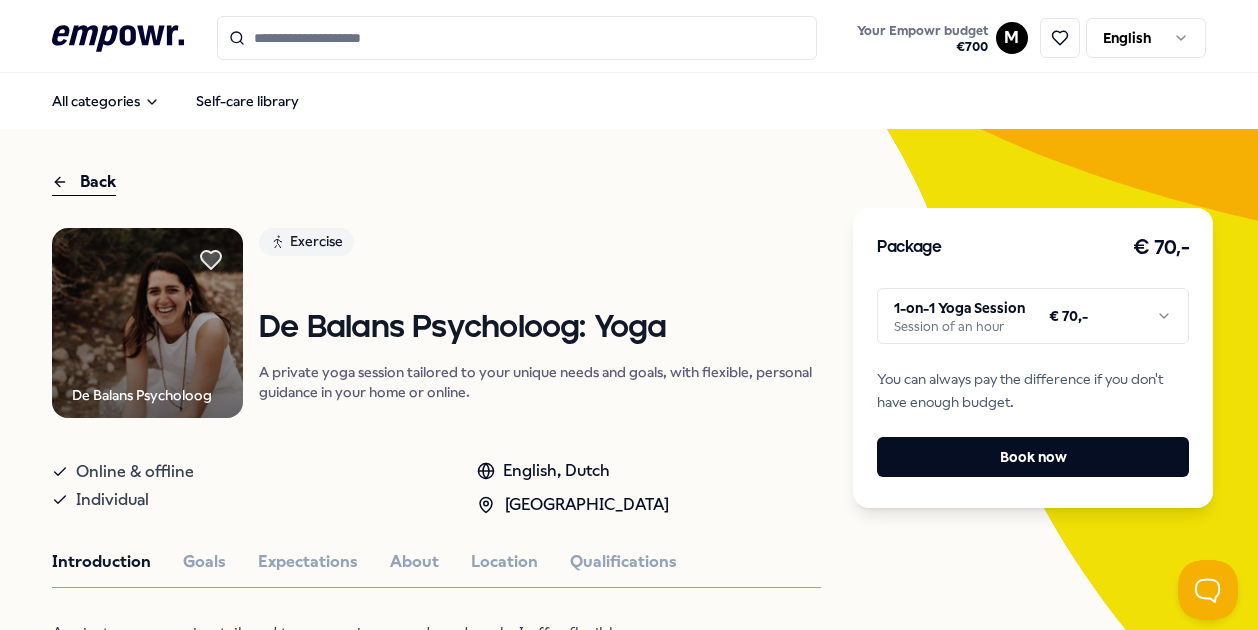 click on ".empowr-logo_svg__cls-1{fill:#03032f} Your Empowr budget € 700 M English All categories   Self-care library Back De Balans Psycholoog Exercise [PERSON_NAME] Psycholoog: Yoga A private yoga session tailored to your unique needs and goals, with flexible, personal guidance in your home or online. Online & offline Individual English, Dutch Amsterdam Region Introduction Goals Expectations About Location Qualifications A private yoga session tailored to your unique needs and goals. I offer flexible, personalized guidance, either in the comfortable setting of your own home or online. Recommended Coaching NL [GEOGRAPHIC_DATA]   + 1 Setting Boundaries Eef van Soest Pregnancy and parenting coaching, birth processing, trauma, (needle) anxiety &
stress coaching. English, Dutch From  € 135,- Coaching [GEOGRAPHIC_DATA]   Breathing Coaching [PERSON_NAME] Reconnect with yourself and break survival mechanisms like [MEDICAL_DATA] and
people-pleasing for an authentic life. English, Dutch From  € 160,- Coaching NL [GEOGRAPHIC_DATA]   + 1" at bounding box center (629, 315) 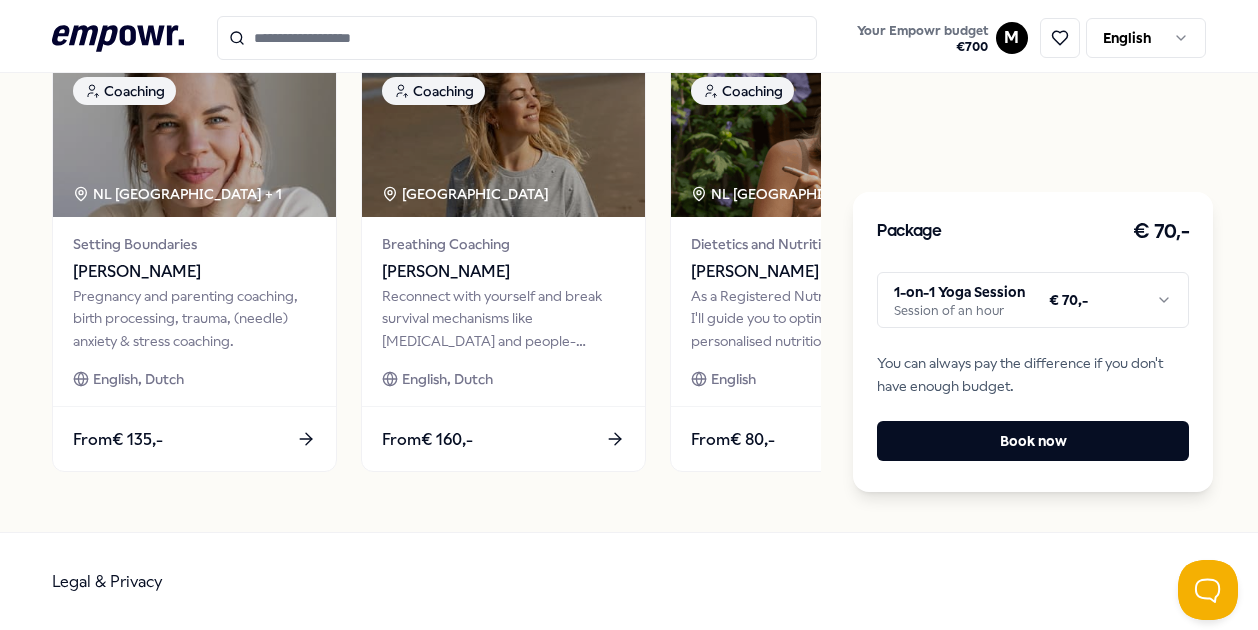 scroll, scrollTop: 0, scrollLeft: 0, axis: both 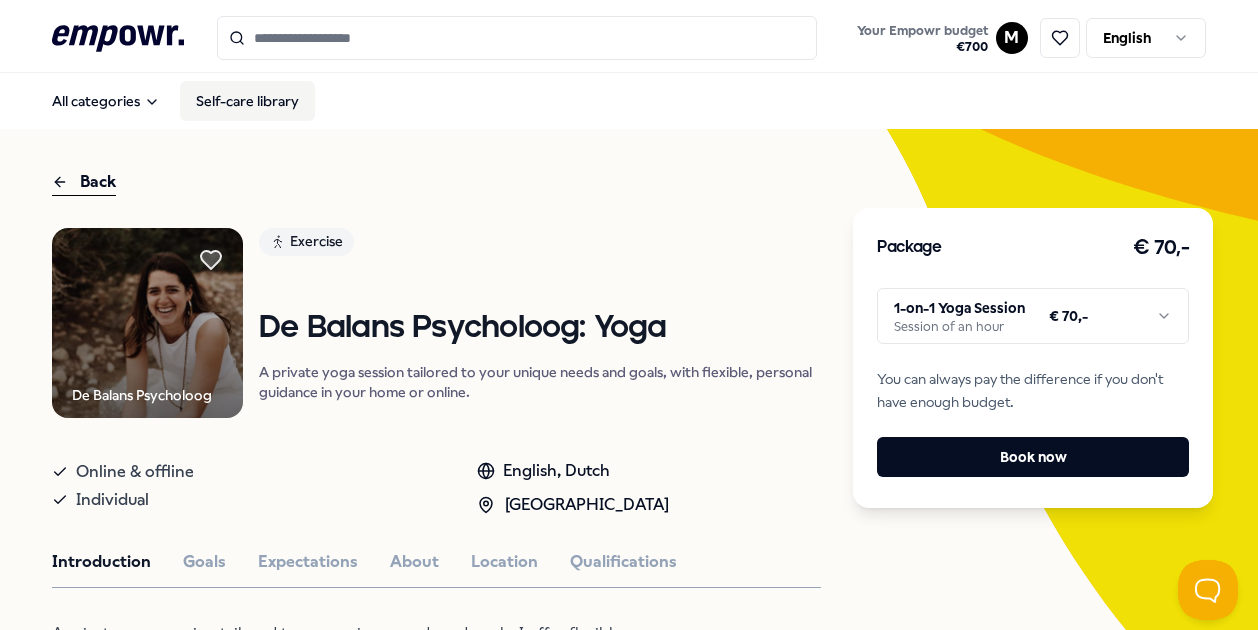click on "Self-care library" at bounding box center [247, 101] 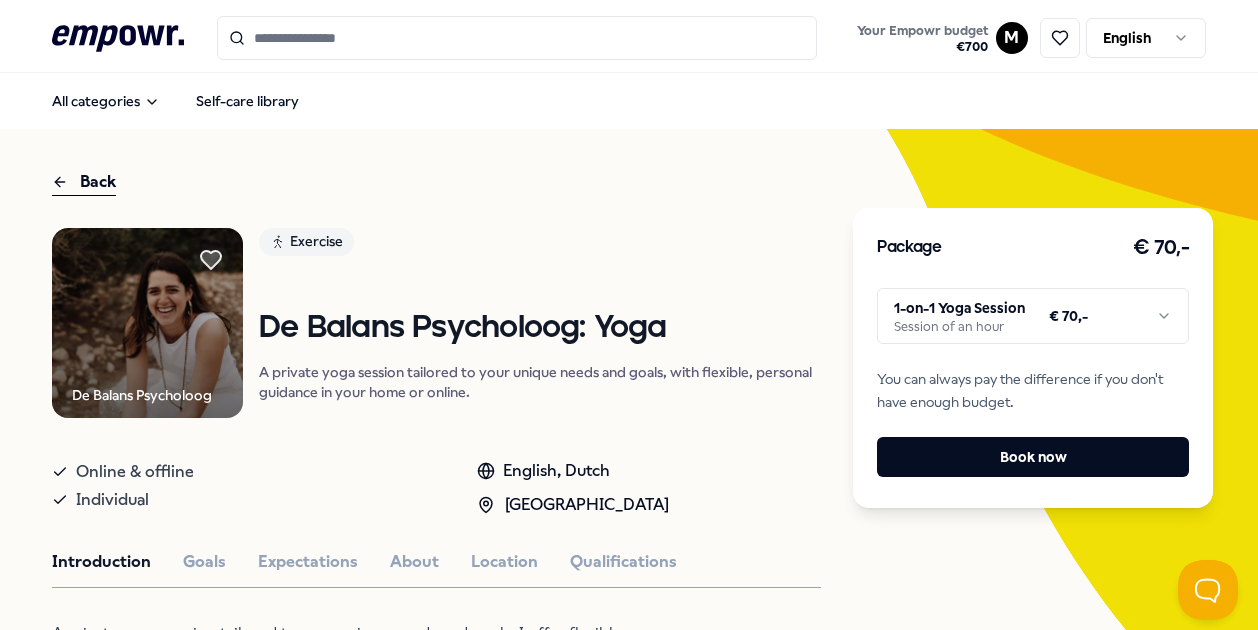 click 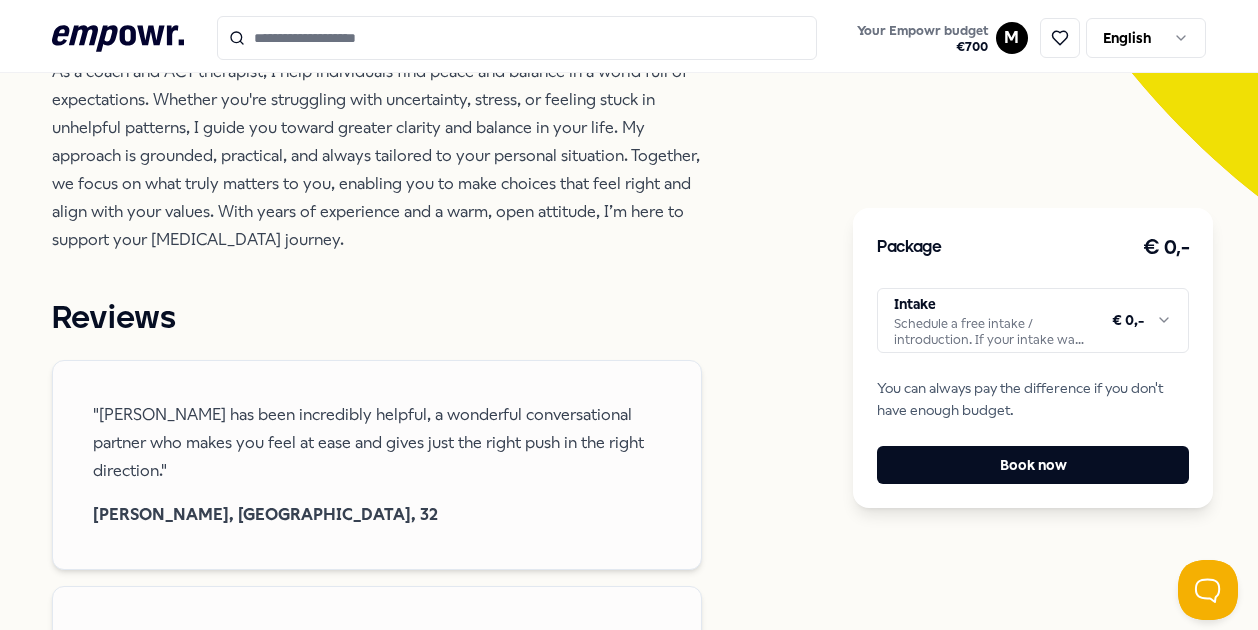 scroll, scrollTop: 0, scrollLeft: 0, axis: both 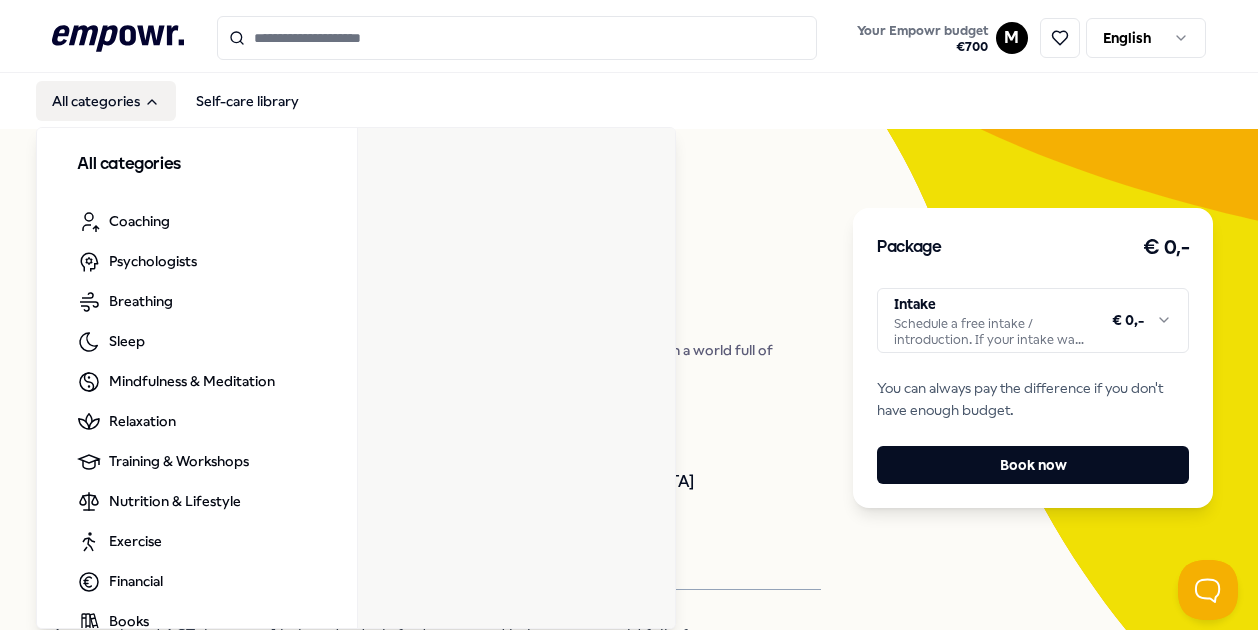 click on "All categories" at bounding box center [106, 101] 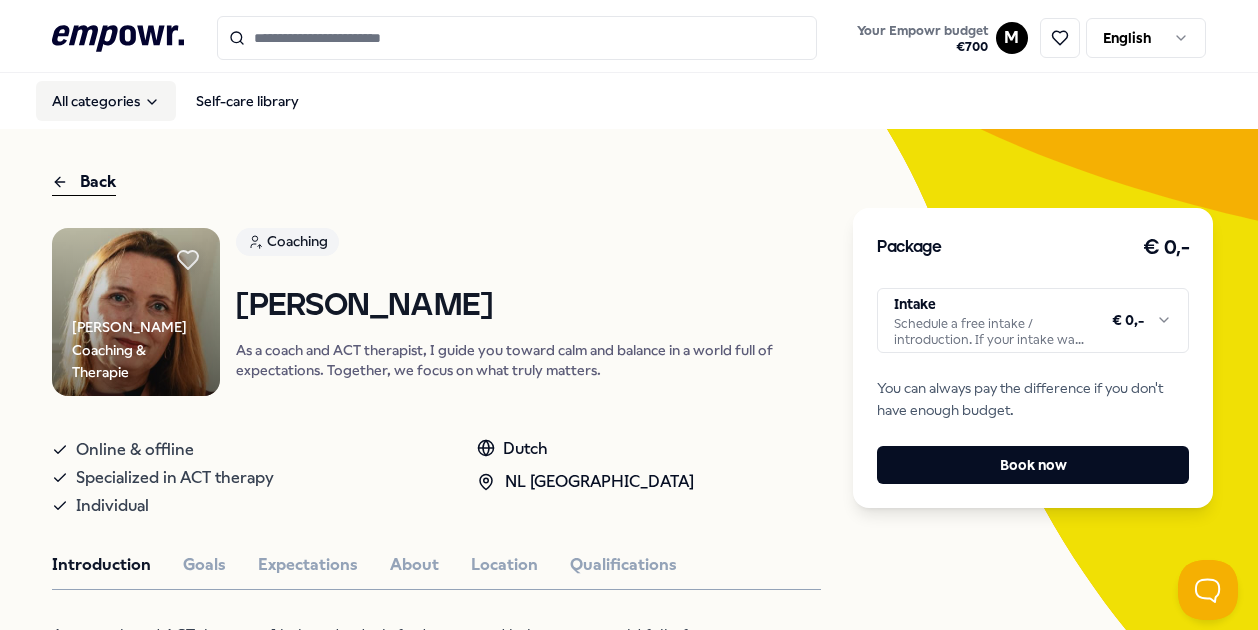 click on "All categories" at bounding box center [106, 101] 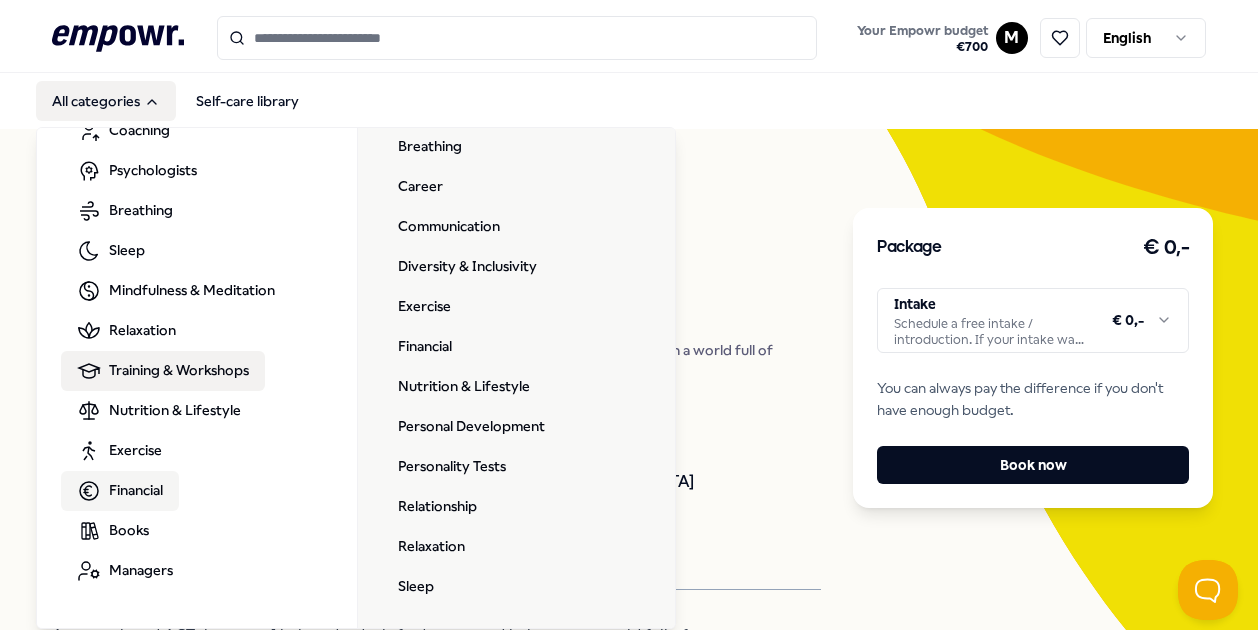 scroll, scrollTop: 75, scrollLeft: 0, axis: vertical 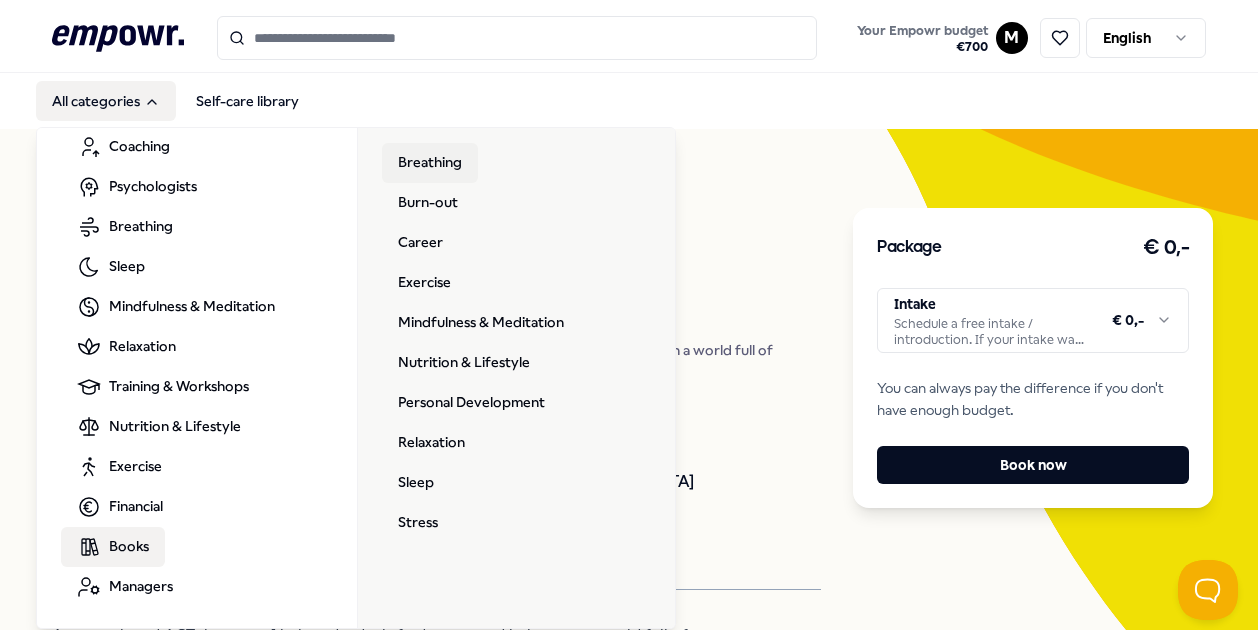 click on "Breathing" at bounding box center [430, 163] 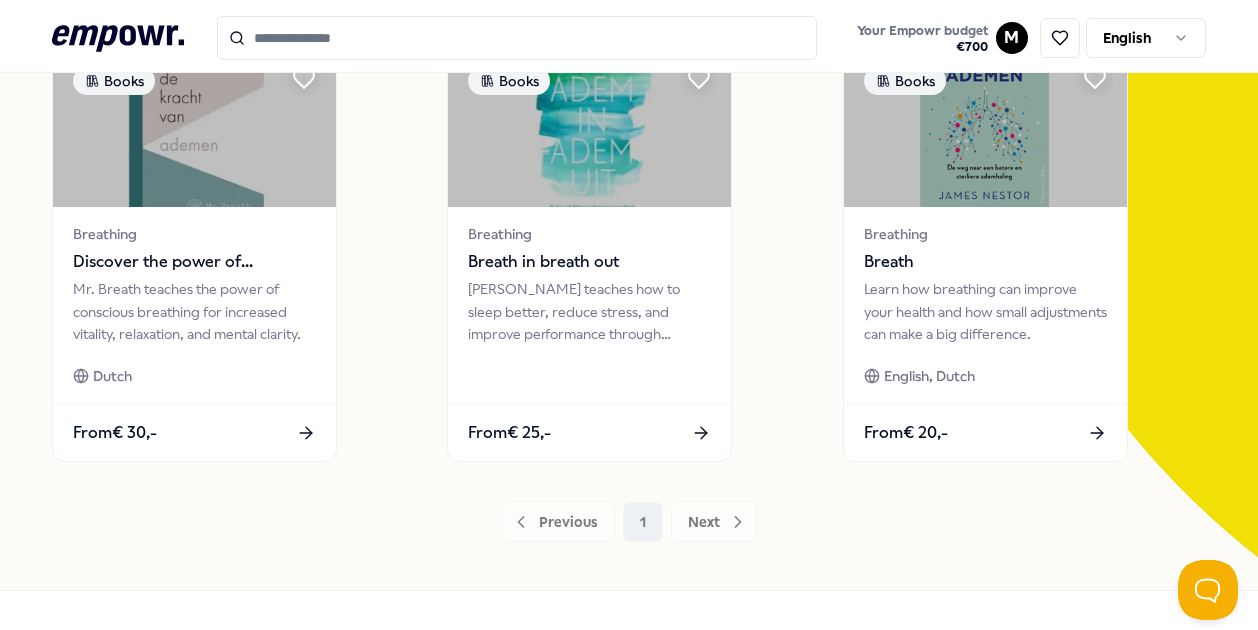 scroll, scrollTop: 59, scrollLeft: 0, axis: vertical 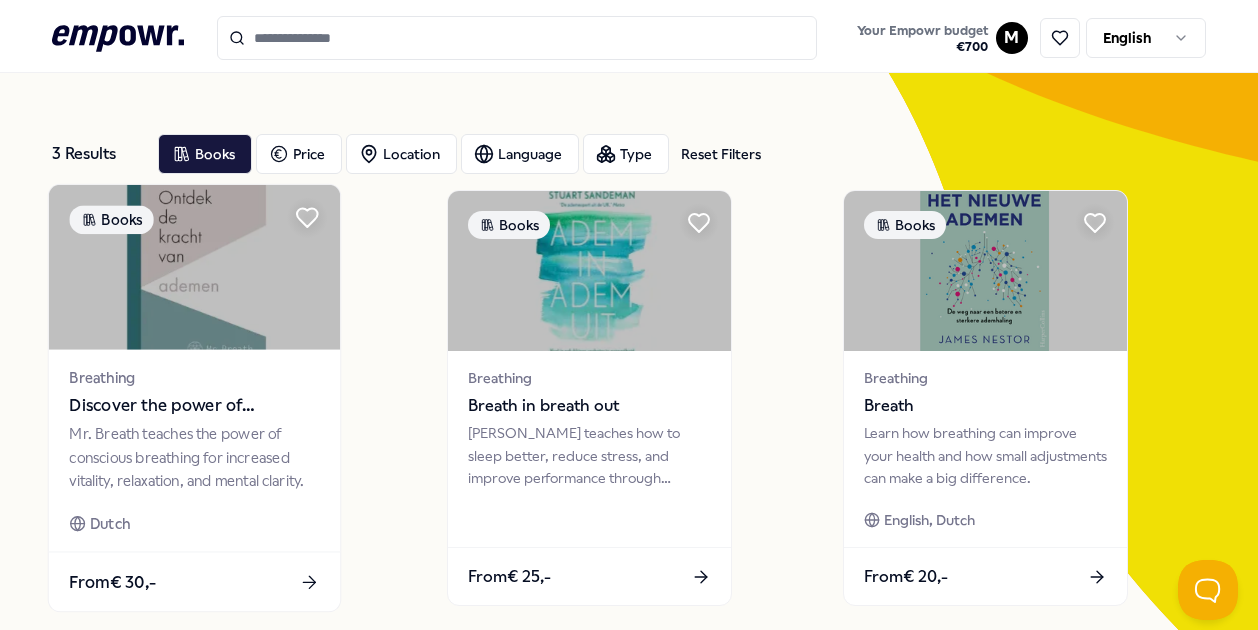 click on "Breathing Discover the power of breathing Mr. Breath teaches the power of conscious breathing for increased vitality,
relaxation, and mental clarity. [DEMOGRAPHIC_DATA]" at bounding box center (194, 451) 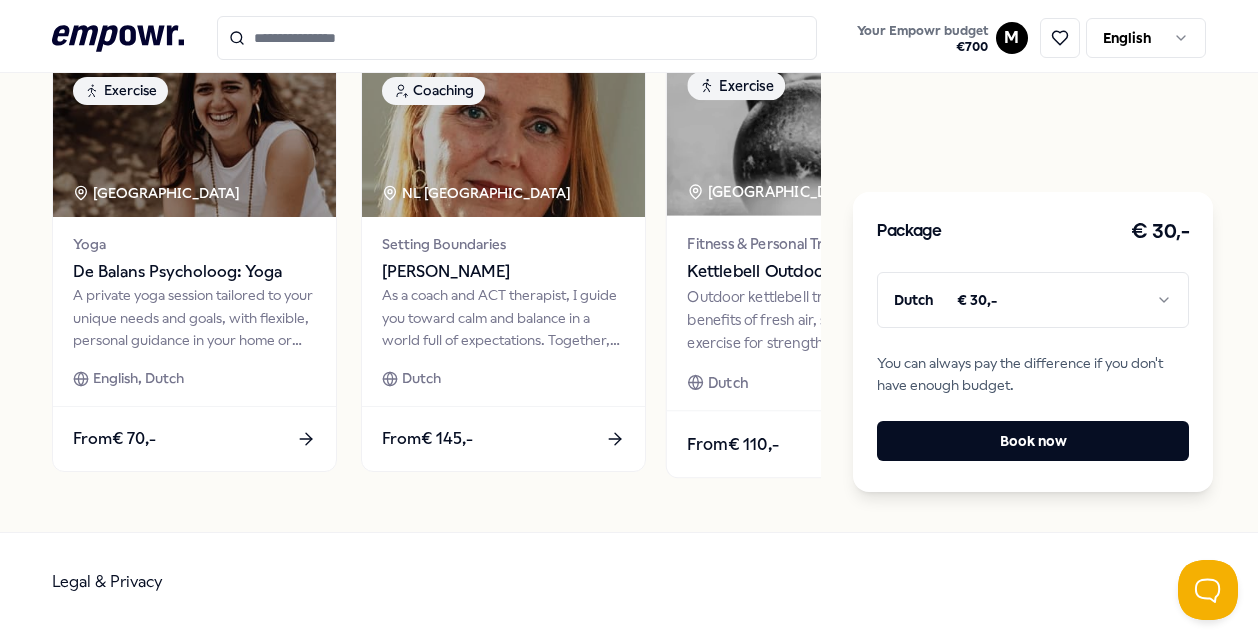 scroll, scrollTop: 0, scrollLeft: 0, axis: both 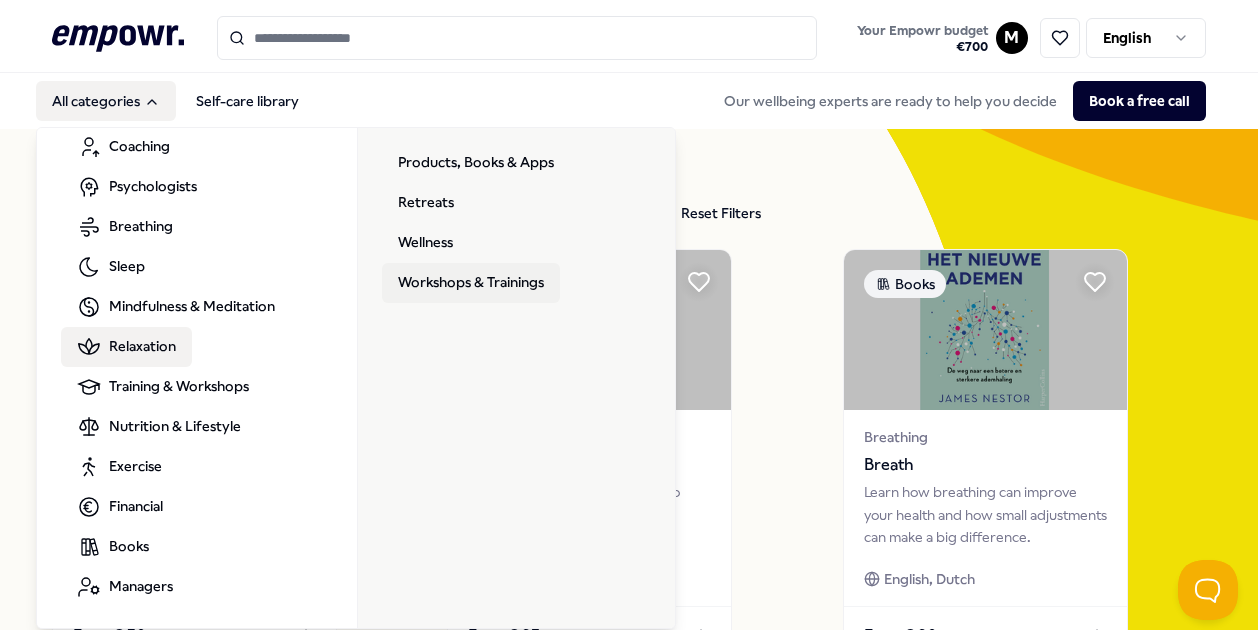 click on "Workshops & Trainings" at bounding box center [471, 283] 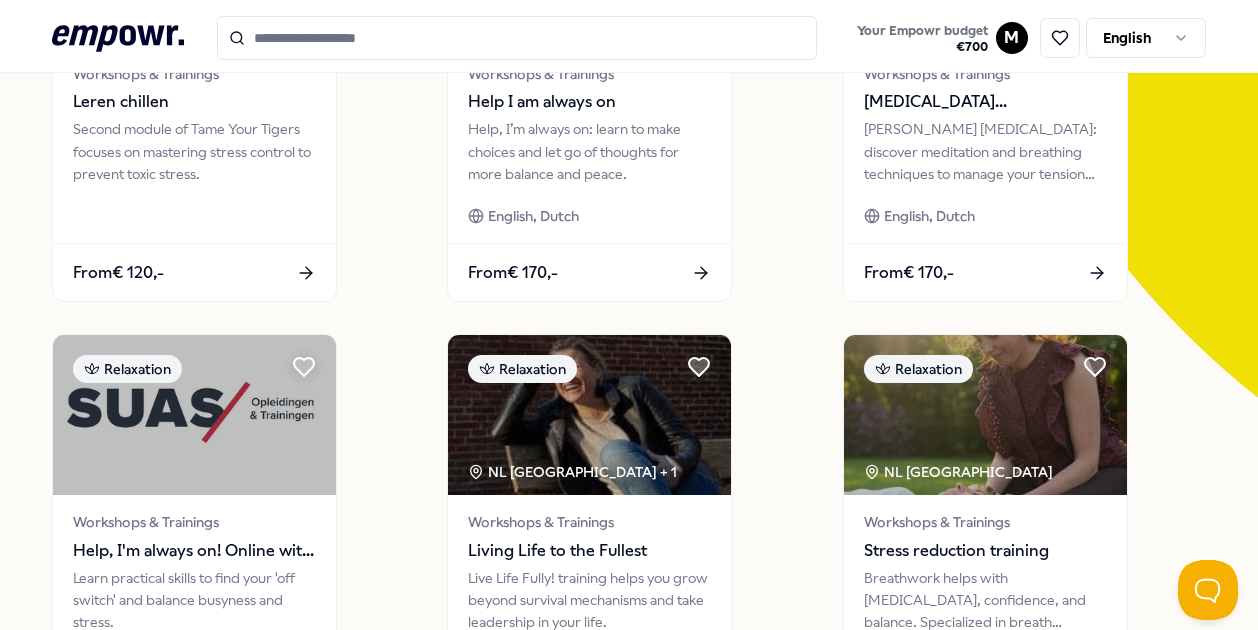 scroll, scrollTop: 0, scrollLeft: 0, axis: both 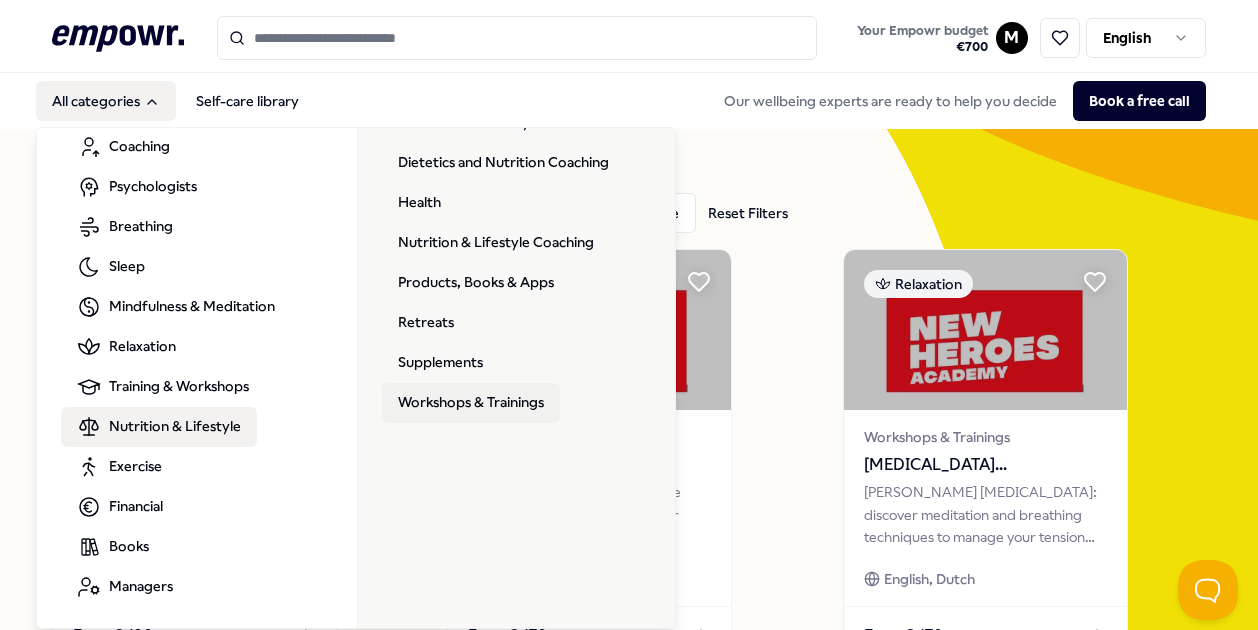 click on "Workshops & Trainings" at bounding box center (471, 403) 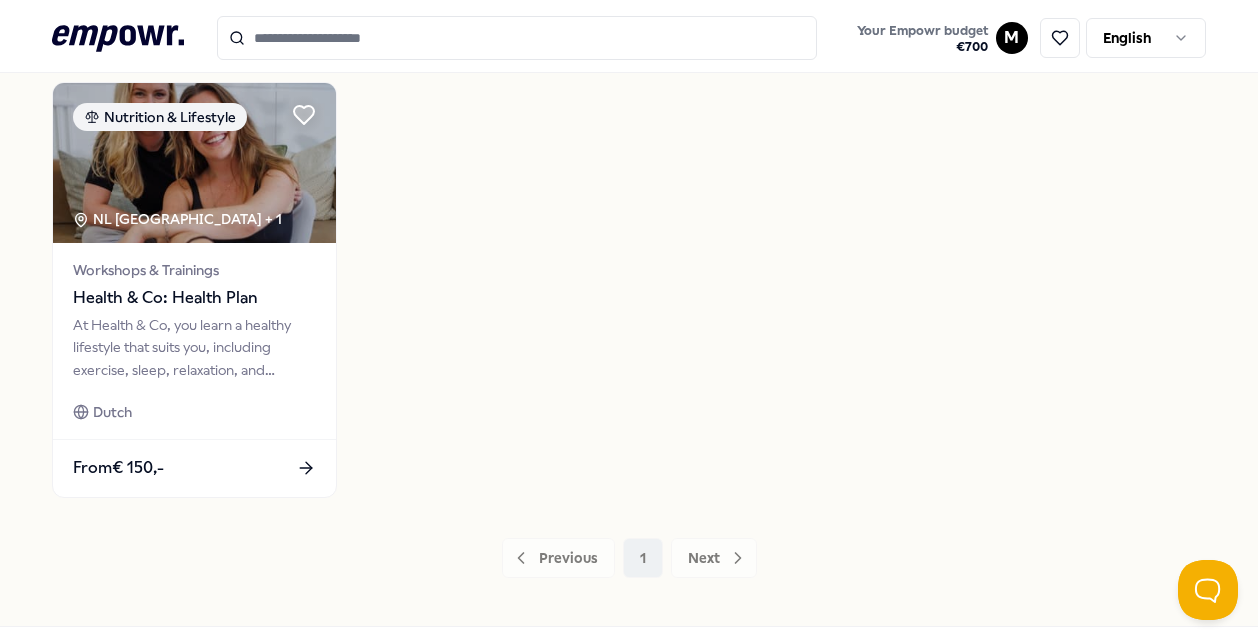 scroll, scrollTop: 961, scrollLeft: 0, axis: vertical 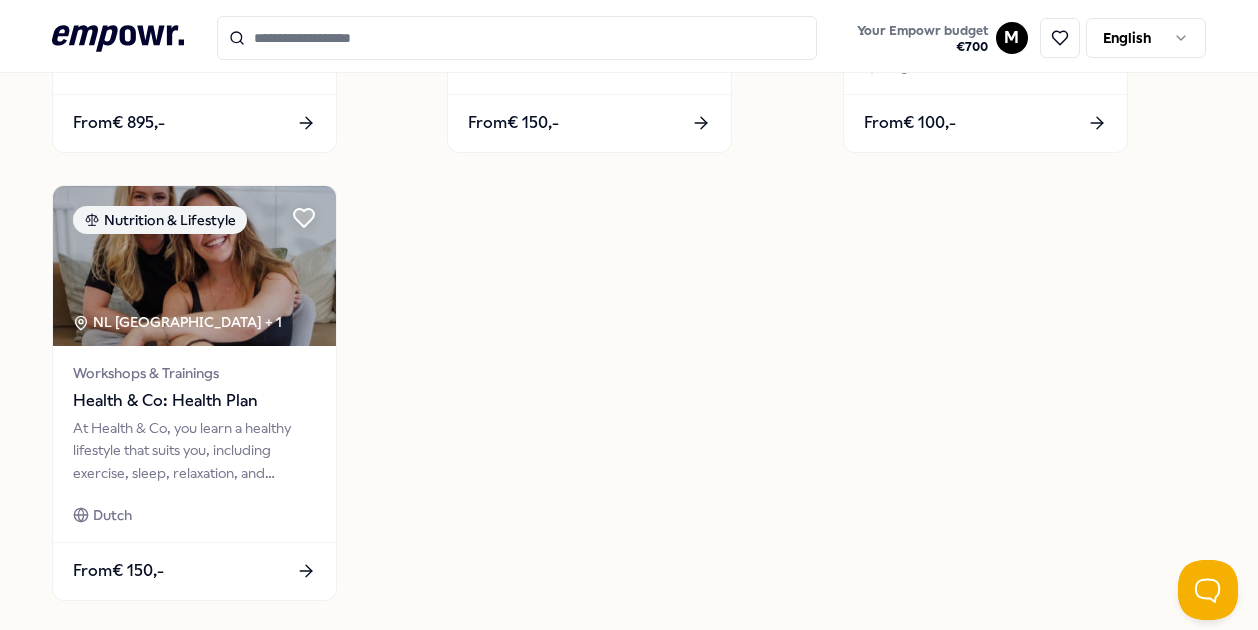 click 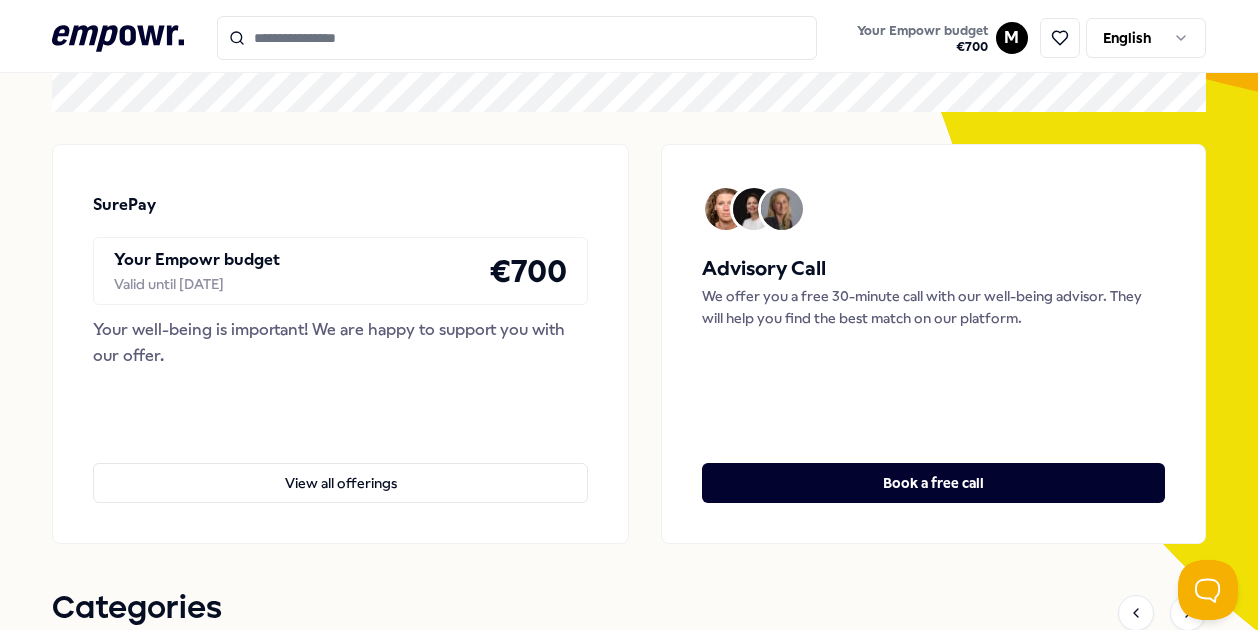 scroll, scrollTop: 0, scrollLeft: 0, axis: both 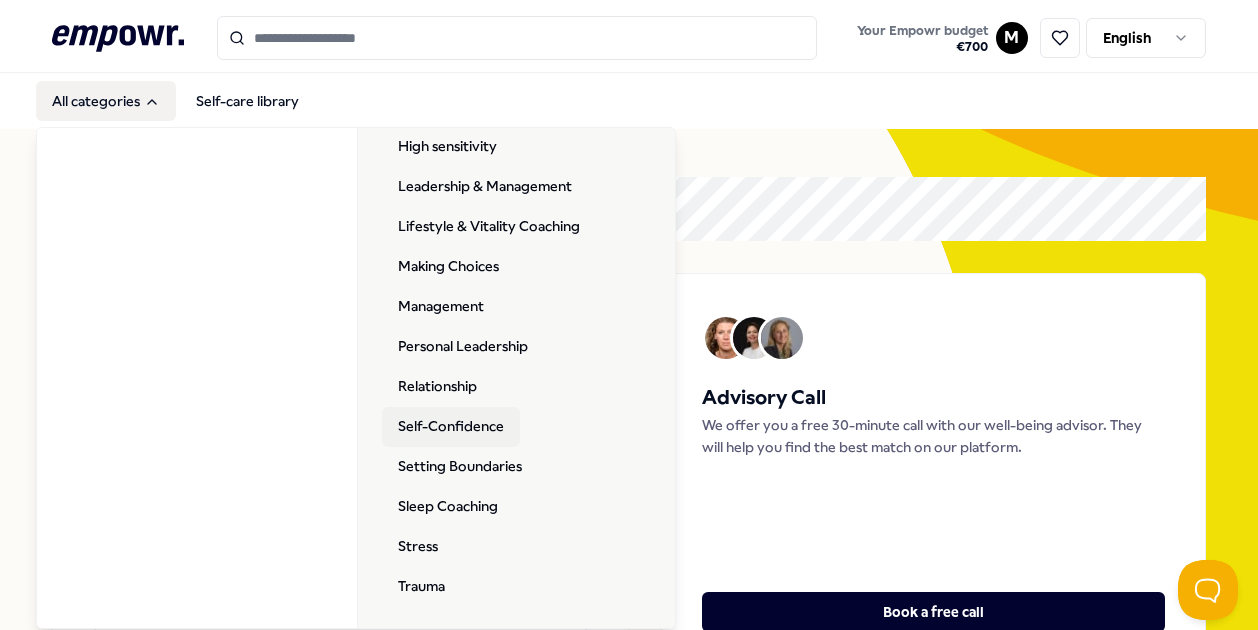 click on "Self-Confidence" at bounding box center [451, 427] 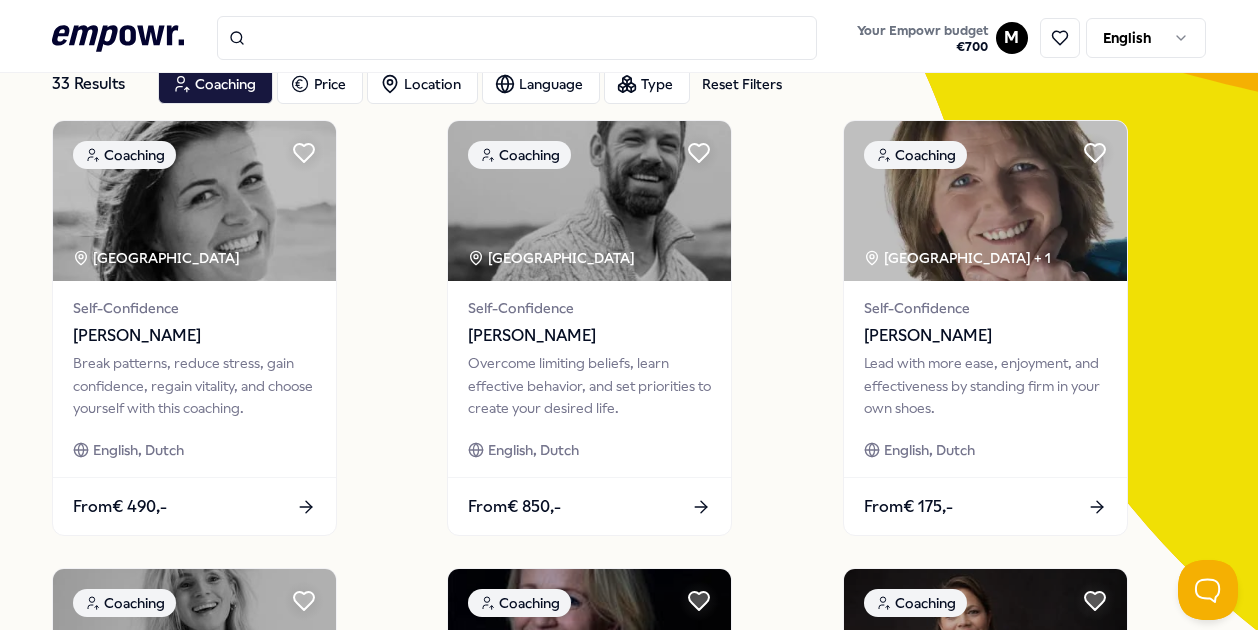 scroll, scrollTop: 116, scrollLeft: 0, axis: vertical 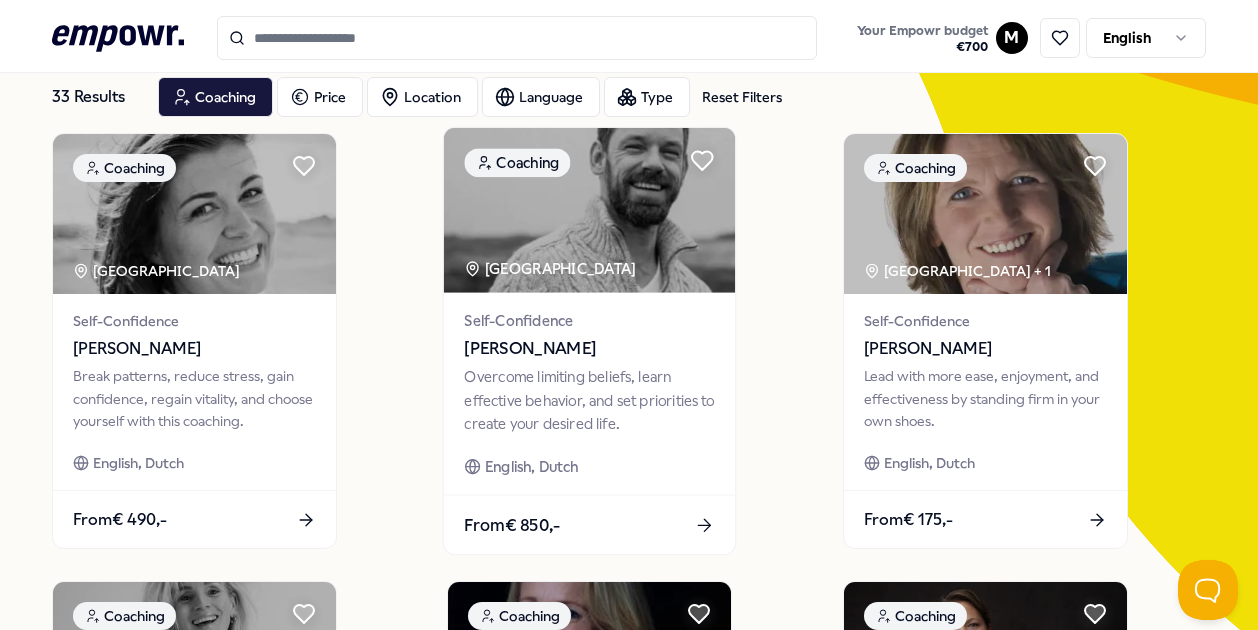click at bounding box center [589, 210] 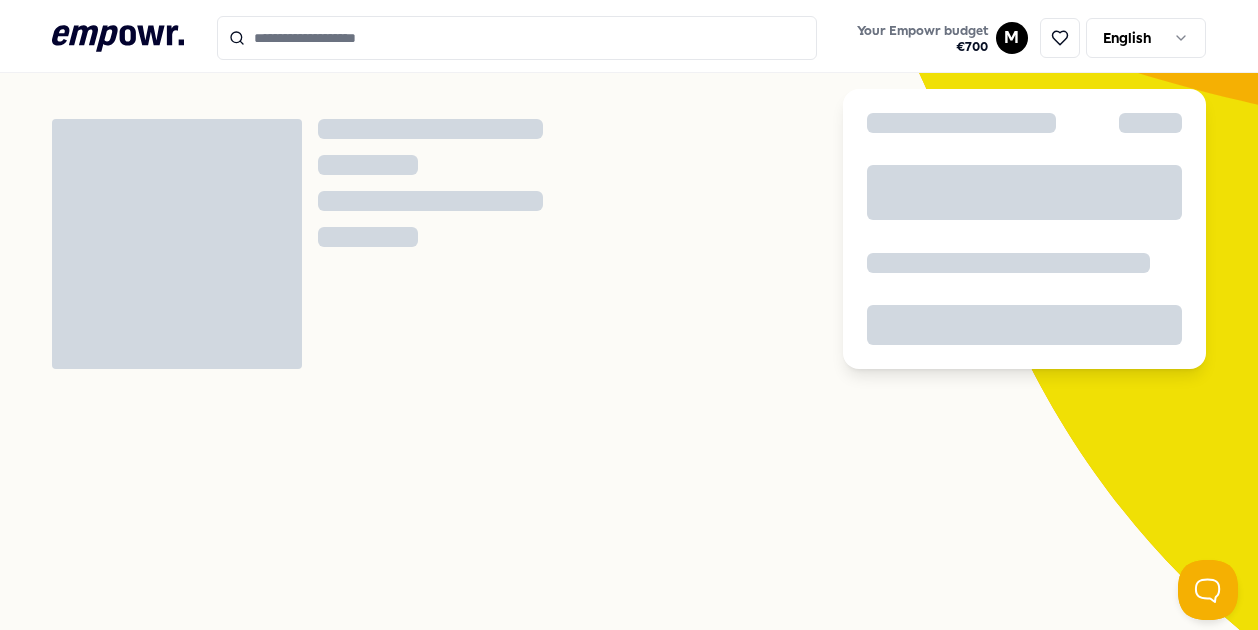 scroll, scrollTop: 0, scrollLeft: 0, axis: both 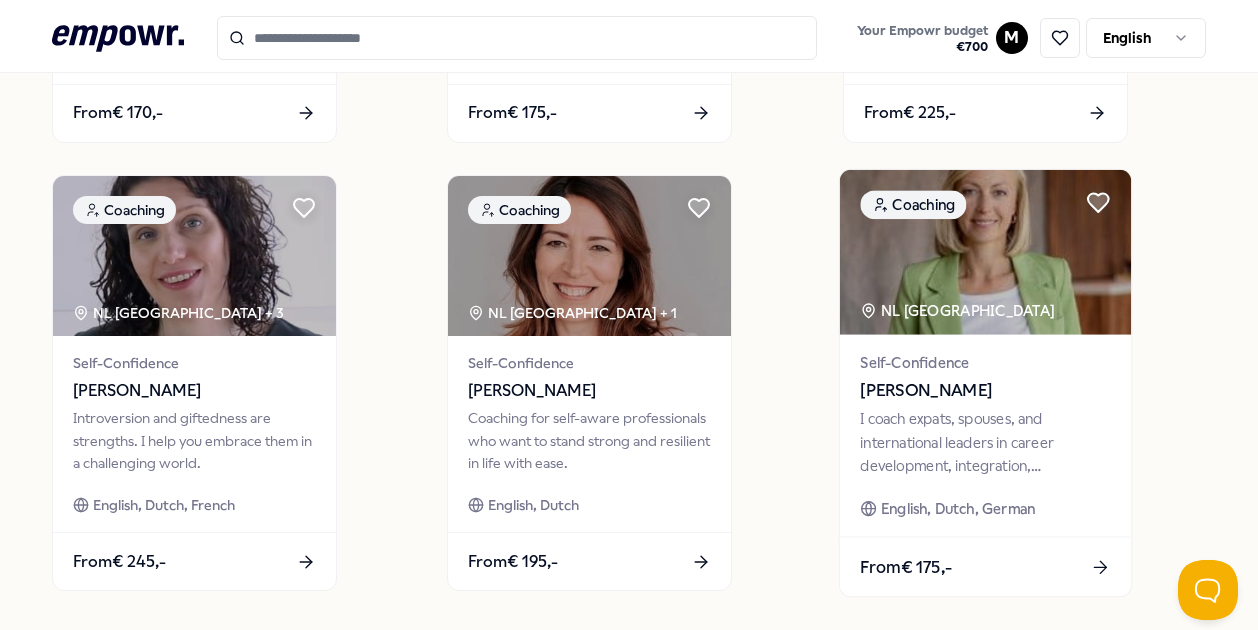 click on "I coach expats, spouses, and international leaders in career development,
integration, networking, and navigating local work cultures." at bounding box center [985, 442] 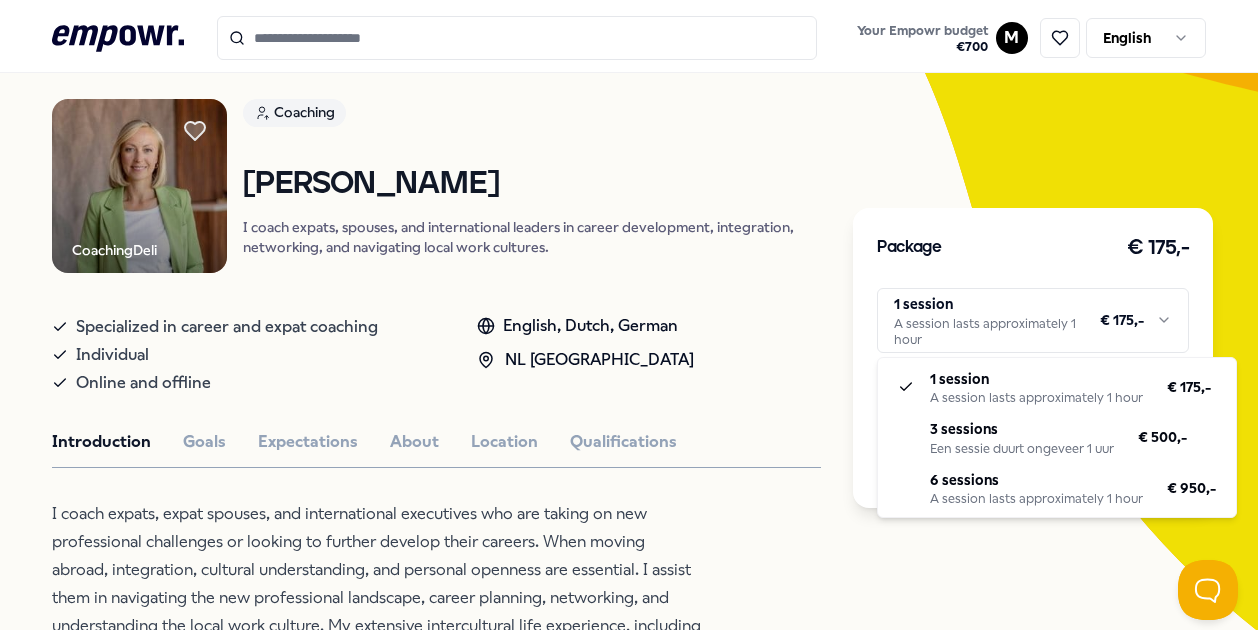 click on ".empowr-logo_svg__cls-1{fill:#03032f} Your Empowr budget € 700 M English All categories   Self-care library Back CoachingDeli Coaching [PERSON_NAME] I coach expats, spouses, and international leaders in career development, integration, networking, and navigating local work cultures. Specialized in career and expat coaching Individual Online and offline English, Dutch, German NL South Region Introduction Goals Expectations About Location Qualifications I coach expats, expat spouses, and international executives who are taking on new professional challenges or looking to further develop their careers. When moving abroad, integration, cultural understanding, and personal openness are essential. I assist them in navigating the new professional landscape, career planning, networking, and understanding the local work culture. My extensive intercultural life experience, including ten years of working in [US_STATE], is invaluable in this process. Recommended Exercise [GEOGRAPHIC_DATA] Region   Yoga English, Dutch From" at bounding box center (629, 315) 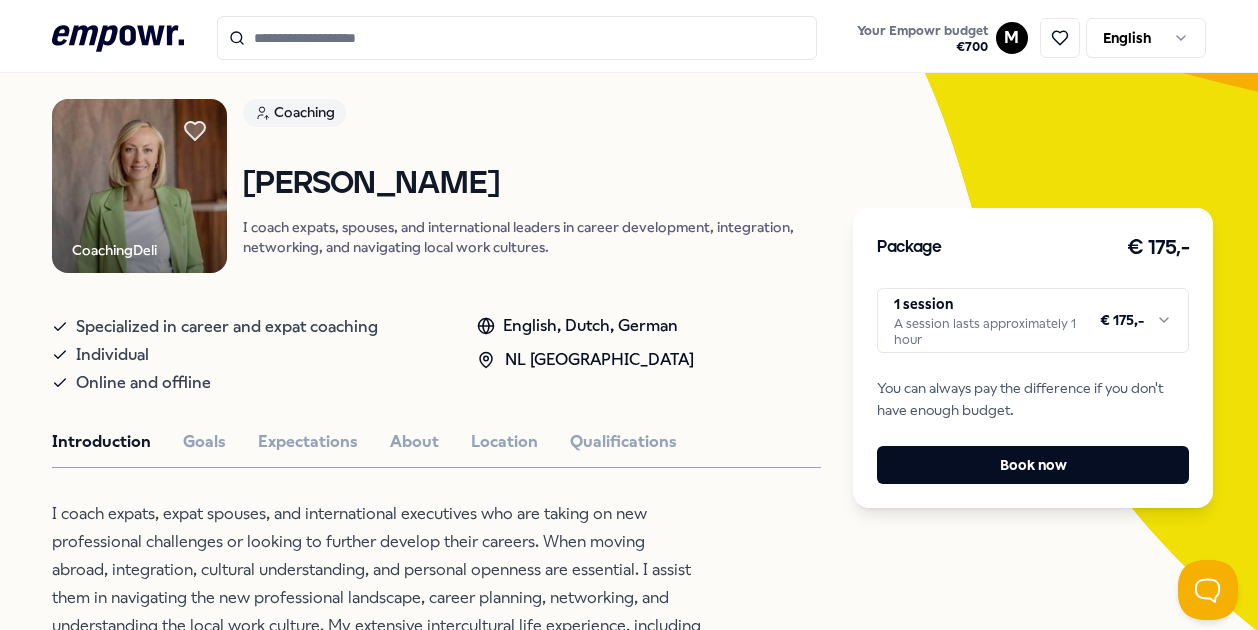 click on ".empowr-logo_svg__cls-1{fill:#03032f} Your Empowr budget € 700 M English All categories   Self-care library Back CoachingDeli Coaching [PERSON_NAME] I coach expats, spouses, and international leaders in career development, integration, networking, and navigating local work cultures. Specialized in career and expat coaching Individual Online and offline English, Dutch, German NL South Region Introduction Goals Expectations About Location Qualifications I coach expats, expat spouses, and international executives who are taking on new professional challenges or looking to further develop their careers. When moving abroad, integration, cultural understanding, and personal openness are essential. I assist them in navigating the new professional landscape, career planning, networking, and understanding the local work culture. My extensive intercultural life experience, including ten years of working in [US_STATE], is invaluable in this process. Recommended Exercise [GEOGRAPHIC_DATA] Region   Yoga English, Dutch From" at bounding box center (629, 315) 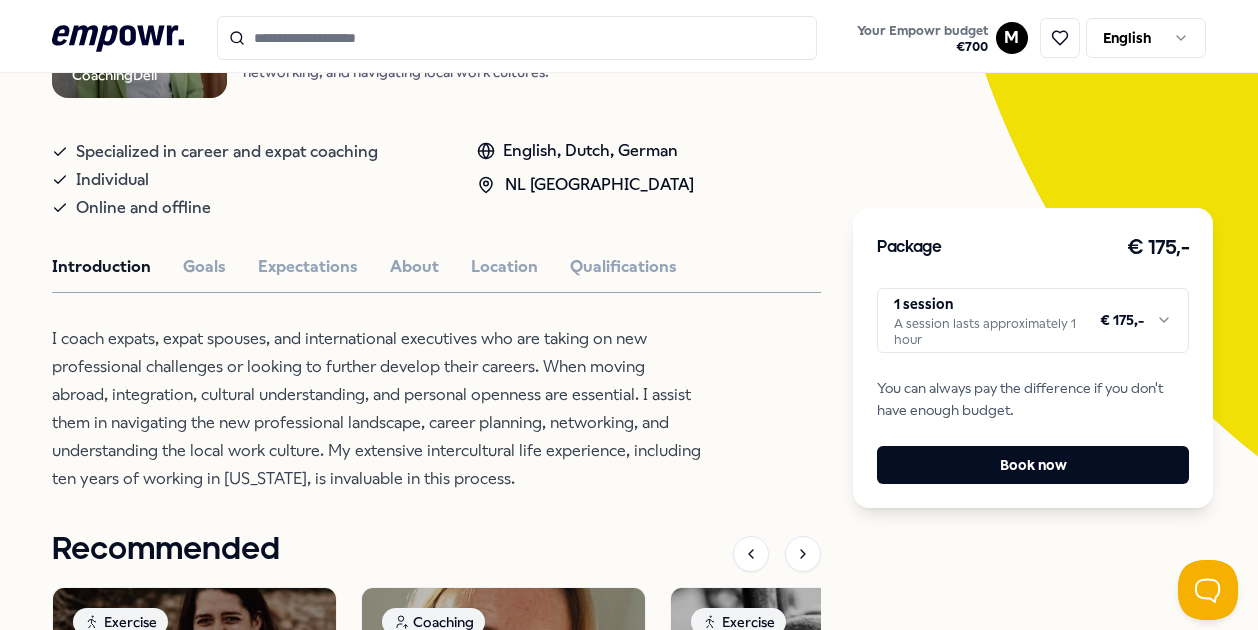 scroll, scrollTop: 350, scrollLeft: 0, axis: vertical 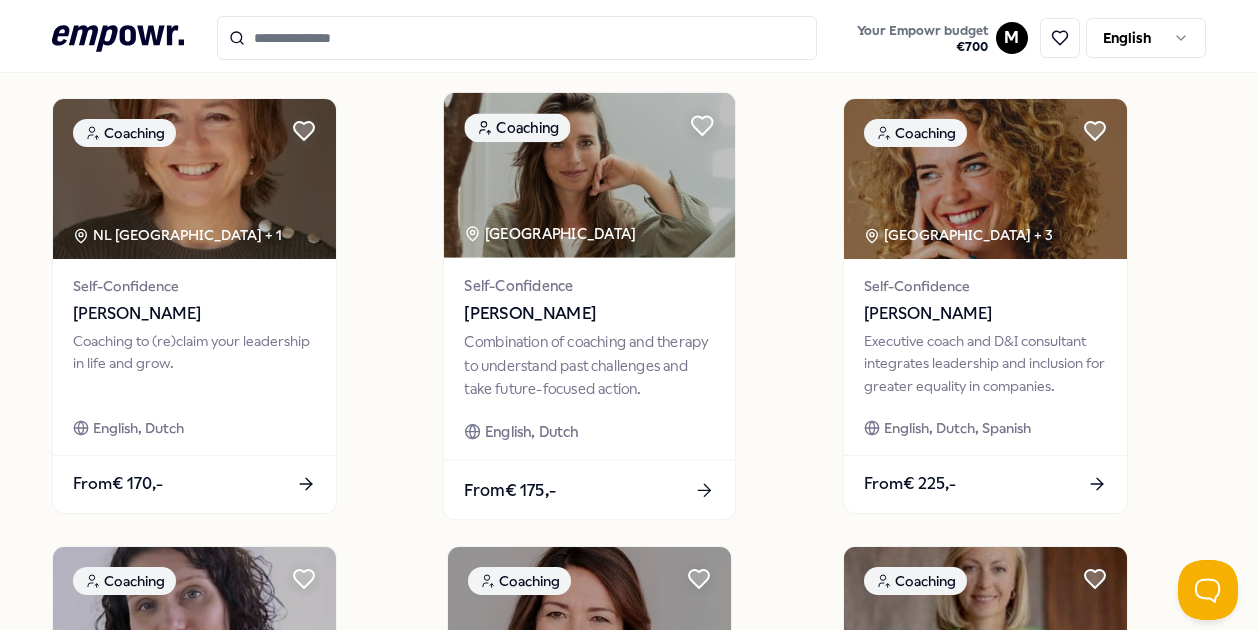 click on "[PERSON_NAME]" at bounding box center (590, 314) 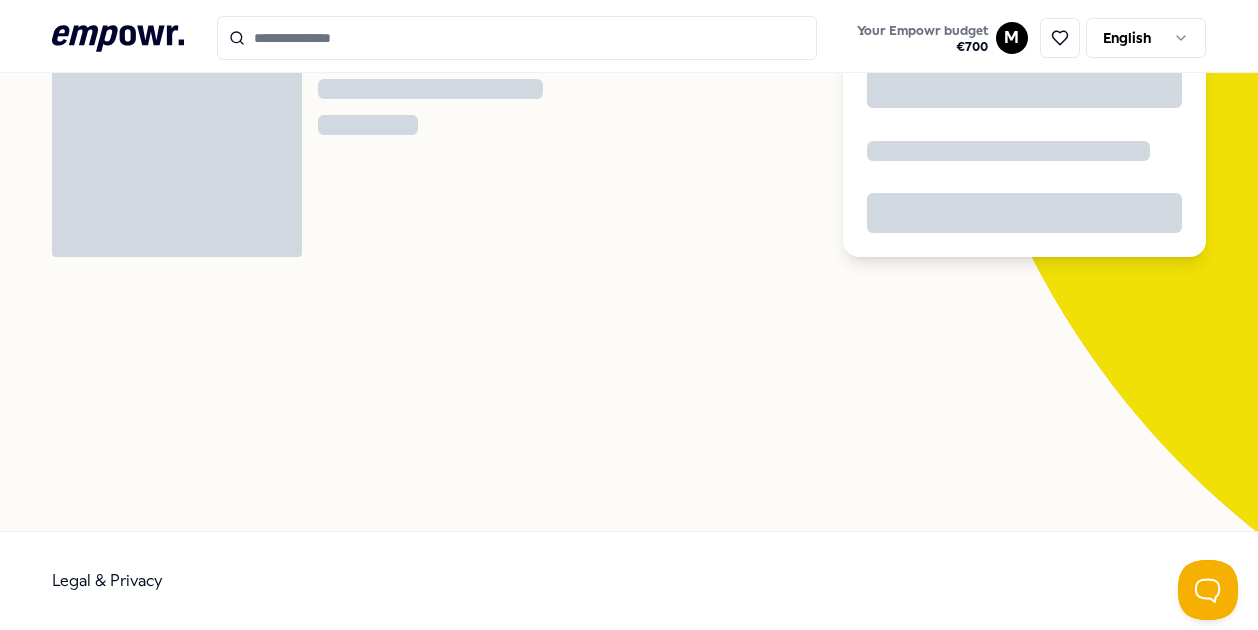 scroll, scrollTop: 129, scrollLeft: 0, axis: vertical 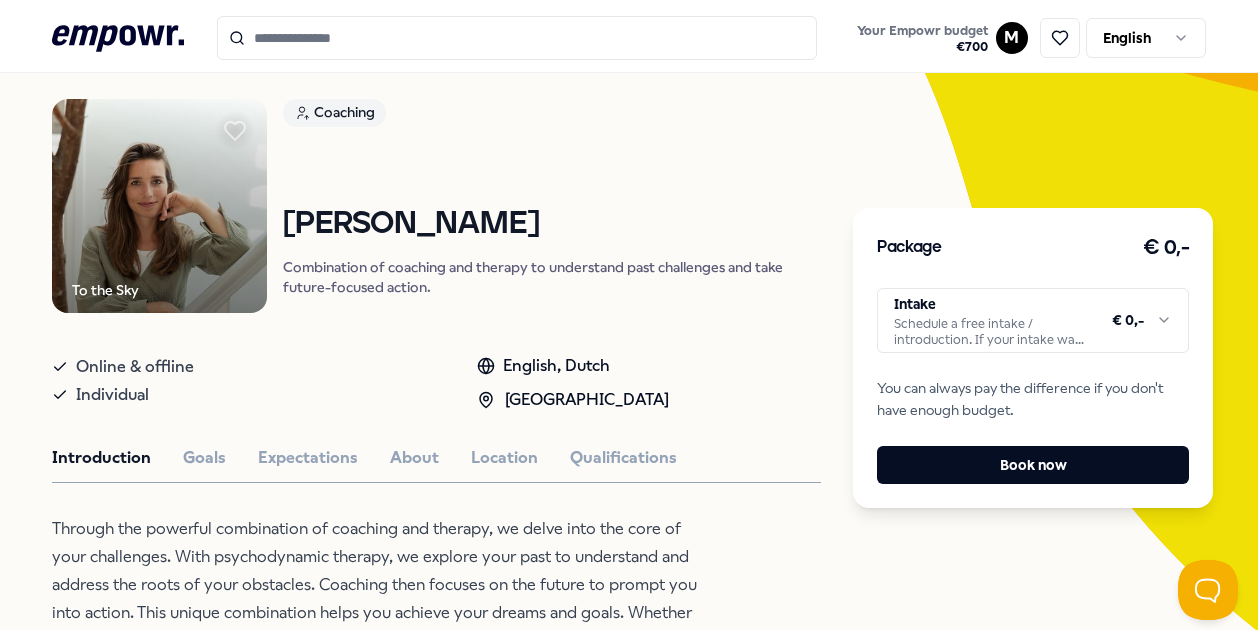 click on ".empowr-logo_svg__cls-1{fill:#03032f} Your Empowr budget € 700 M English All categories   Self-care library Back To the Sky Coaching [PERSON_NAME] Combination of coaching and therapy to understand past challenges and take future-focused action. Online & offline Individual English, Dutch Amsterdam Region Introduction Goals Expectations About Location Qualifications Through the powerful combination of coaching and therapy, we delve into the core of your challenges. With psychodynamic therapy, we explore your past to understand and address the roots of your obstacles. Coaching then focuses on the future to prompt you into action. This unique combination helps you achieve your dreams and goals. Whether you are stuck in your career, want to improve personal relationships, or seek a more fulfilling life, this proven method of coaching and therapy is effective and helps you to lead the life that suits you. Recommended Exercise [GEOGRAPHIC_DATA] Region   Yoga De Balans Psycholoog: Yoga English, Dutch From" at bounding box center (629, 315) 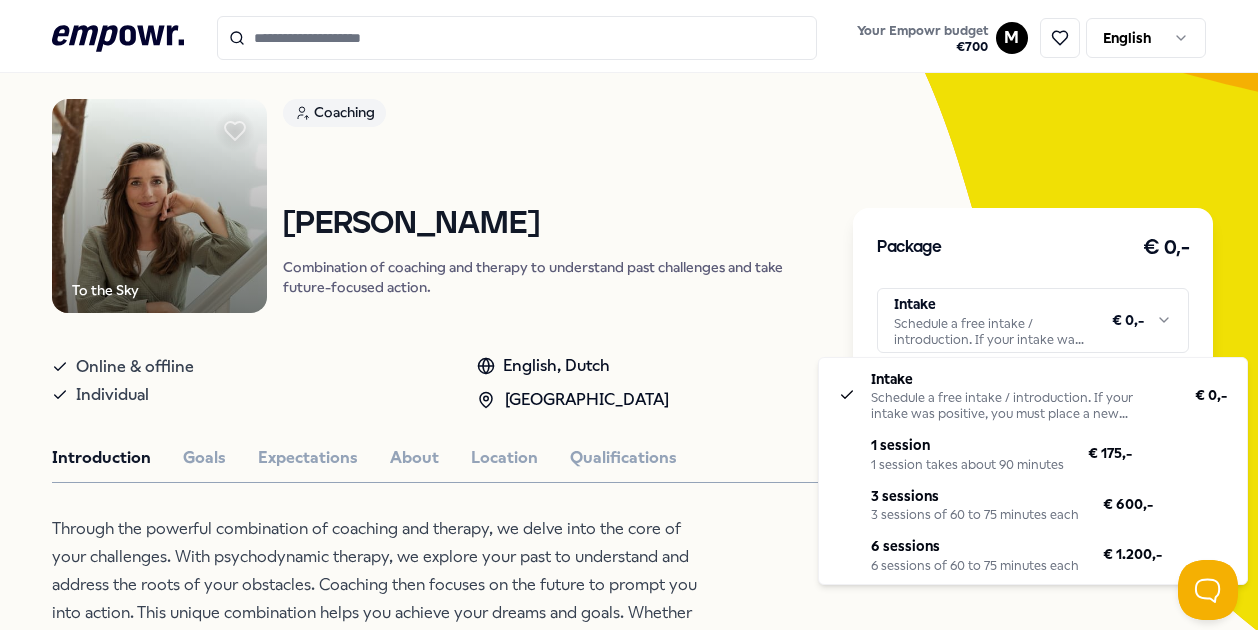 click on ".empowr-logo_svg__cls-1{fill:#03032f} Your Empowr budget € 700 M English All categories   Self-care library Back To the Sky Coaching [PERSON_NAME] Combination of coaching and therapy to understand past challenges and take future-focused action. Online & offline Individual English, Dutch Amsterdam Region Introduction Goals Expectations About Location Qualifications Through the powerful combination of coaching and therapy, we delve into the core of your challenges. With psychodynamic therapy, we explore your past to understand and address the roots of your obstacles. Coaching then focuses on the future to prompt you into action. This unique combination helps you achieve your dreams and goals. Whether you are stuck in your career, want to improve personal relationships, or seek a more fulfilling life, this proven method of coaching and therapy is effective and helps you to lead the life that suits you. Recommended Exercise [GEOGRAPHIC_DATA] Region   Yoga De Balans Psycholoog: Yoga English, Dutch From" at bounding box center [629, 315] 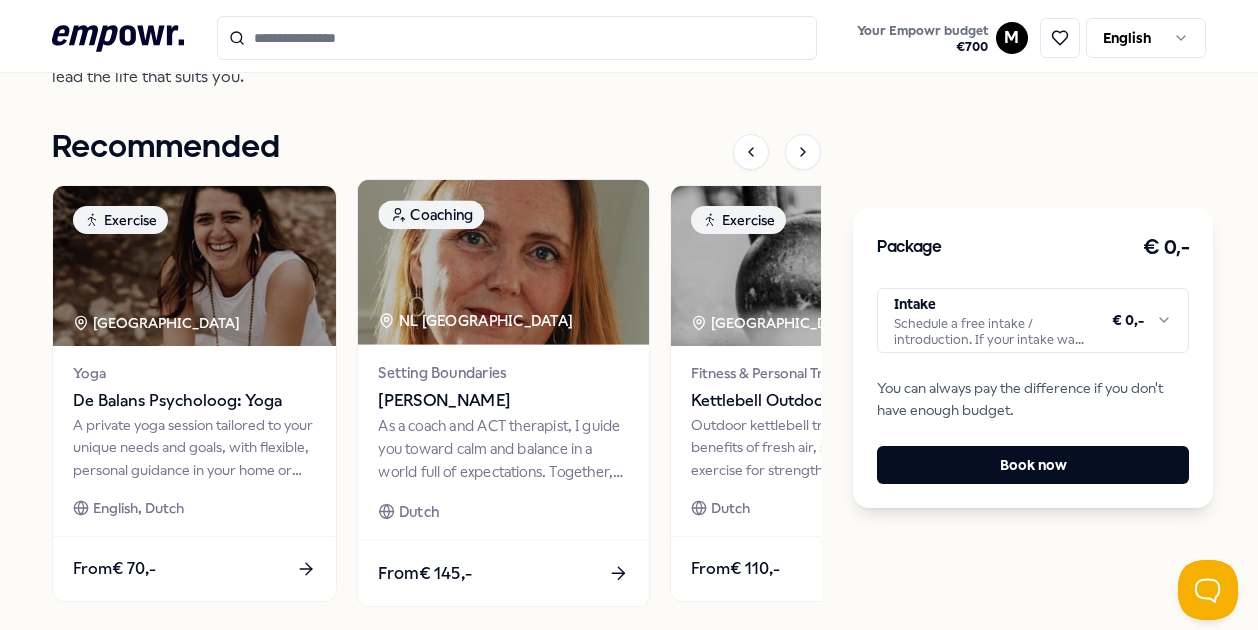 scroll, scrollTop: 748, scrollLeft: 0, axis: vertical 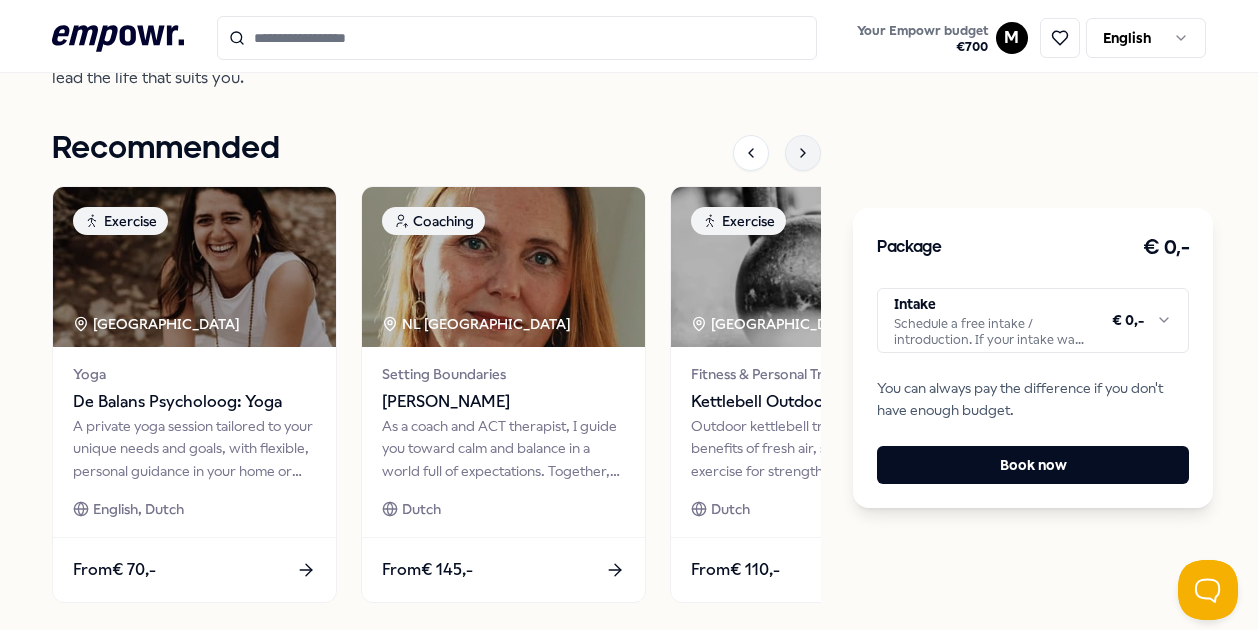 click 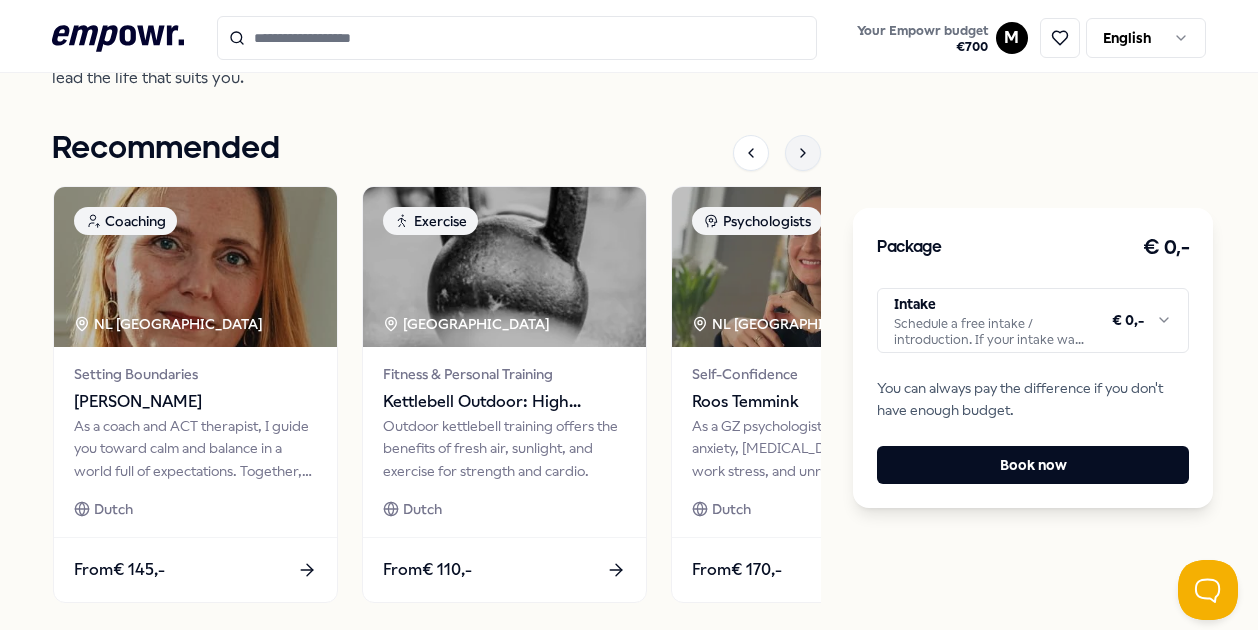 click 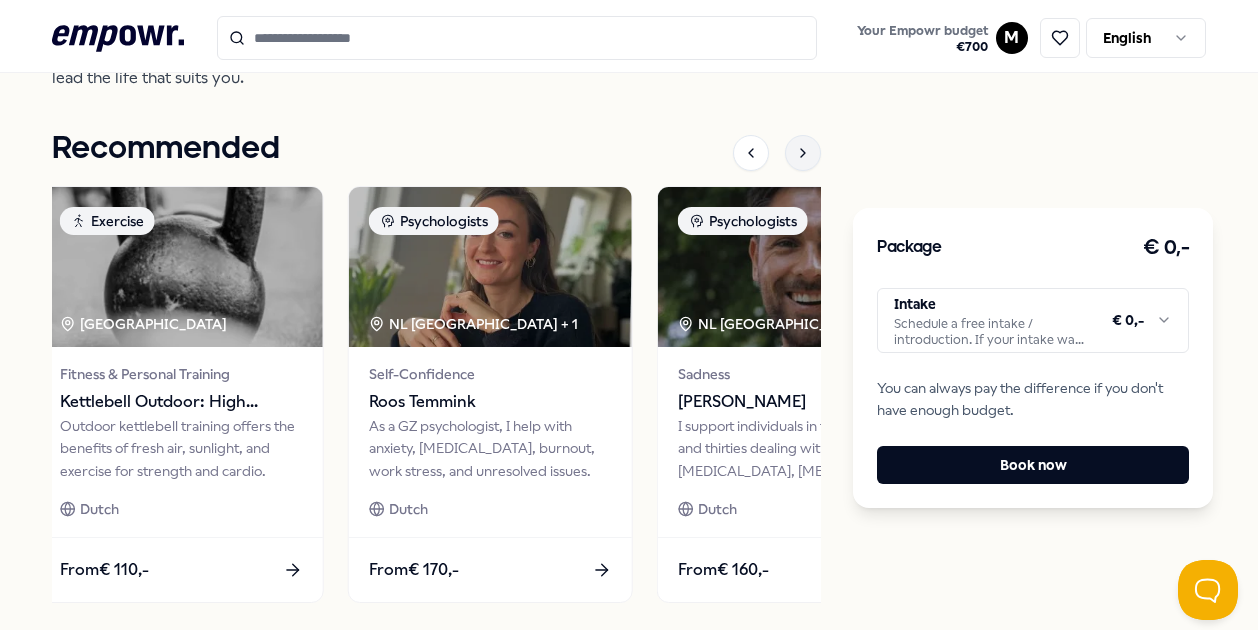 click 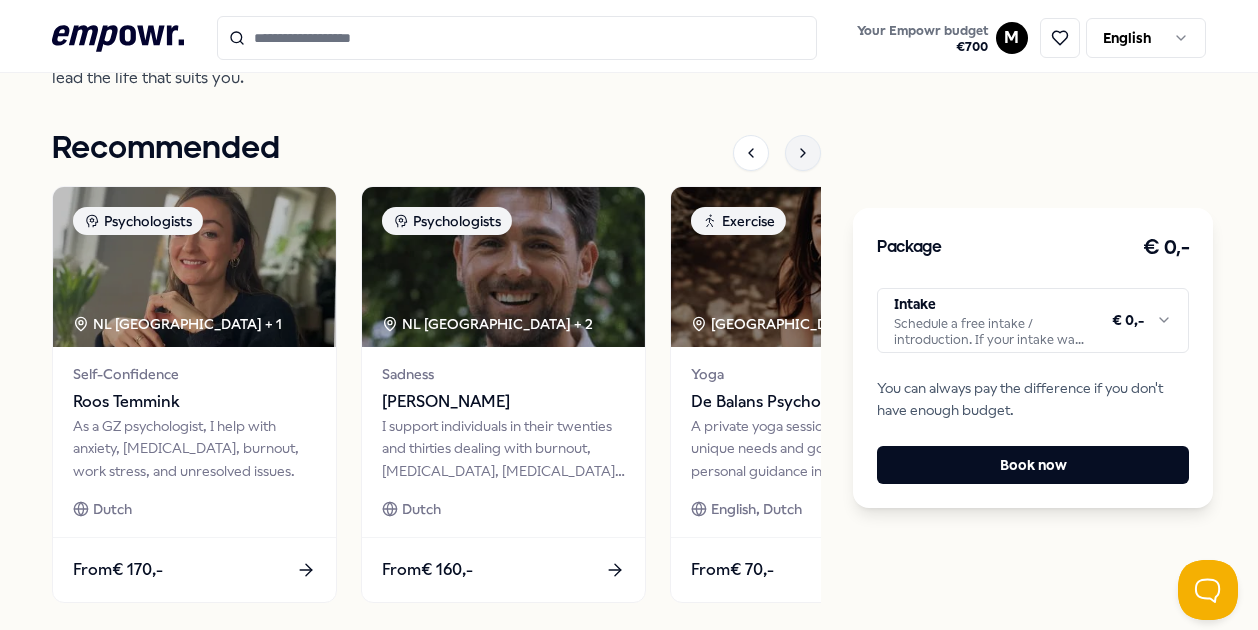 click 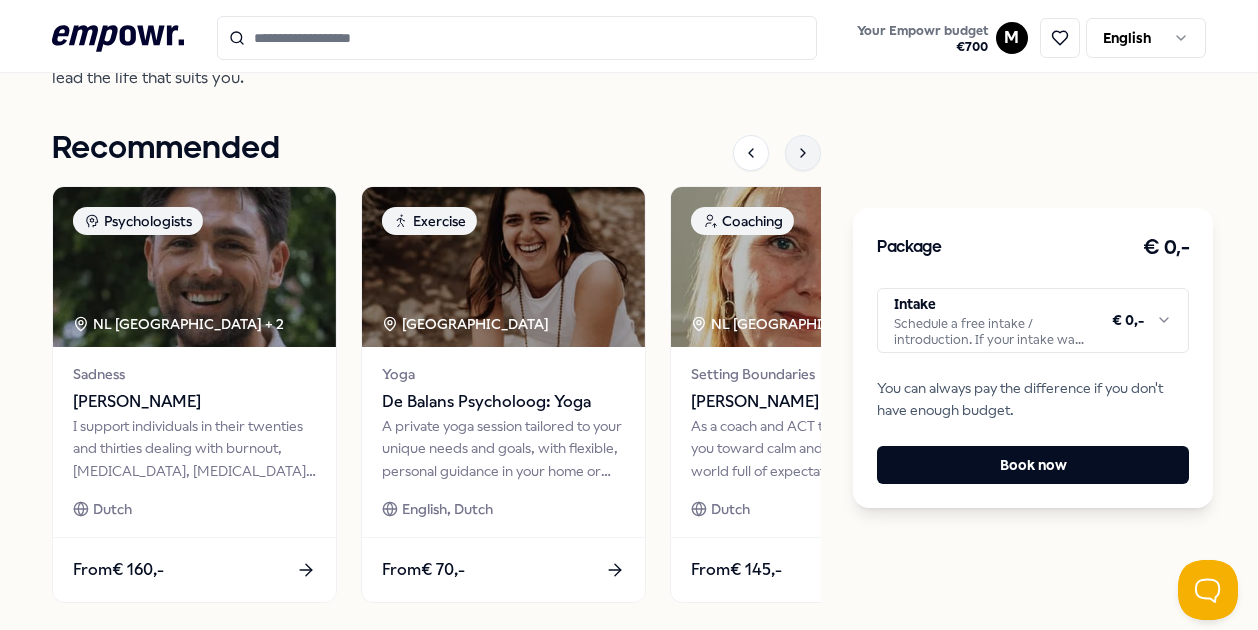 click 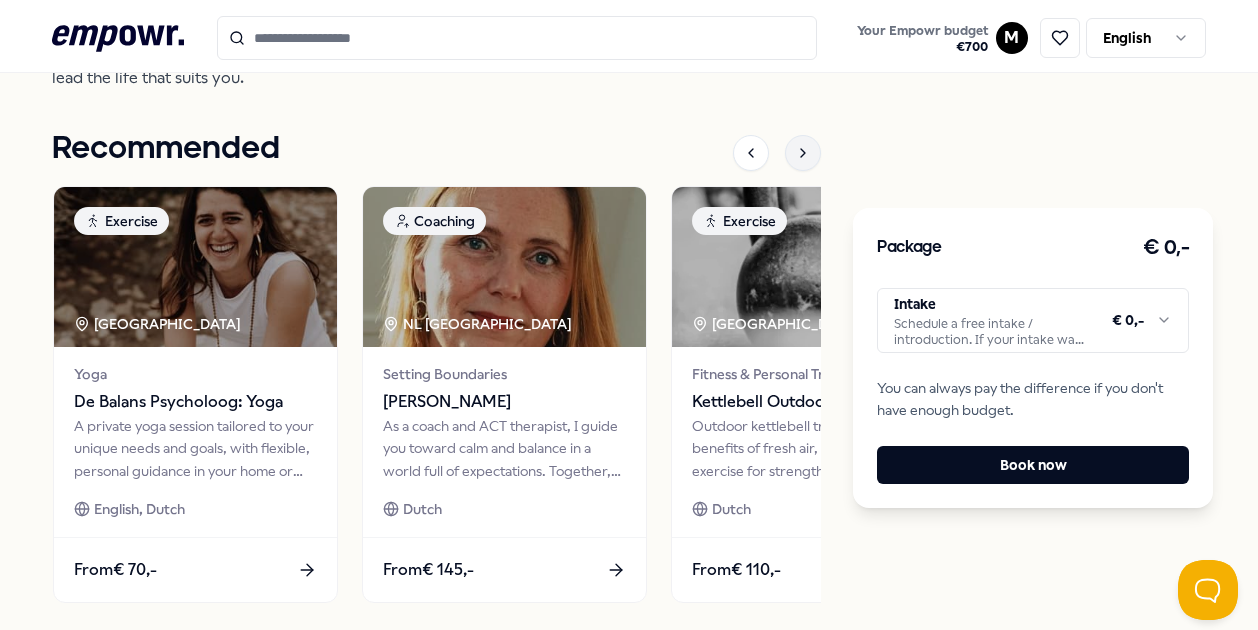 click 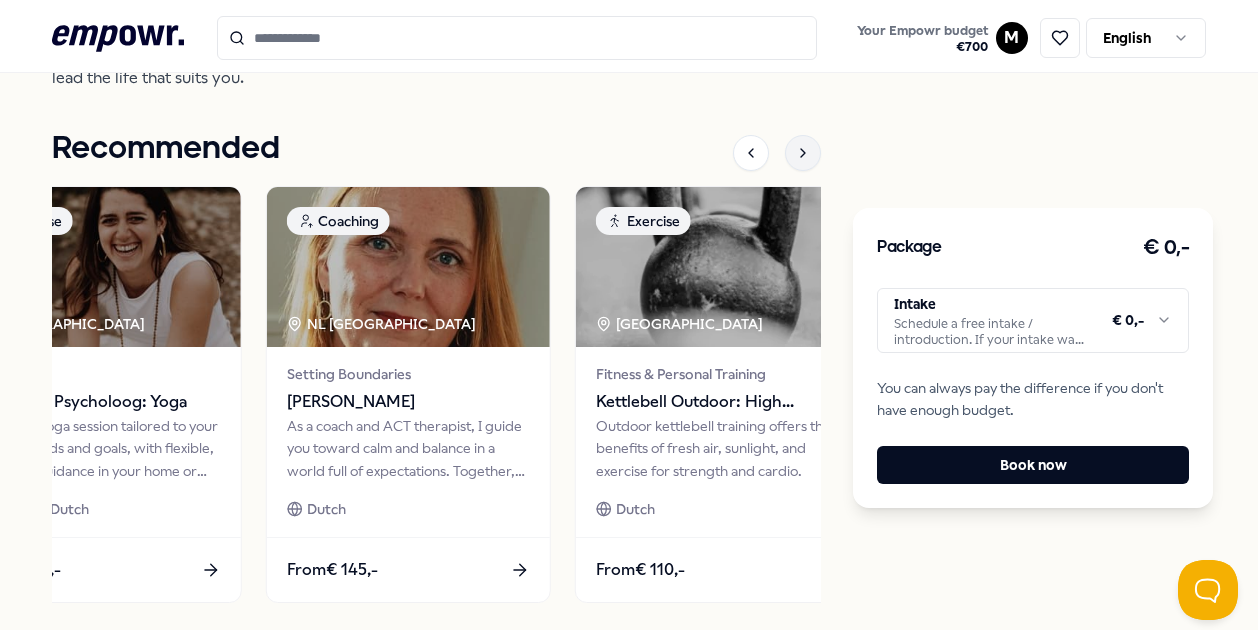 click 